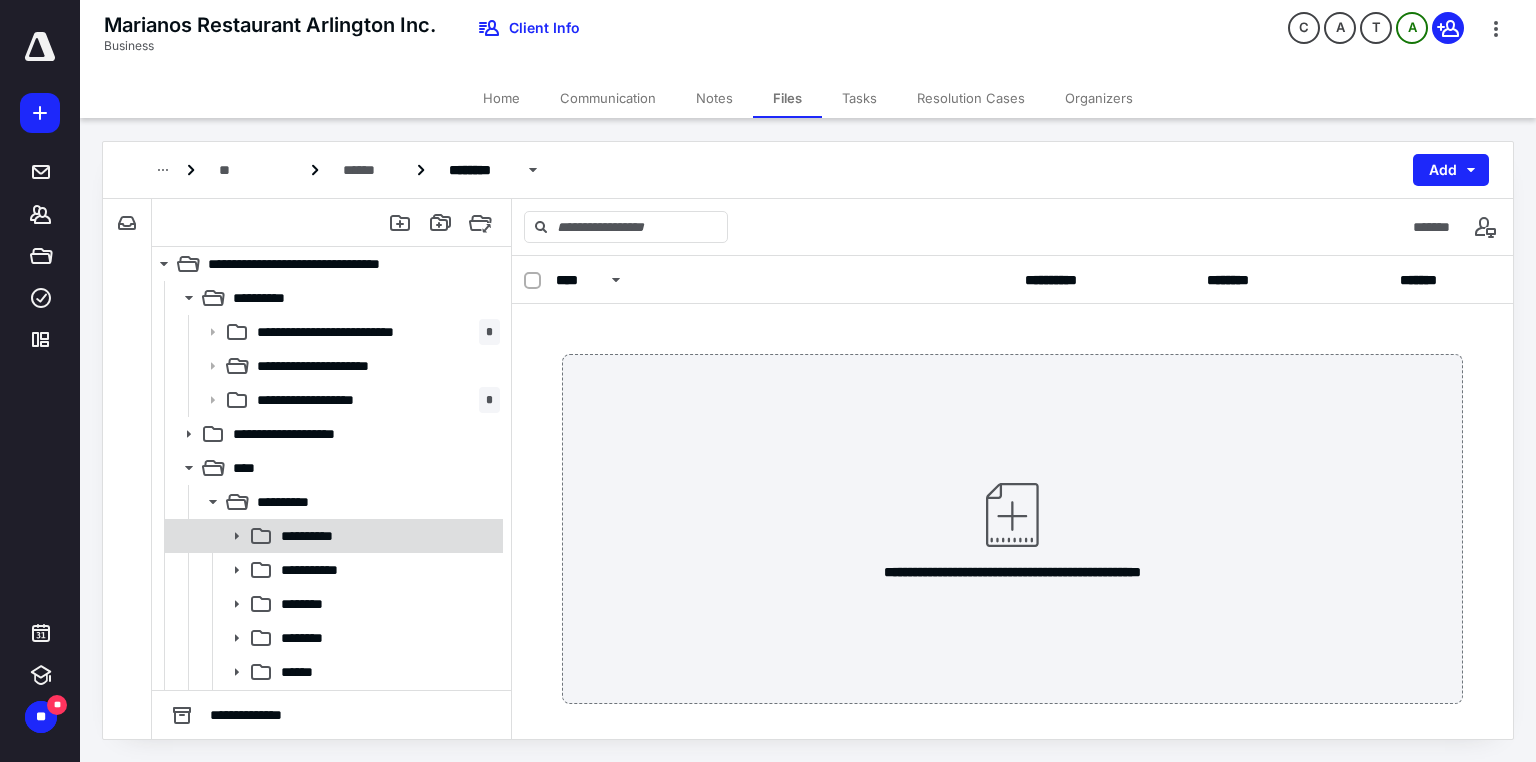scroll, scrollTop: 0, scrollLeft: 0, axis: both 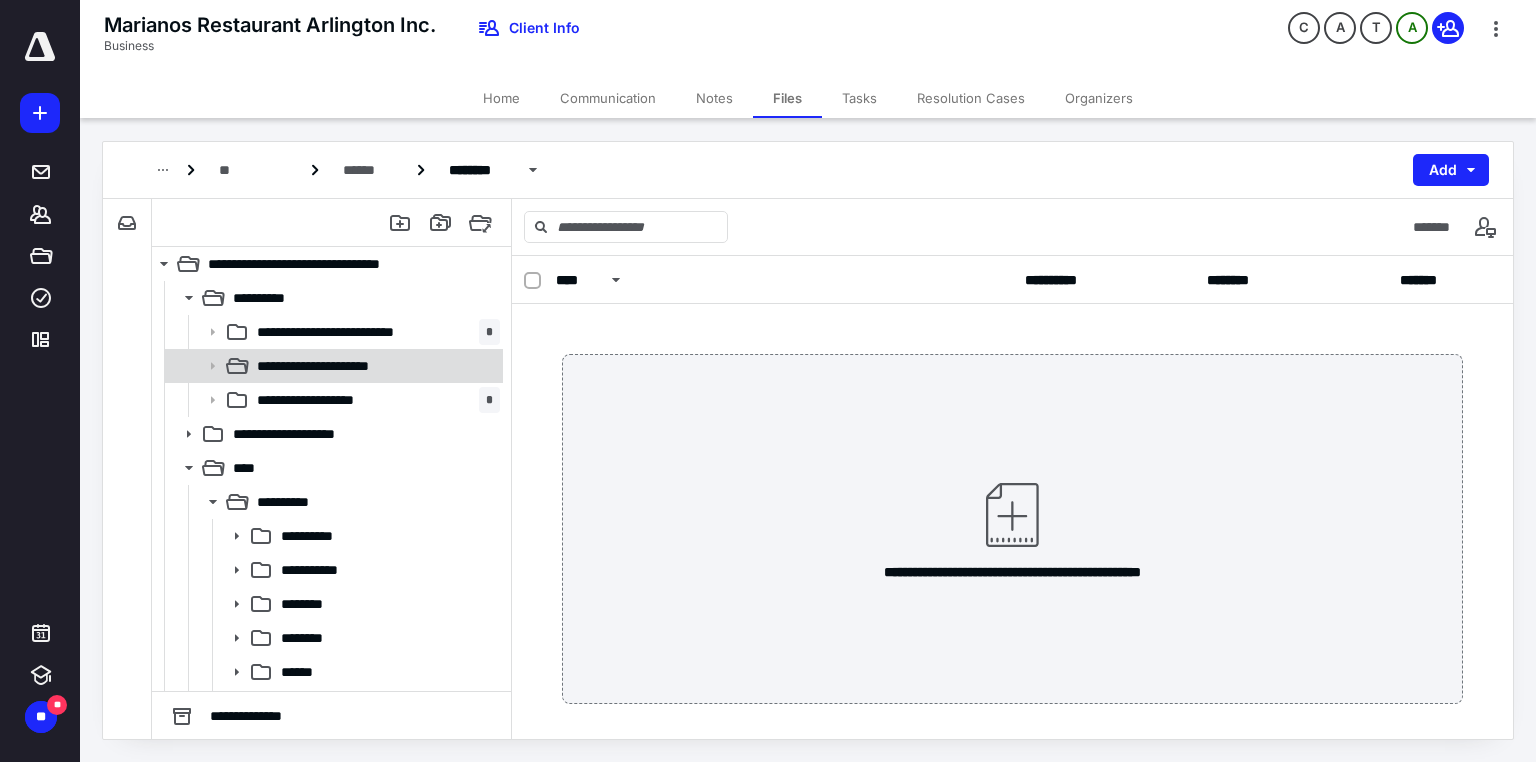 click on "**********" at bounding box center (332, 366) 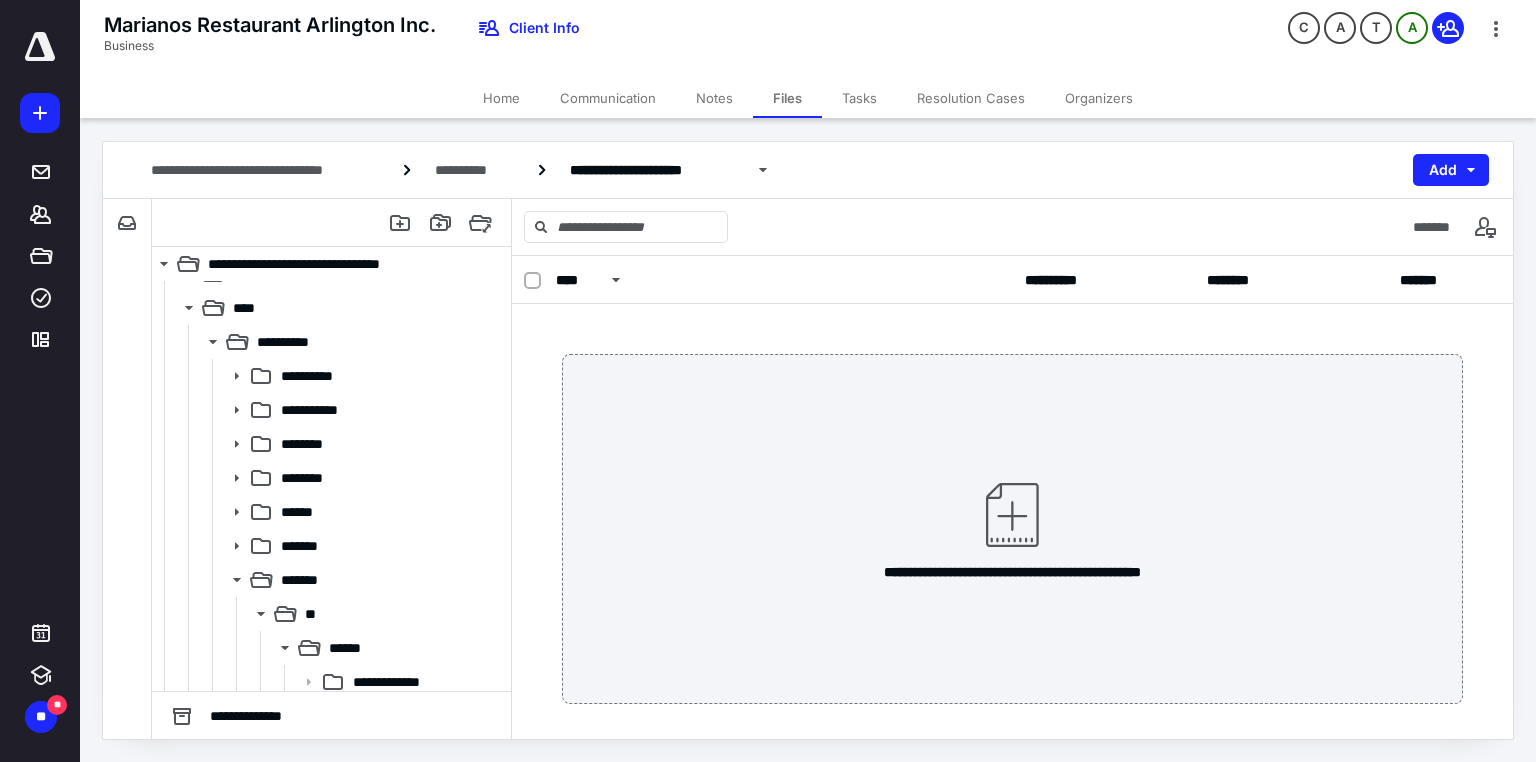 scroll, scrollTop: 400, scrollLeft: 0, axis: vertical 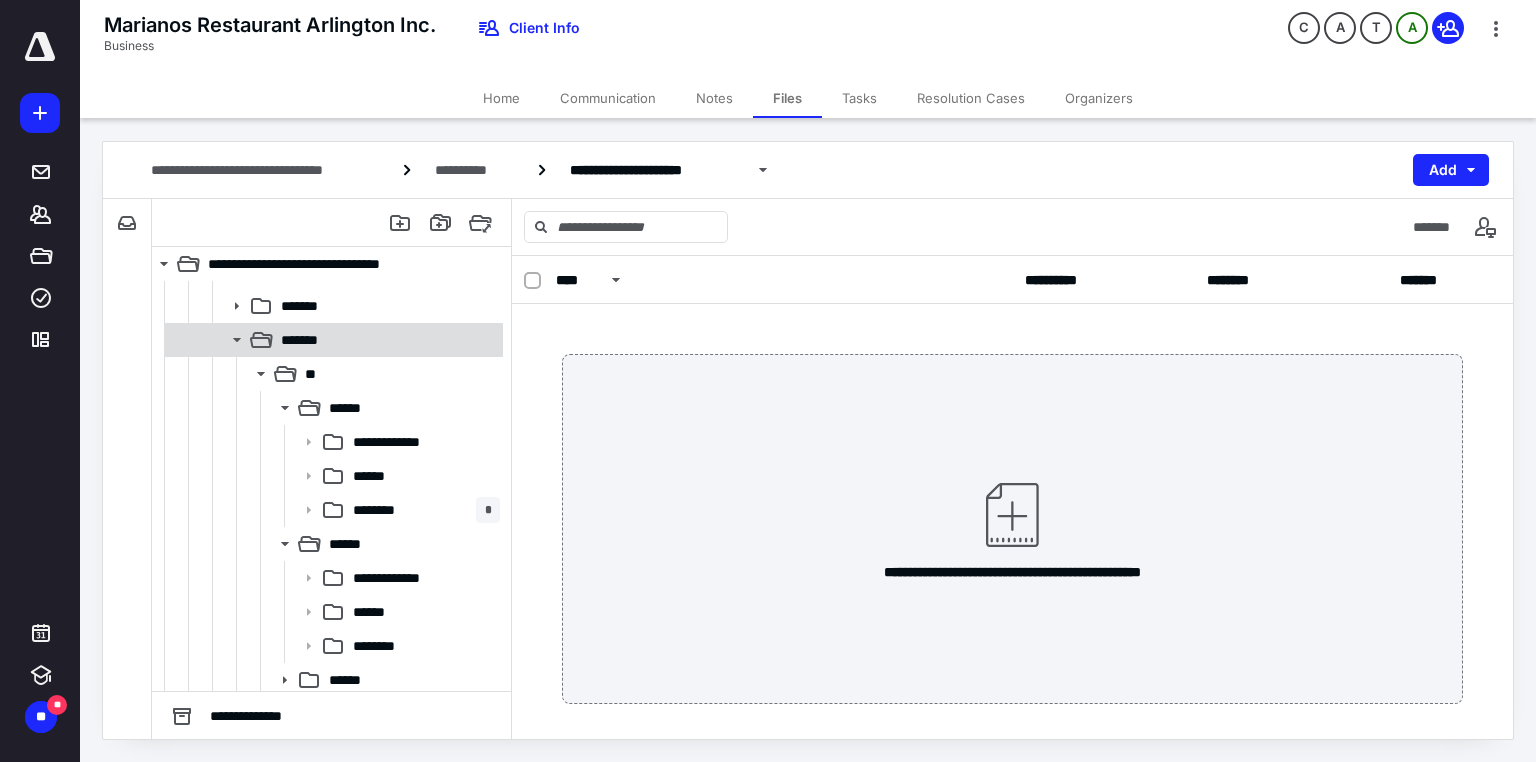 click 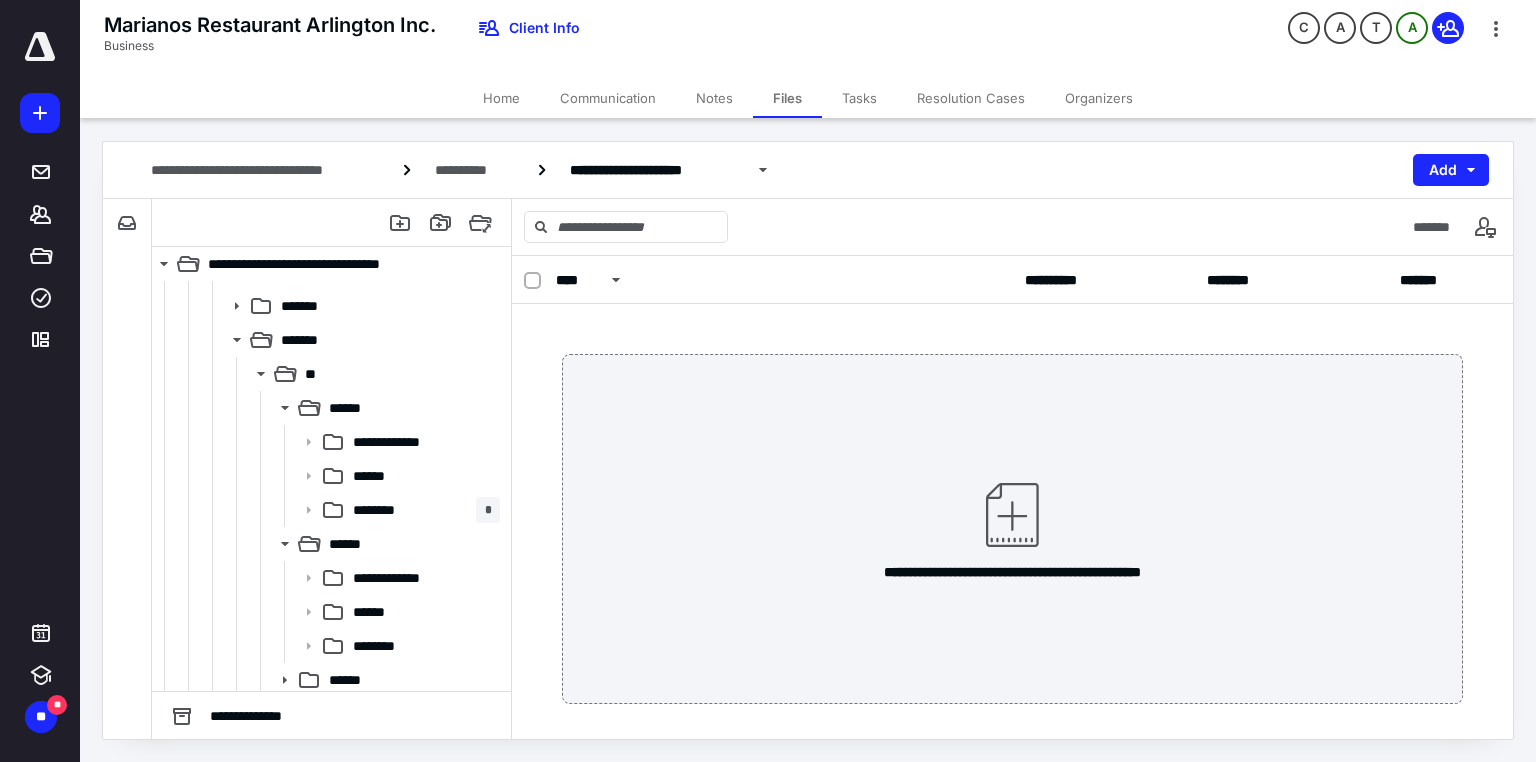 scroll, scrollTop: 236, scrollLeft: 0, axis: vertical 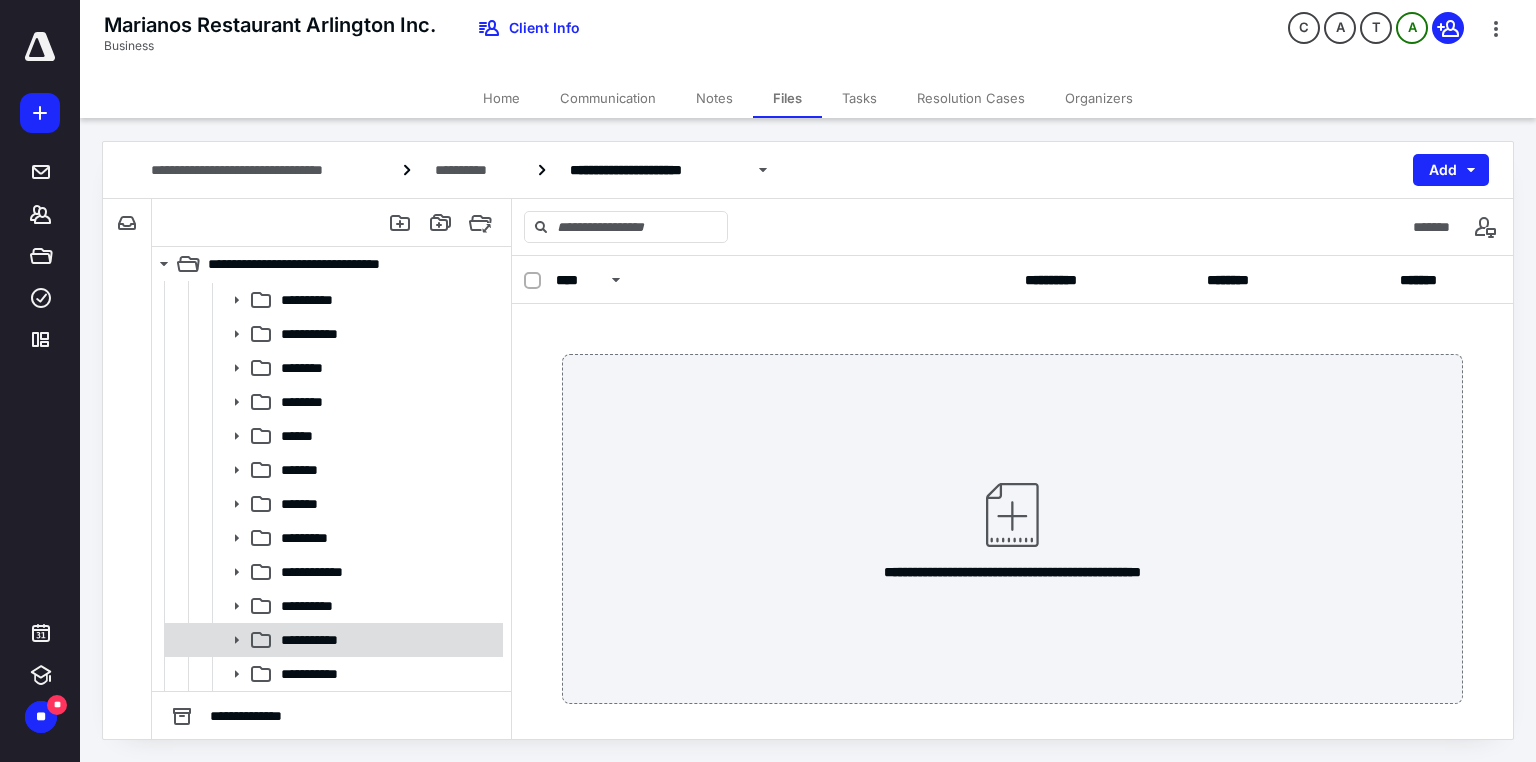 click 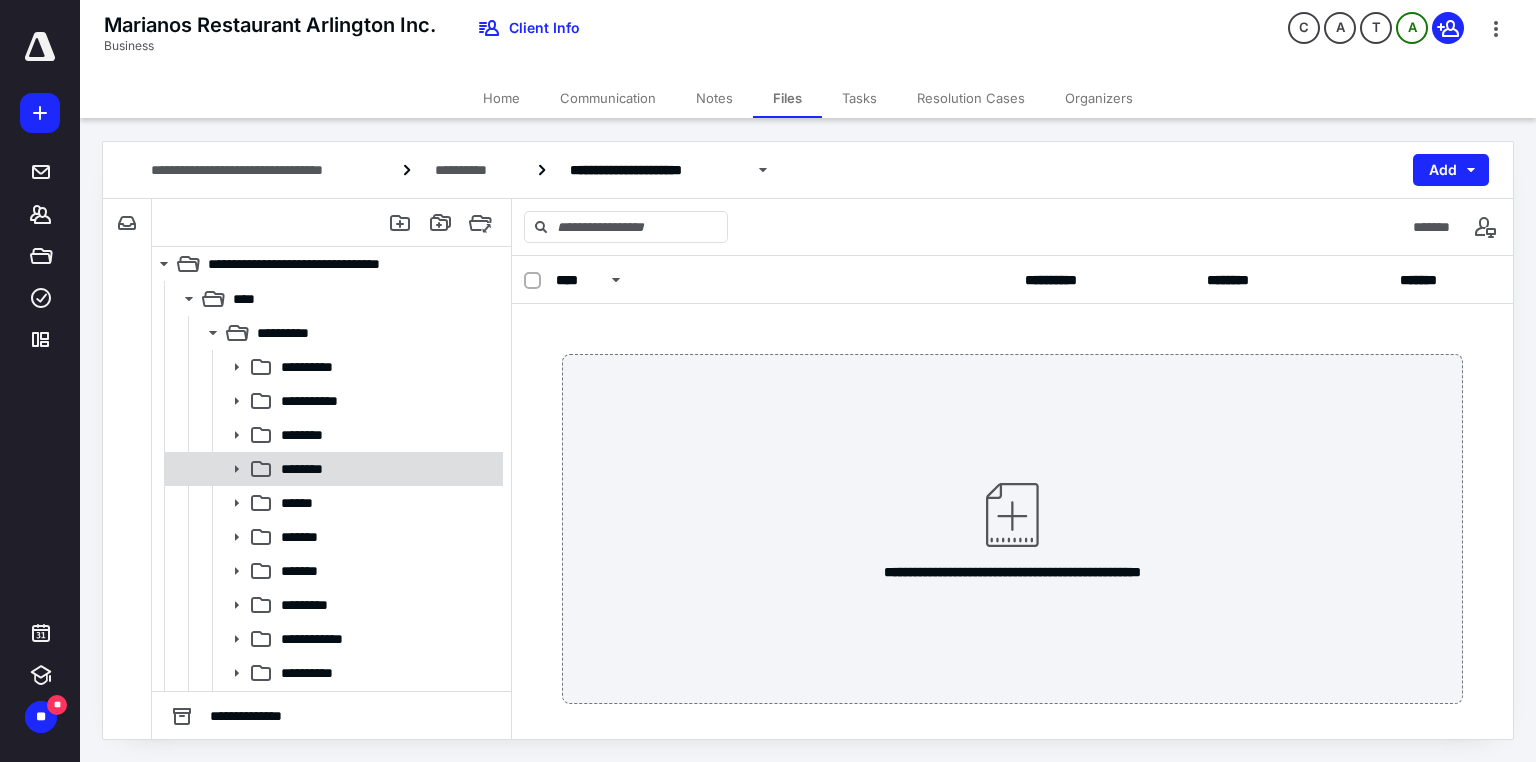scroll, scrollTop: 0, scrollLeft: 0, axis: both 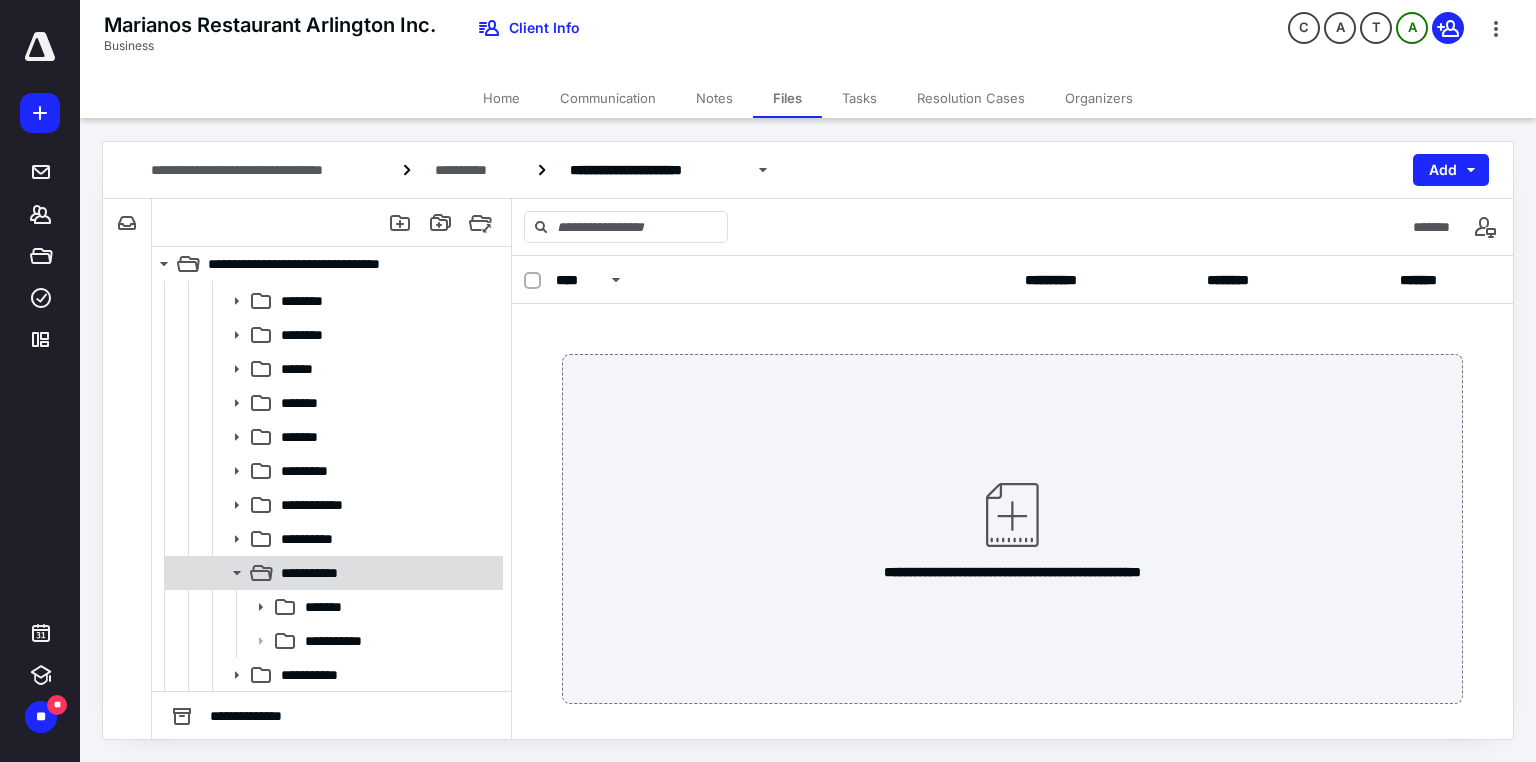 drag, startPoint x: 241, startPoint y: 568, endPoint x: 253, endPoint y: 492, distance: 76.941536 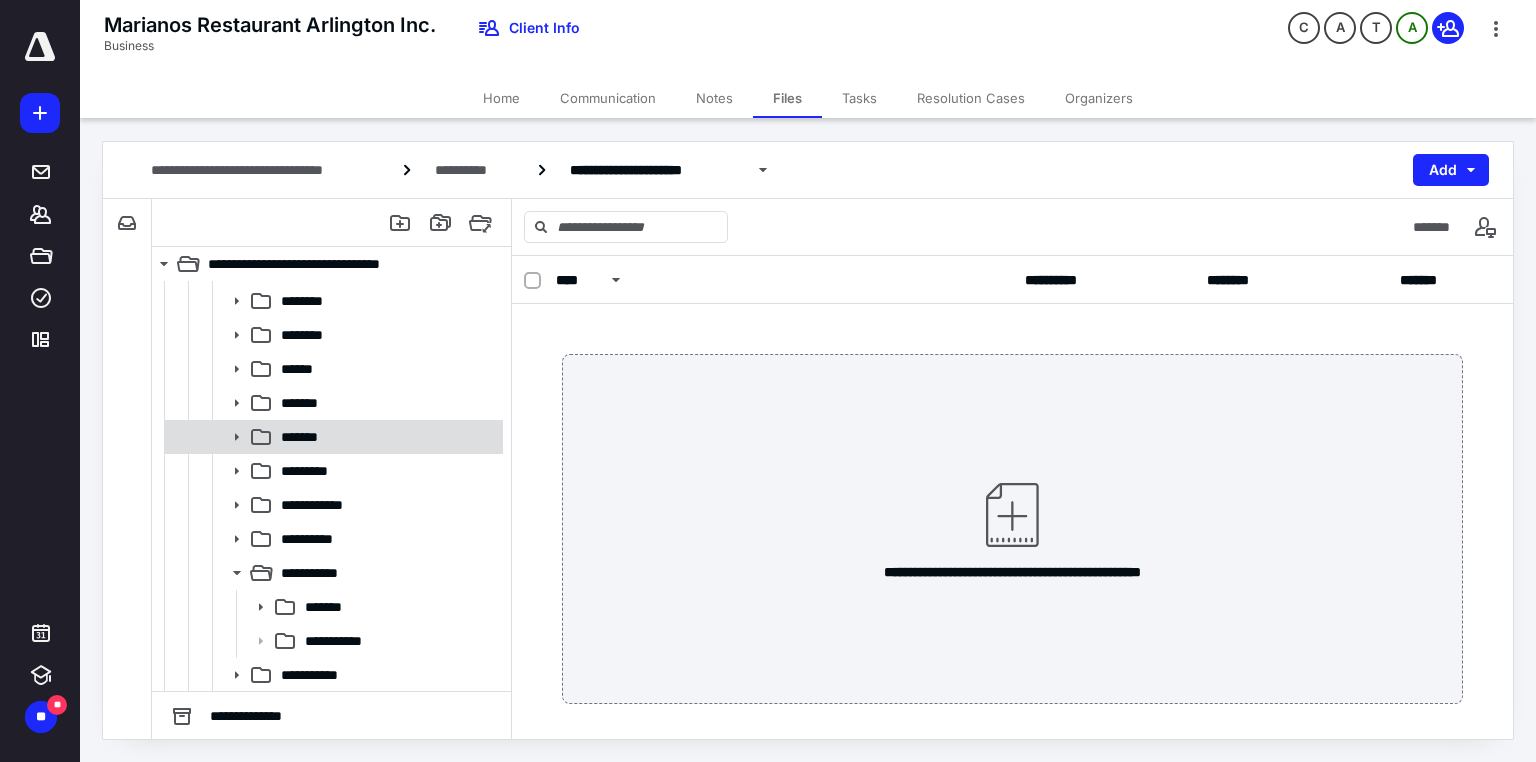 click 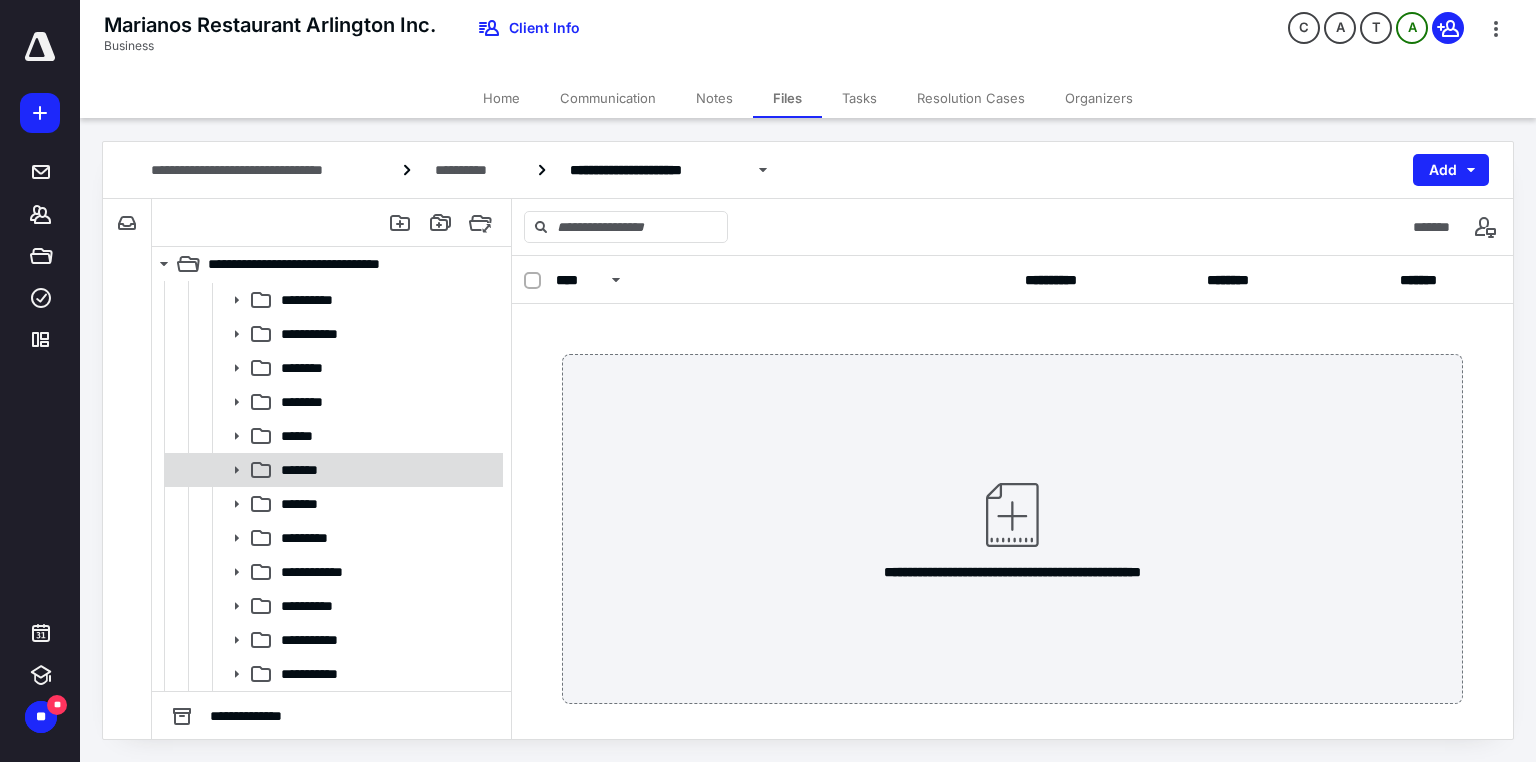 click 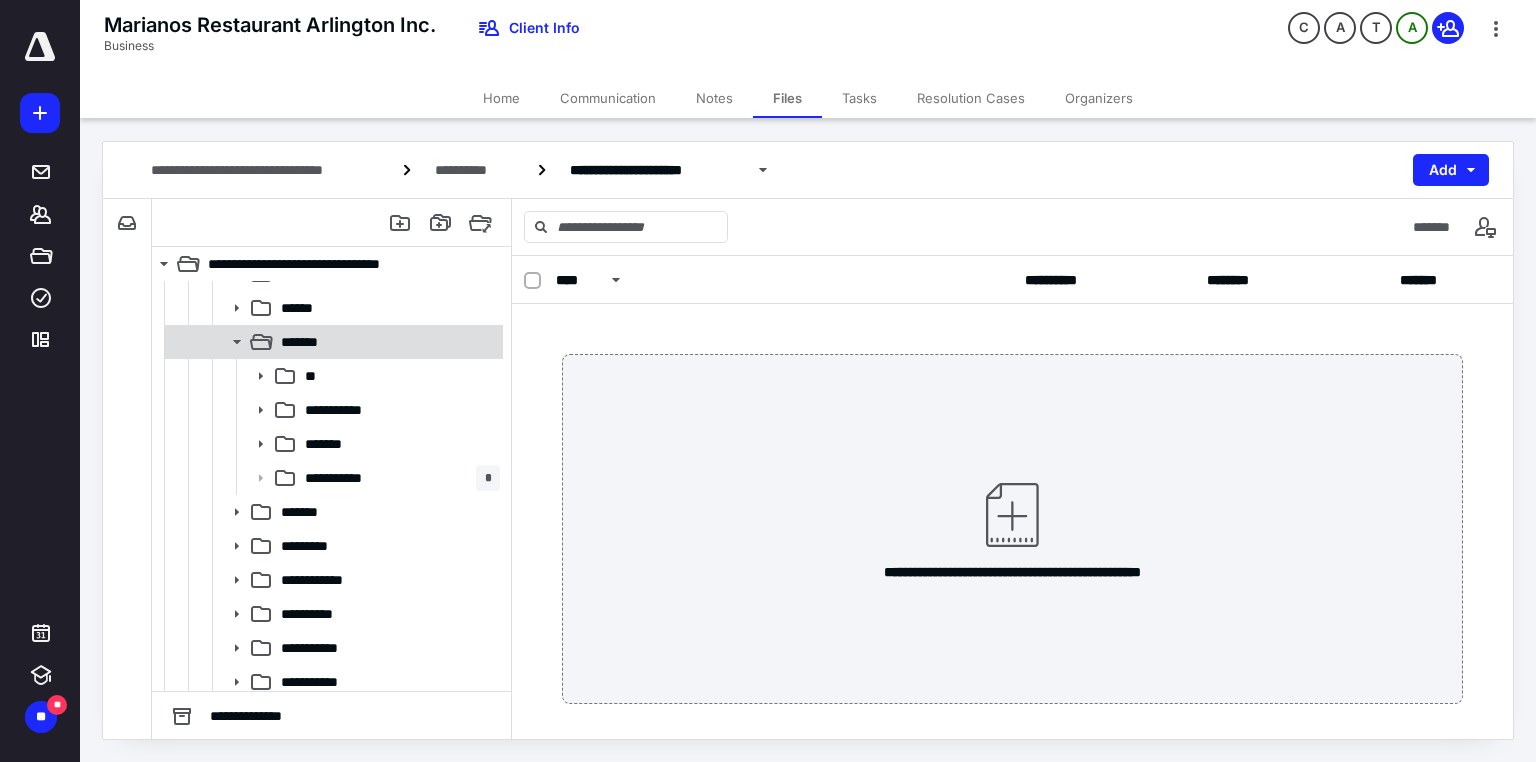 scroll, scrollTop: 371, scrollLeft: 0, axis: vertical 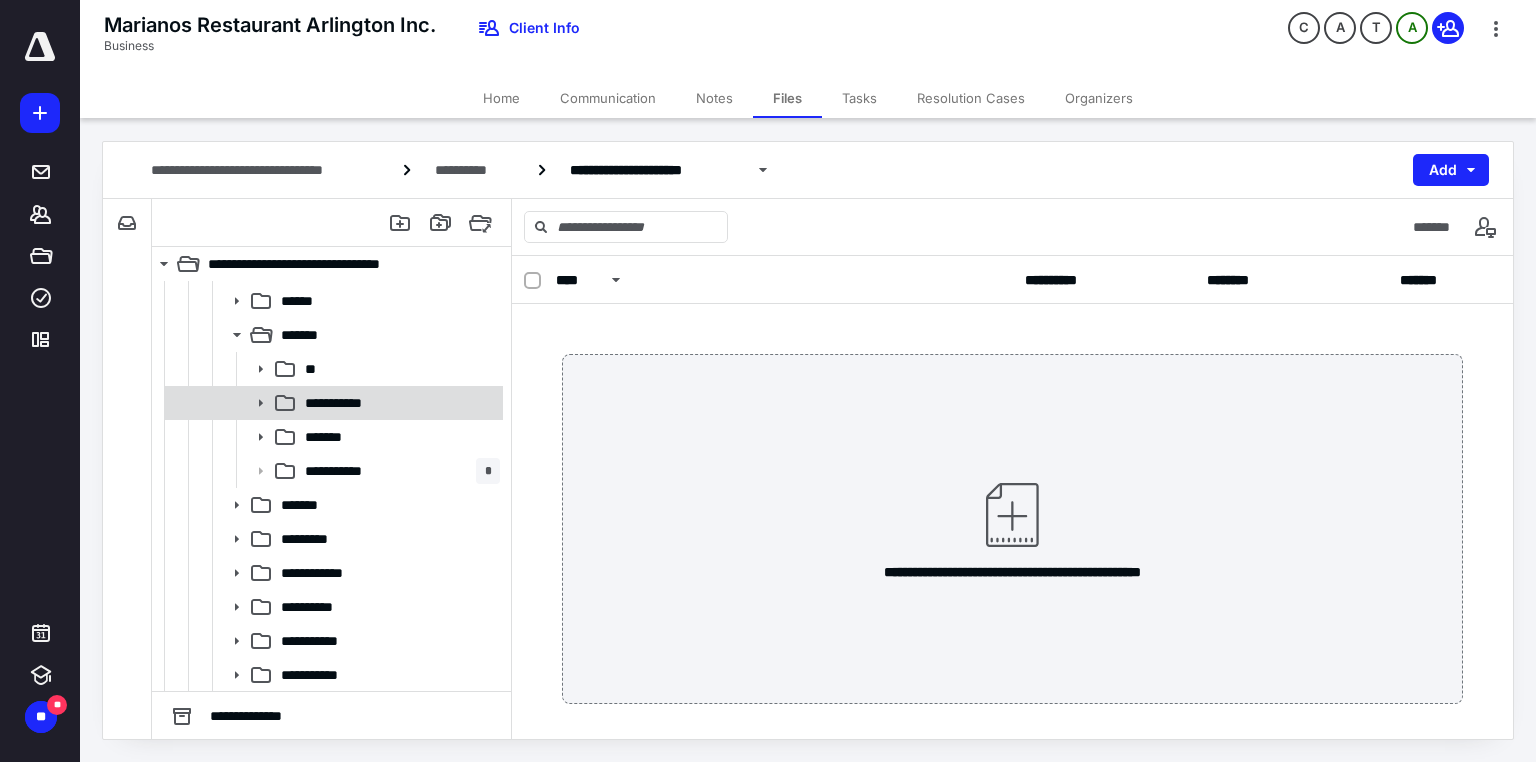 click 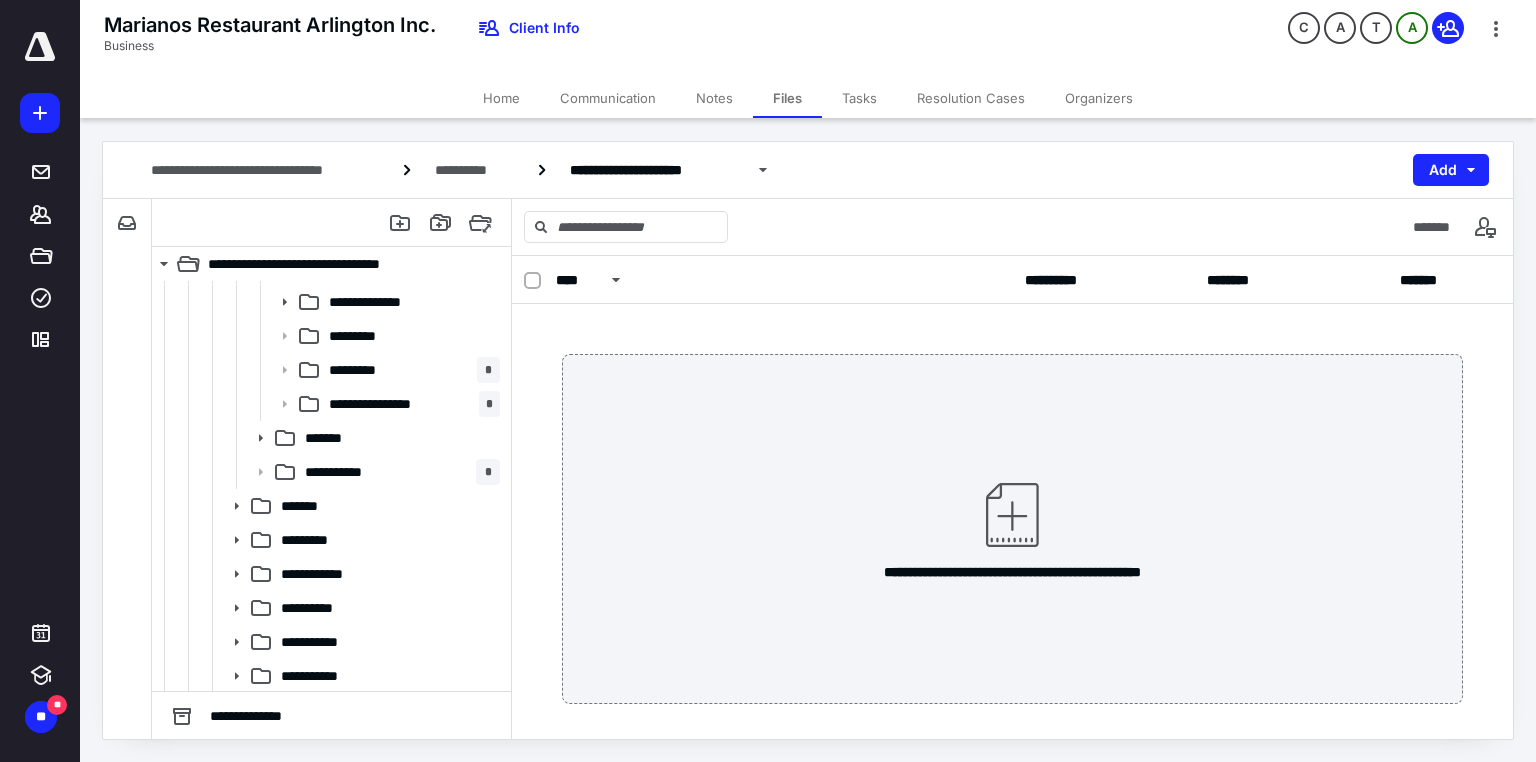 scroll, scrollTop: 609, scrollLeft: 0, axis: vertical 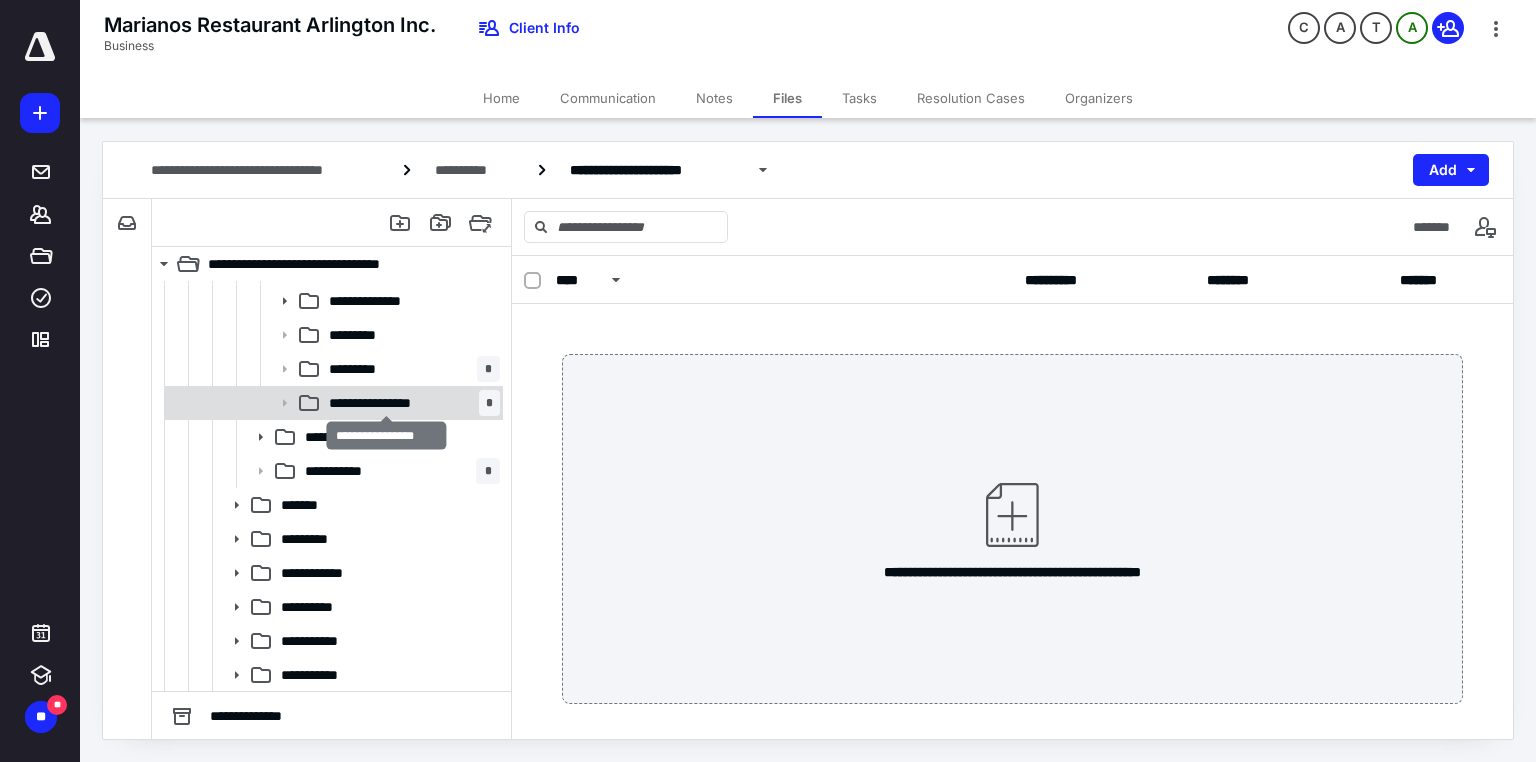 click on "**********" at bounding box center (387, 403) 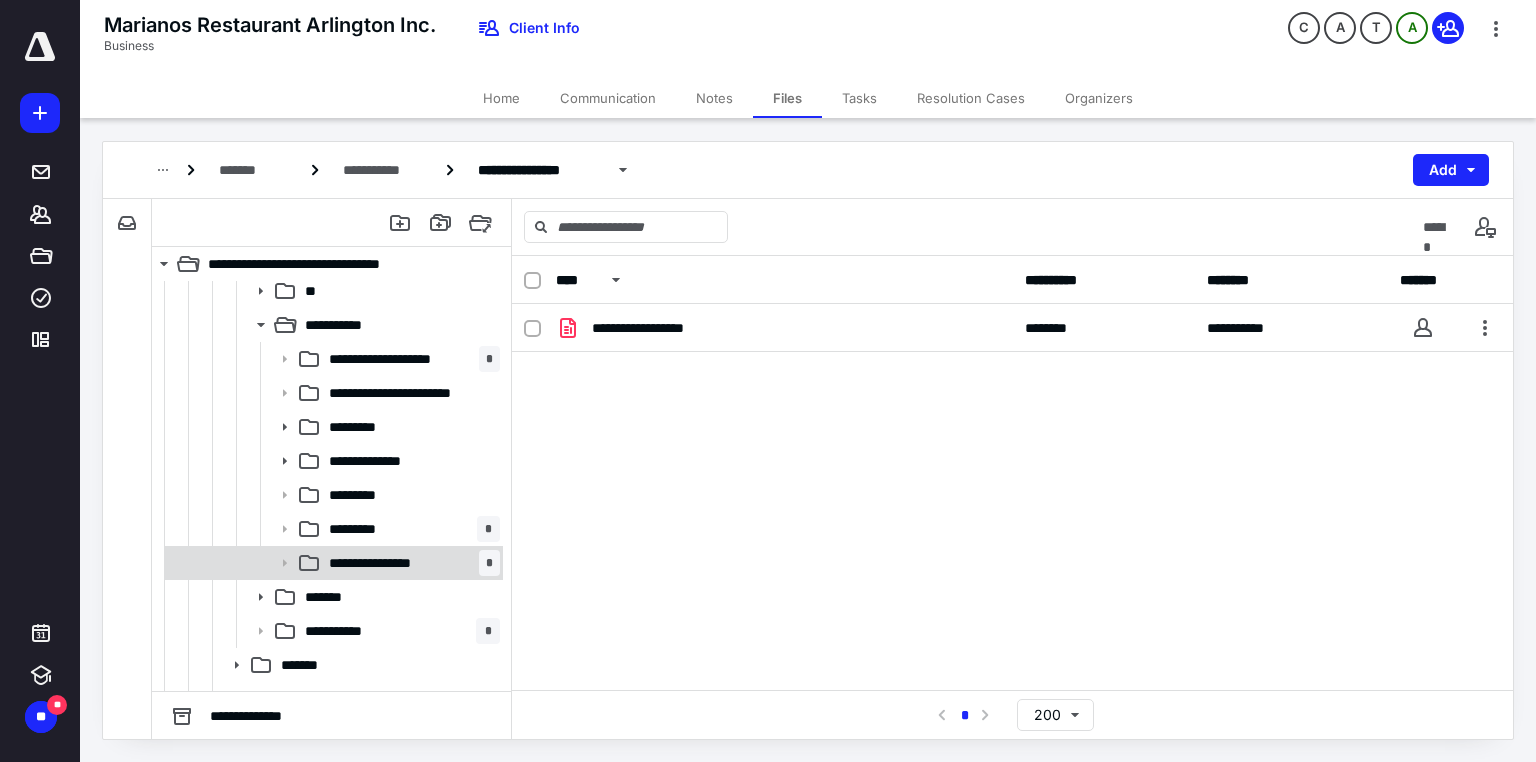 scroll, scrollTop: 369, scrollLeft: 0, axis: vertical 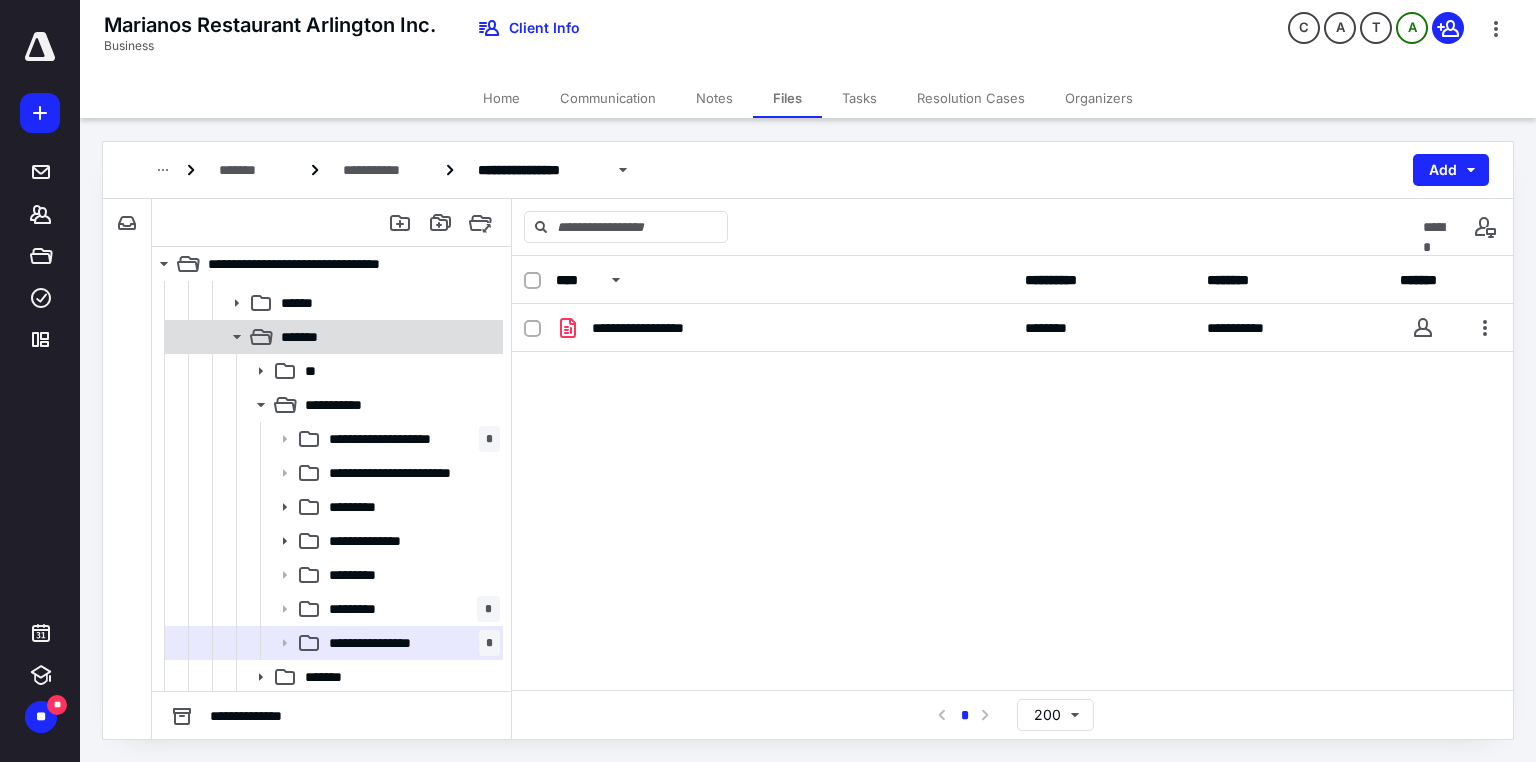 click on "*******" at bounding box center (308, 337) 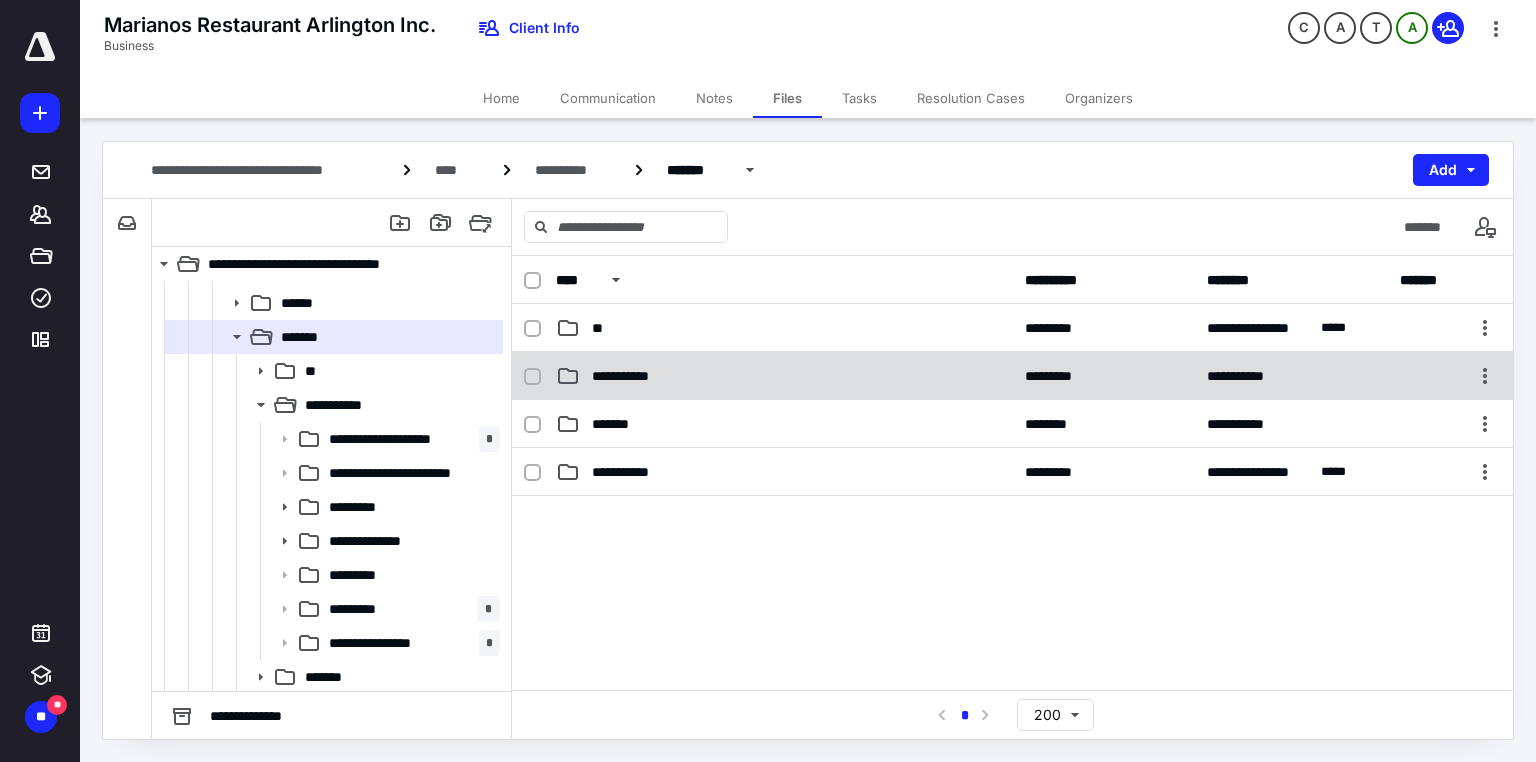 click on "**********" at bounding box center (631, 376) 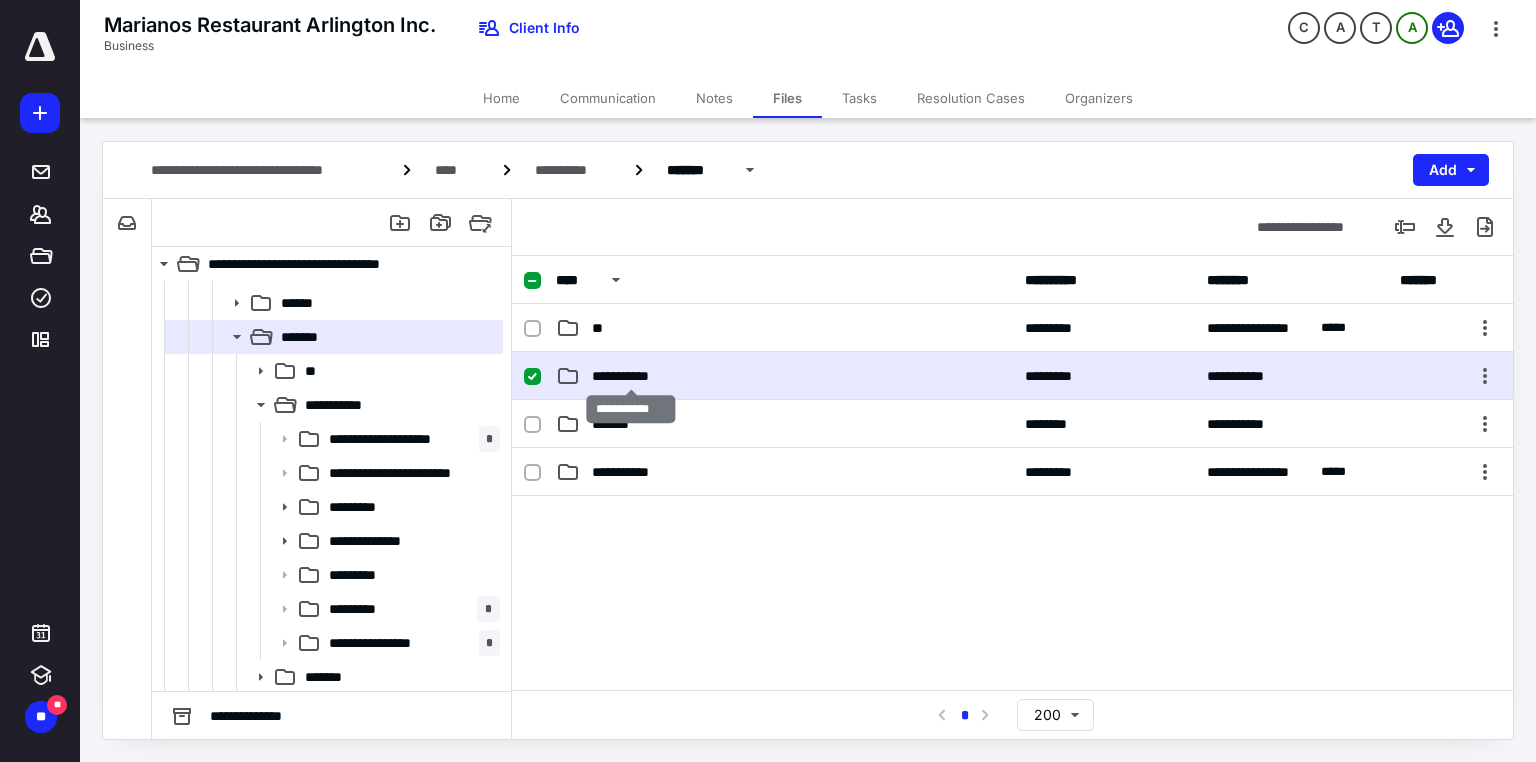 click on "**********" at bounding box center [631, 376] 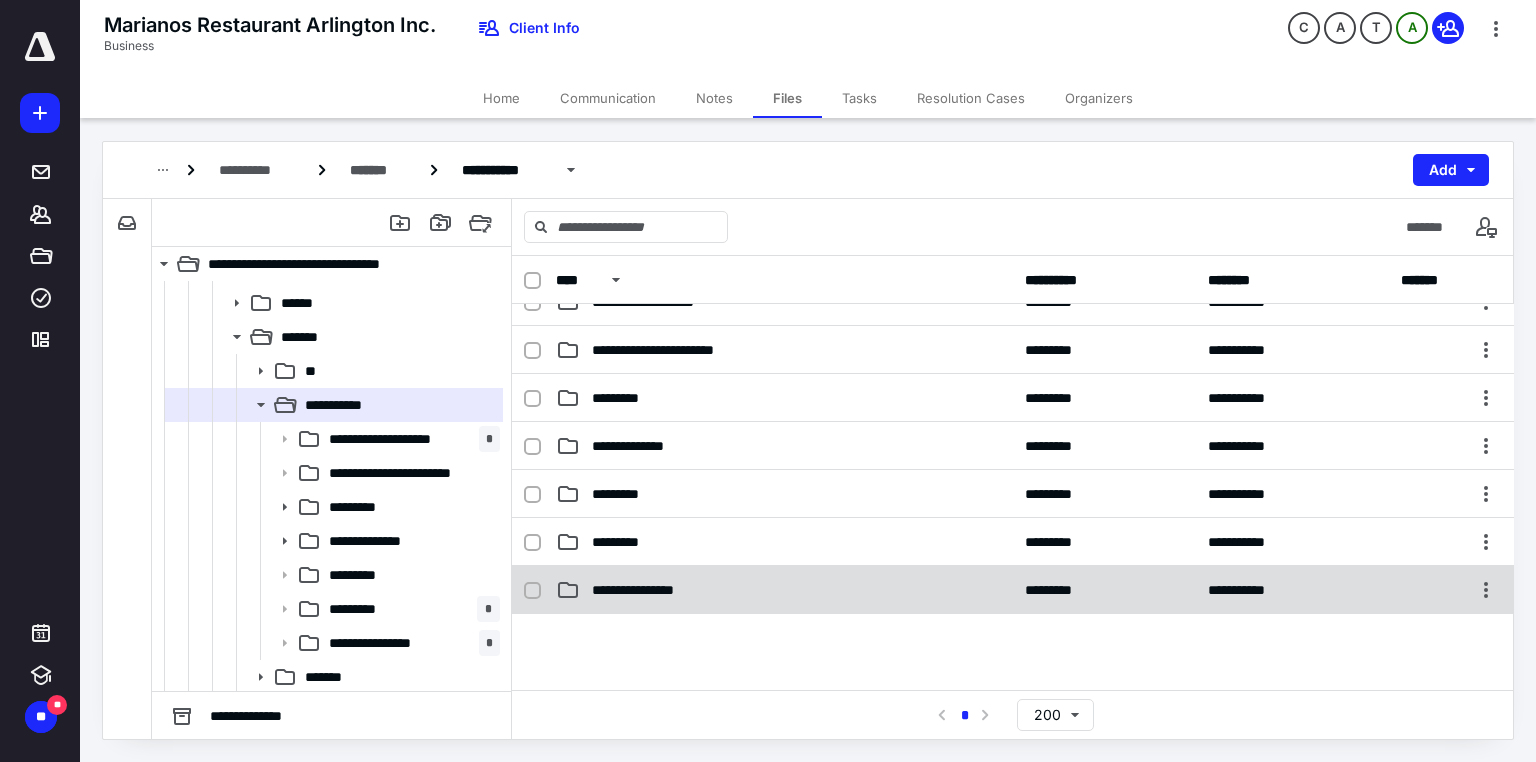 scroll, scrollTop: 0, scrollLeft: 0, axis: both 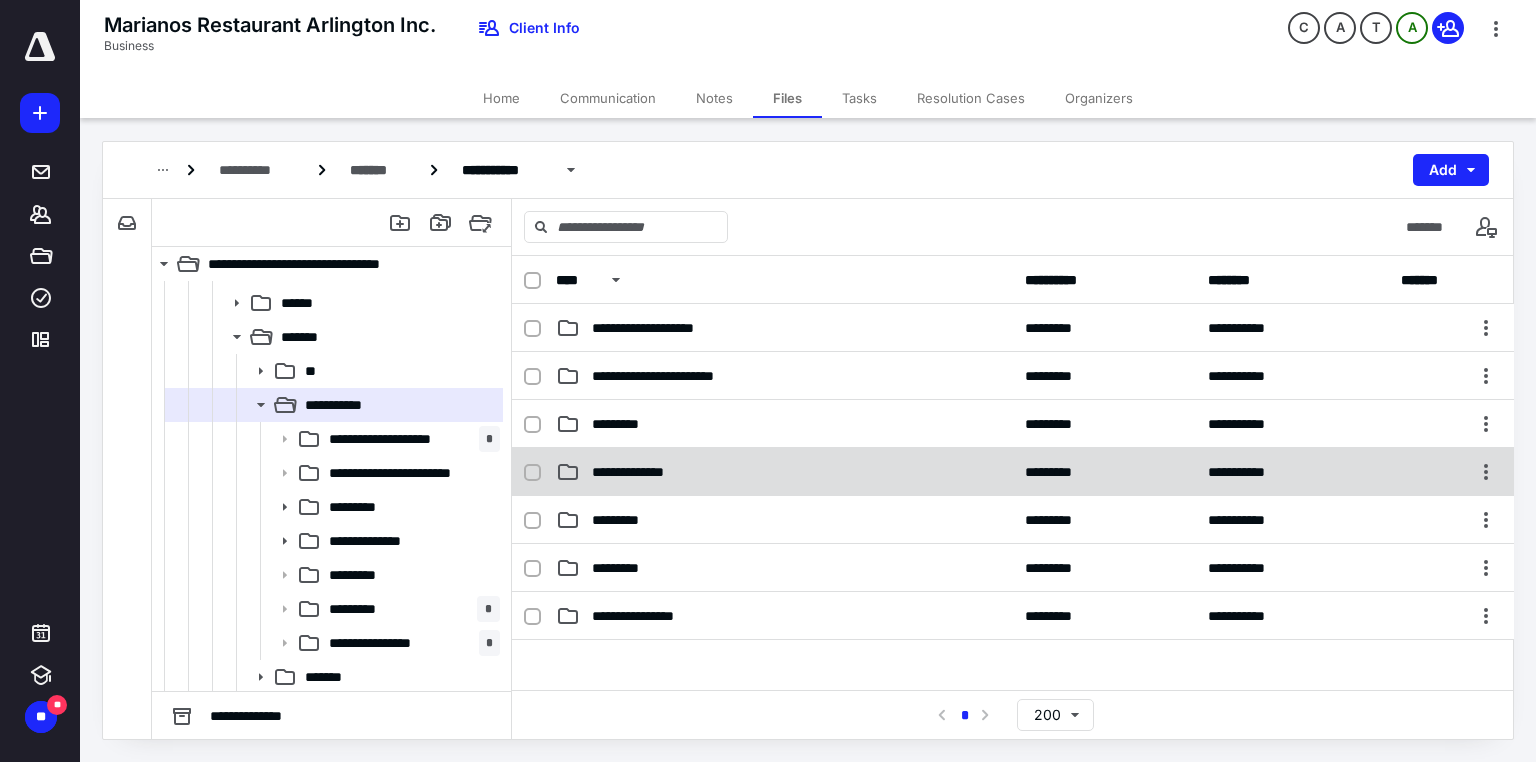 click on "**********" at bounding box center [633, 472] 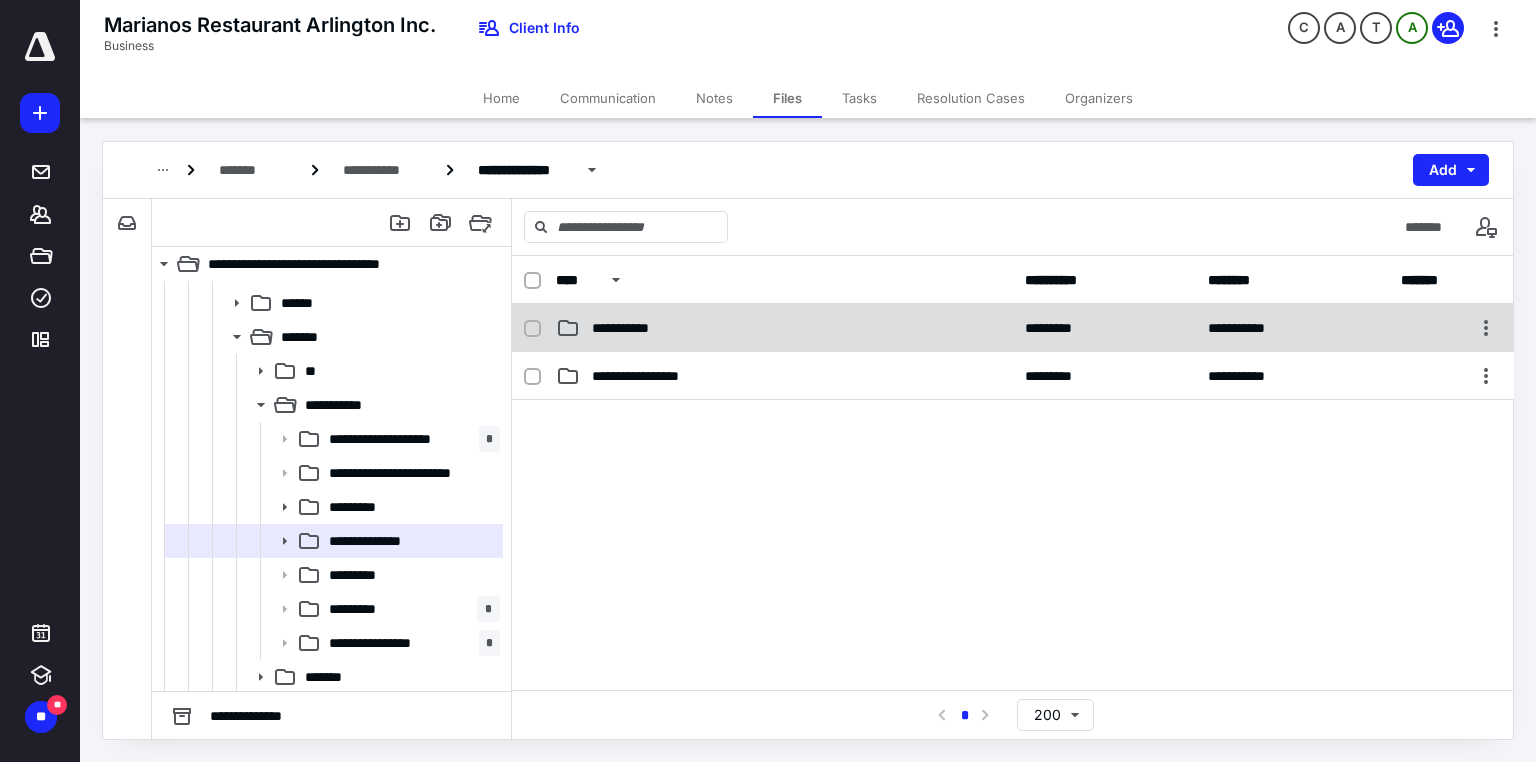 click on "**********" at bounding box center (630, 328) 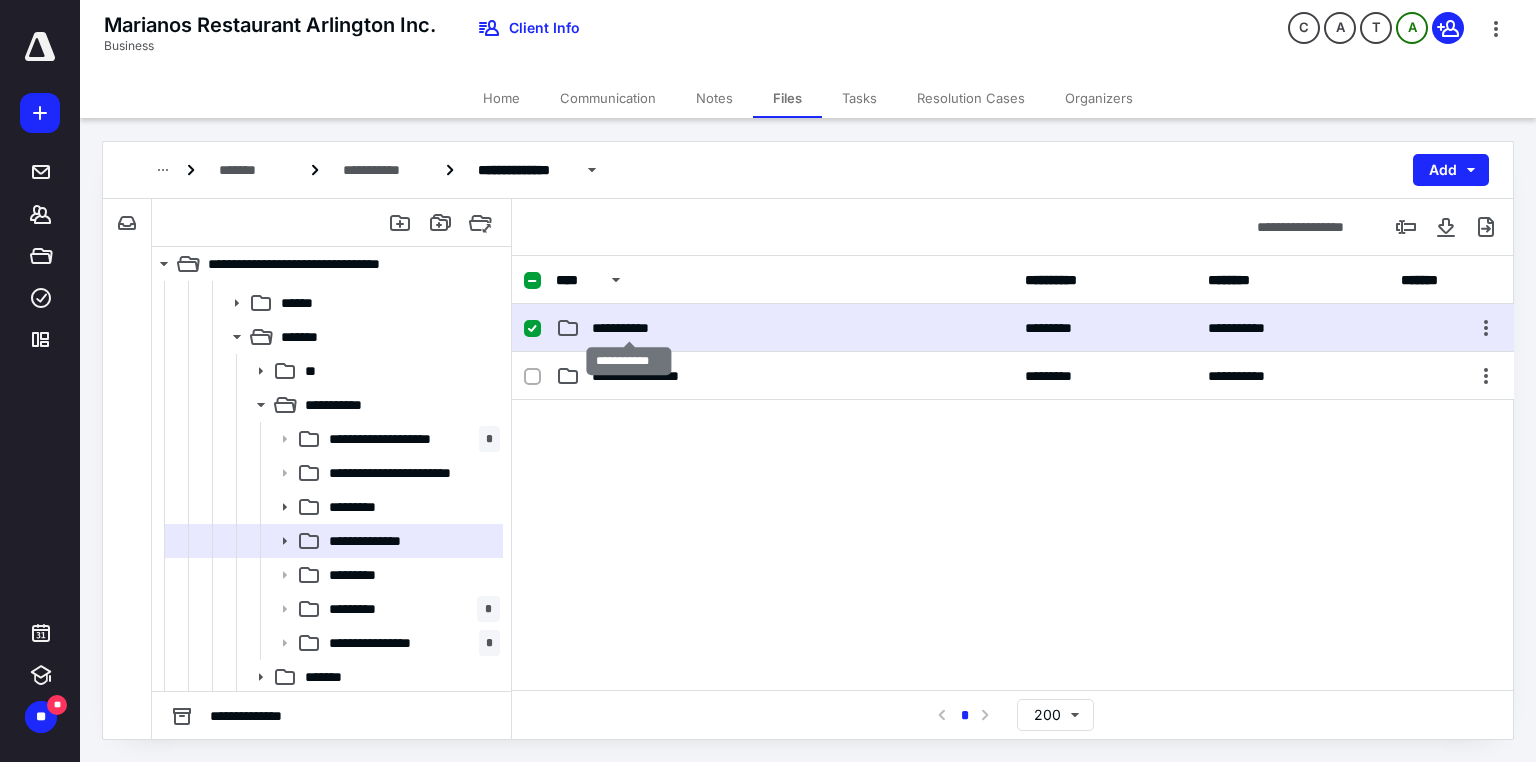 click on "**********" at bounding box center [630, 328] 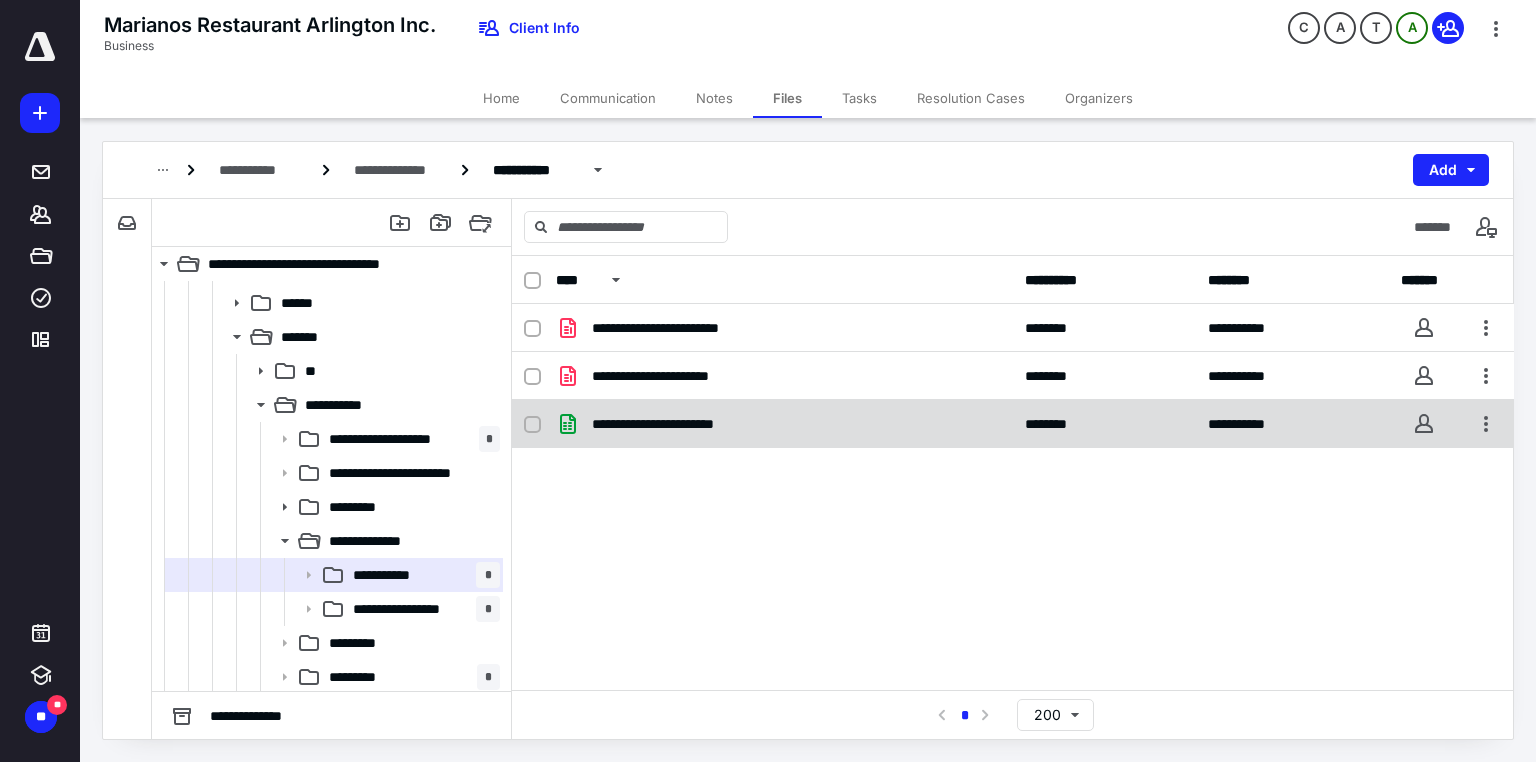 click on "**********" at bounding box center [678, 424] 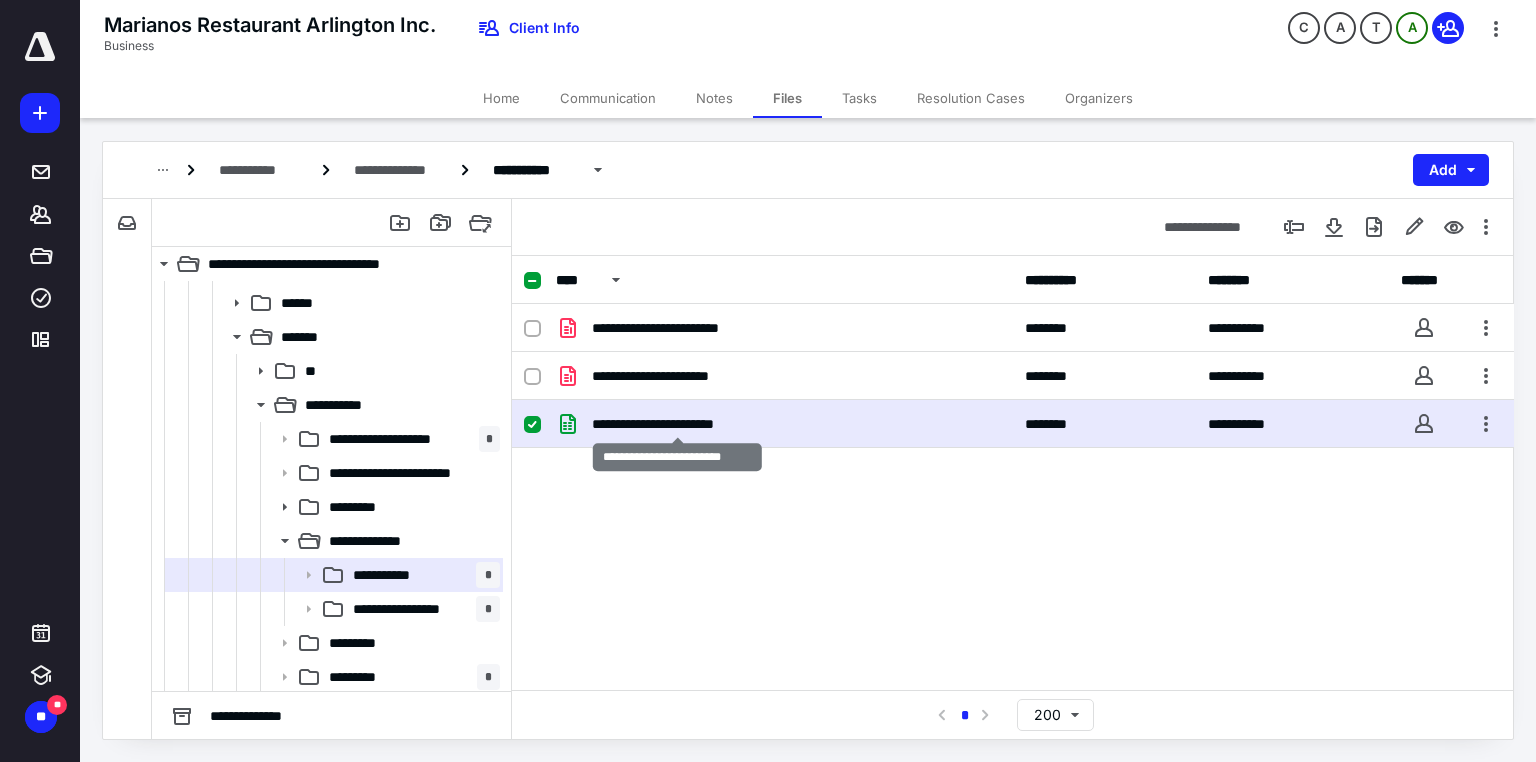click on "**********" at bounding box center (678, 424) 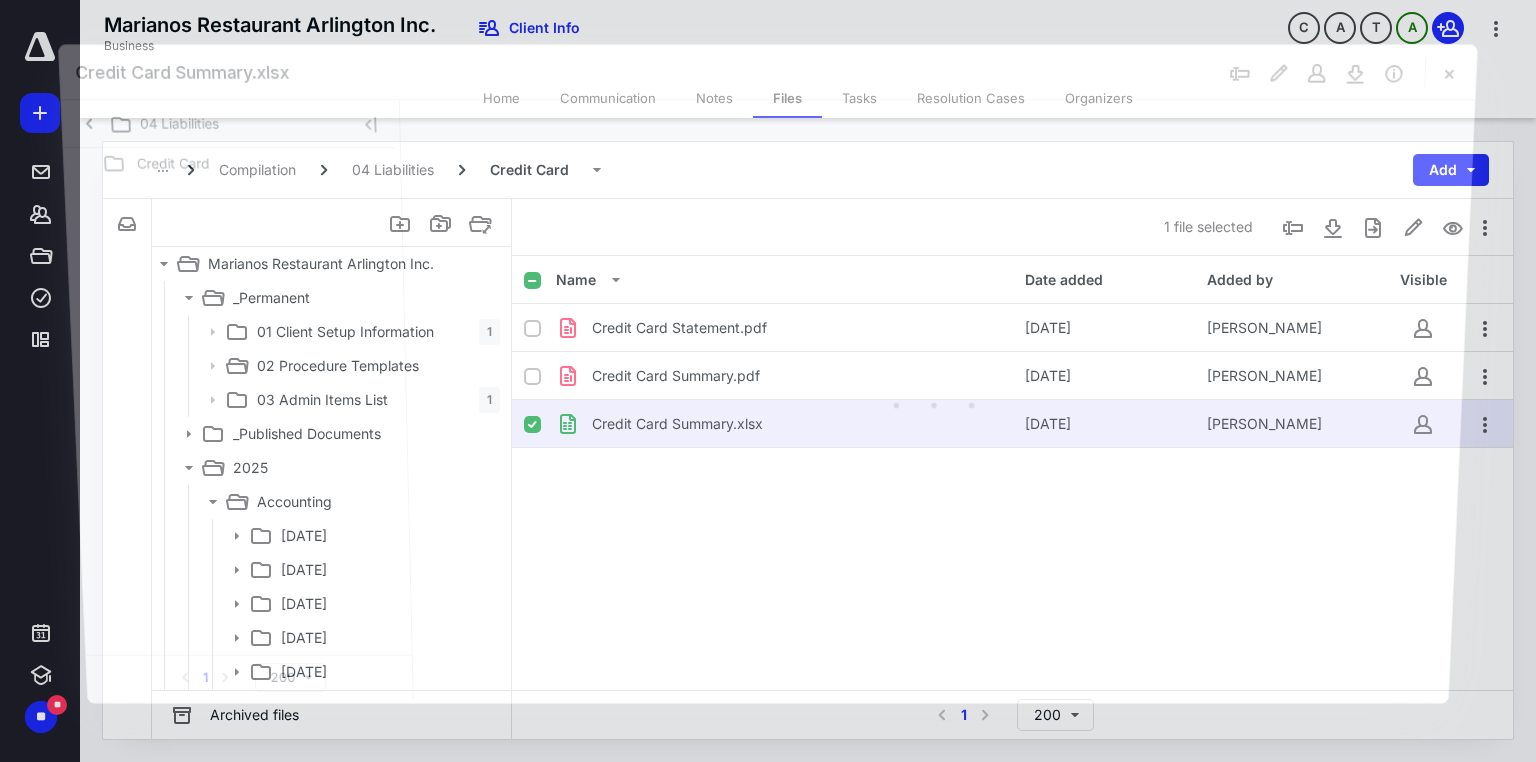scroll, scrollTop: 369, scrollLeft: 0, axis: vertical 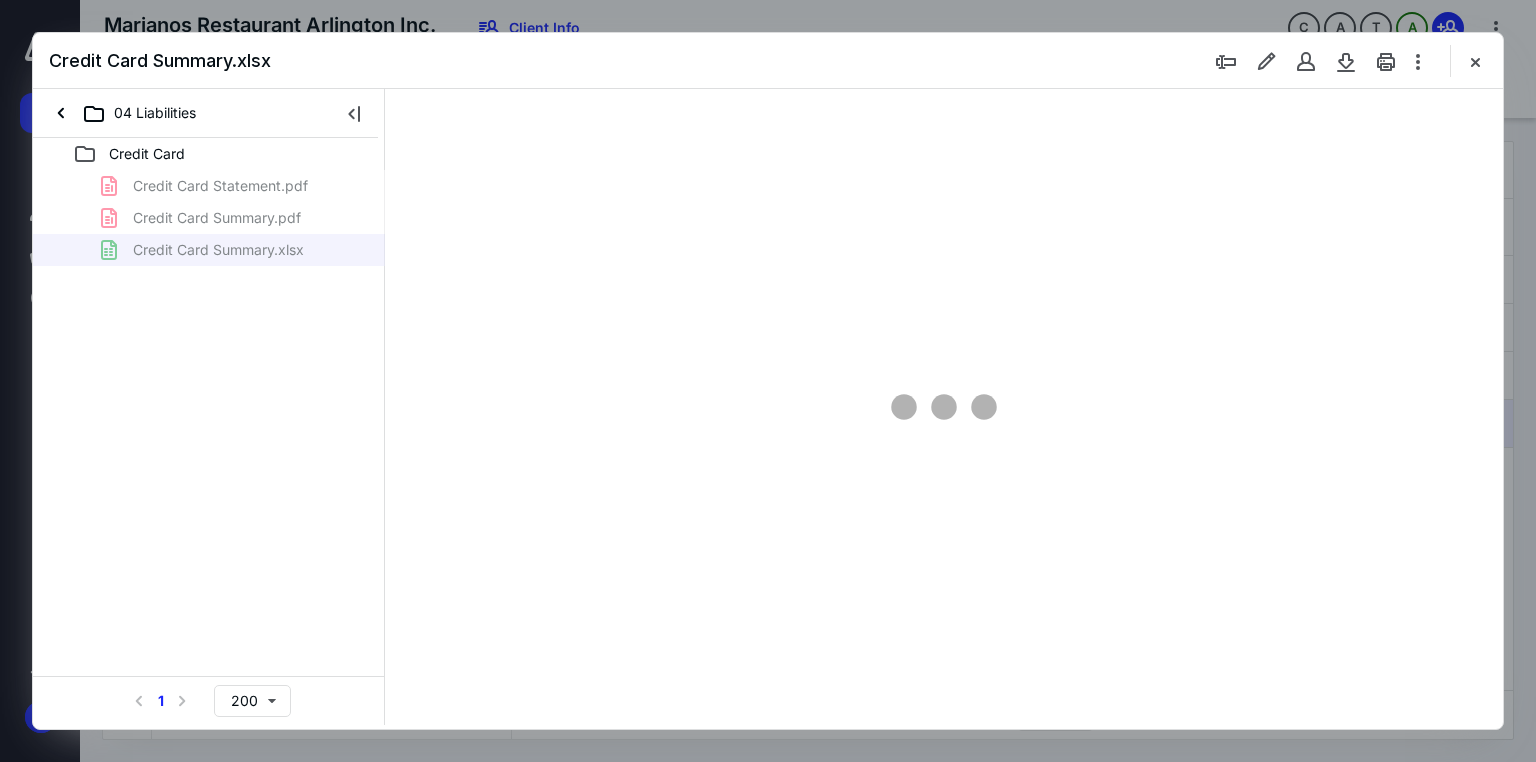 type on "31" 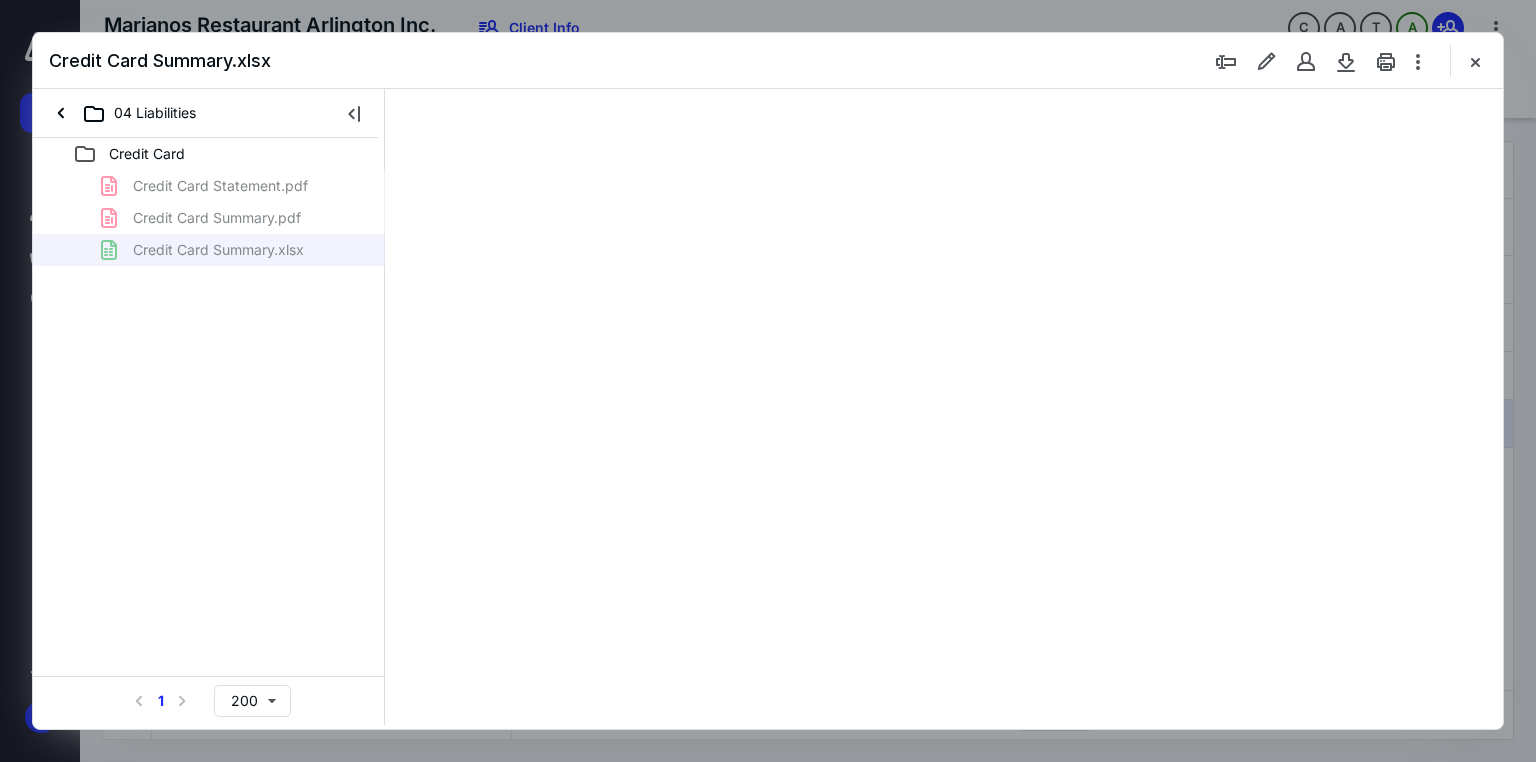 scroll, scrollTop: 76, scrollLeft: 0, axis: vertical 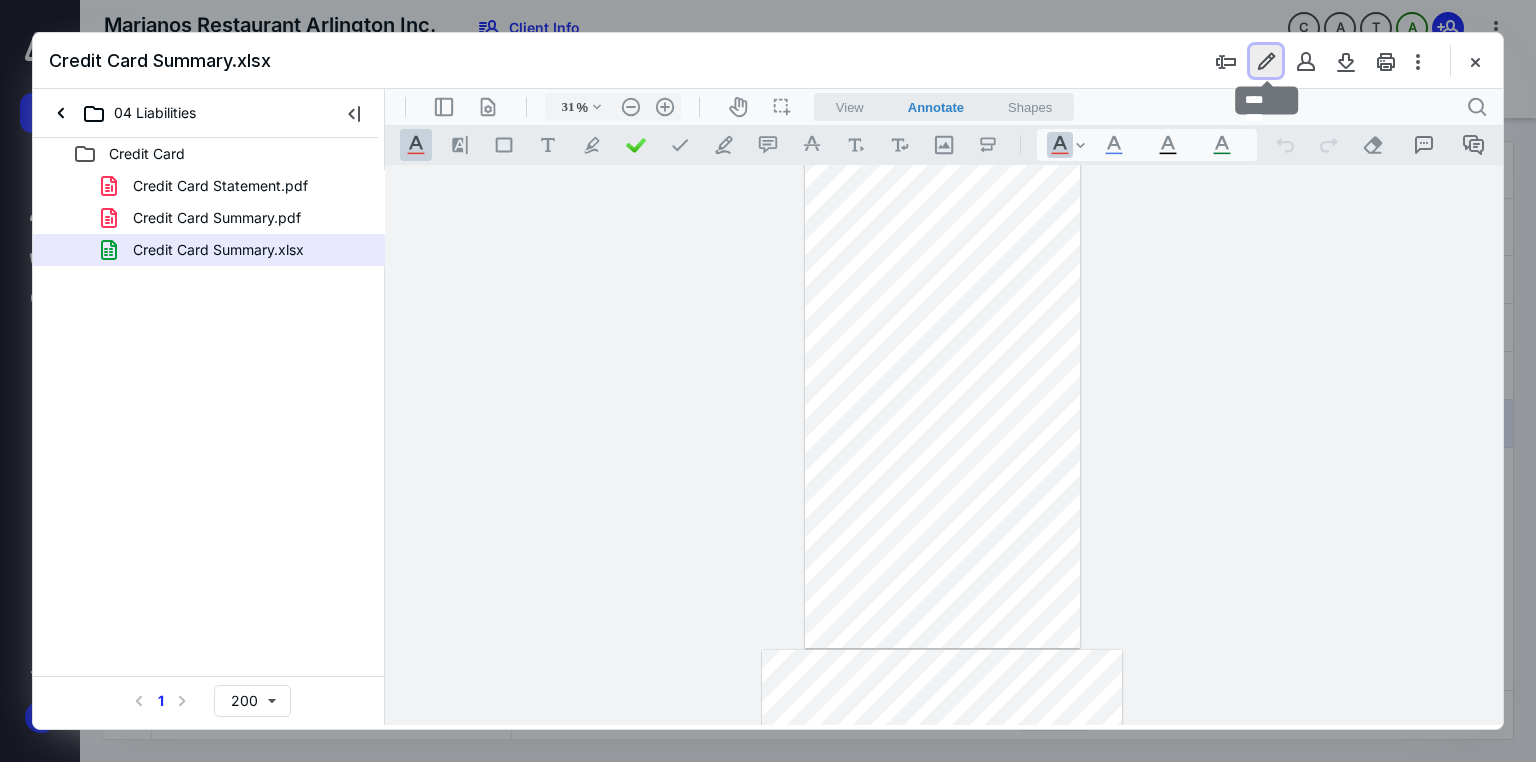 click at bounding box center [1266, 61] 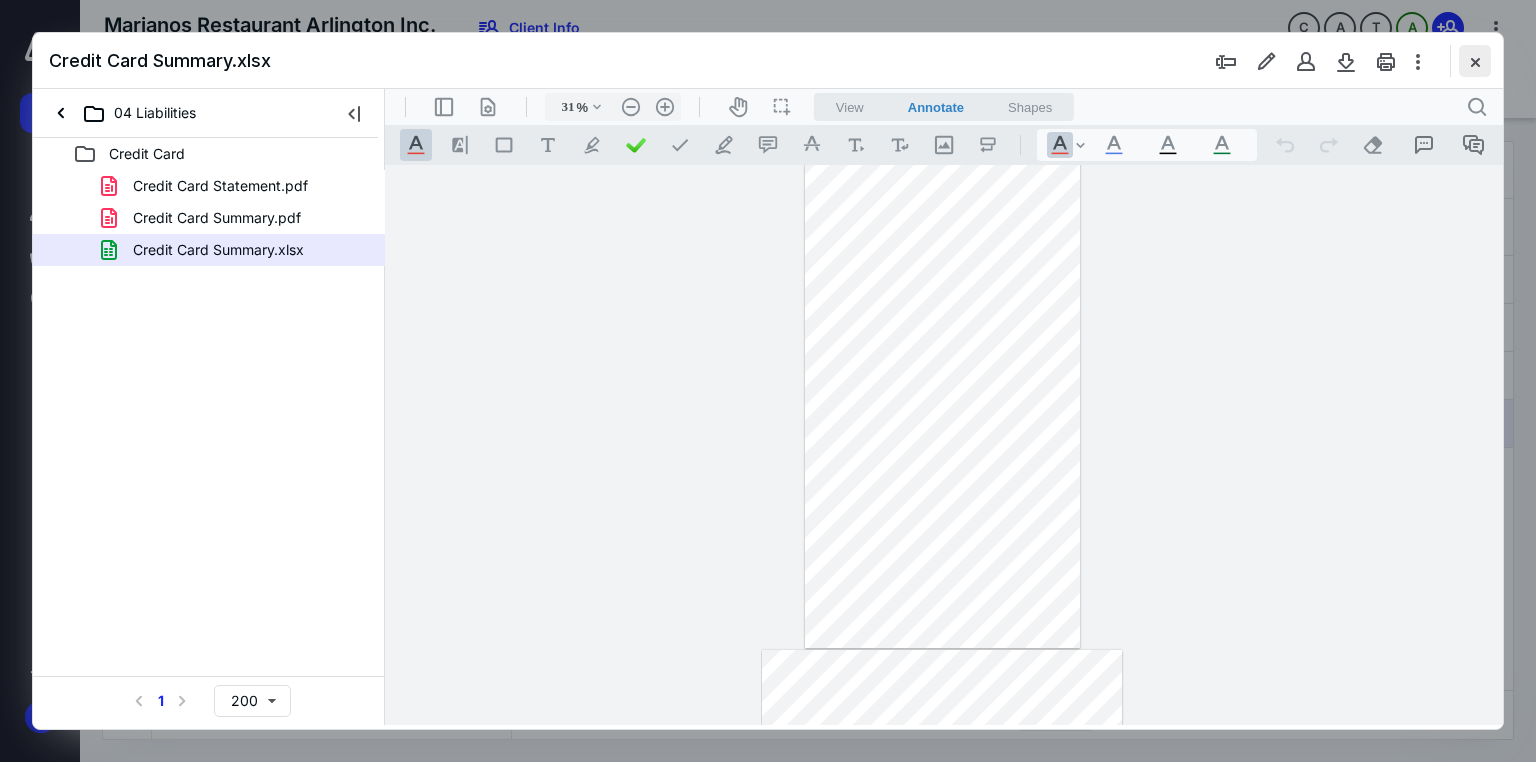 click at bounding box center (1475, 61) 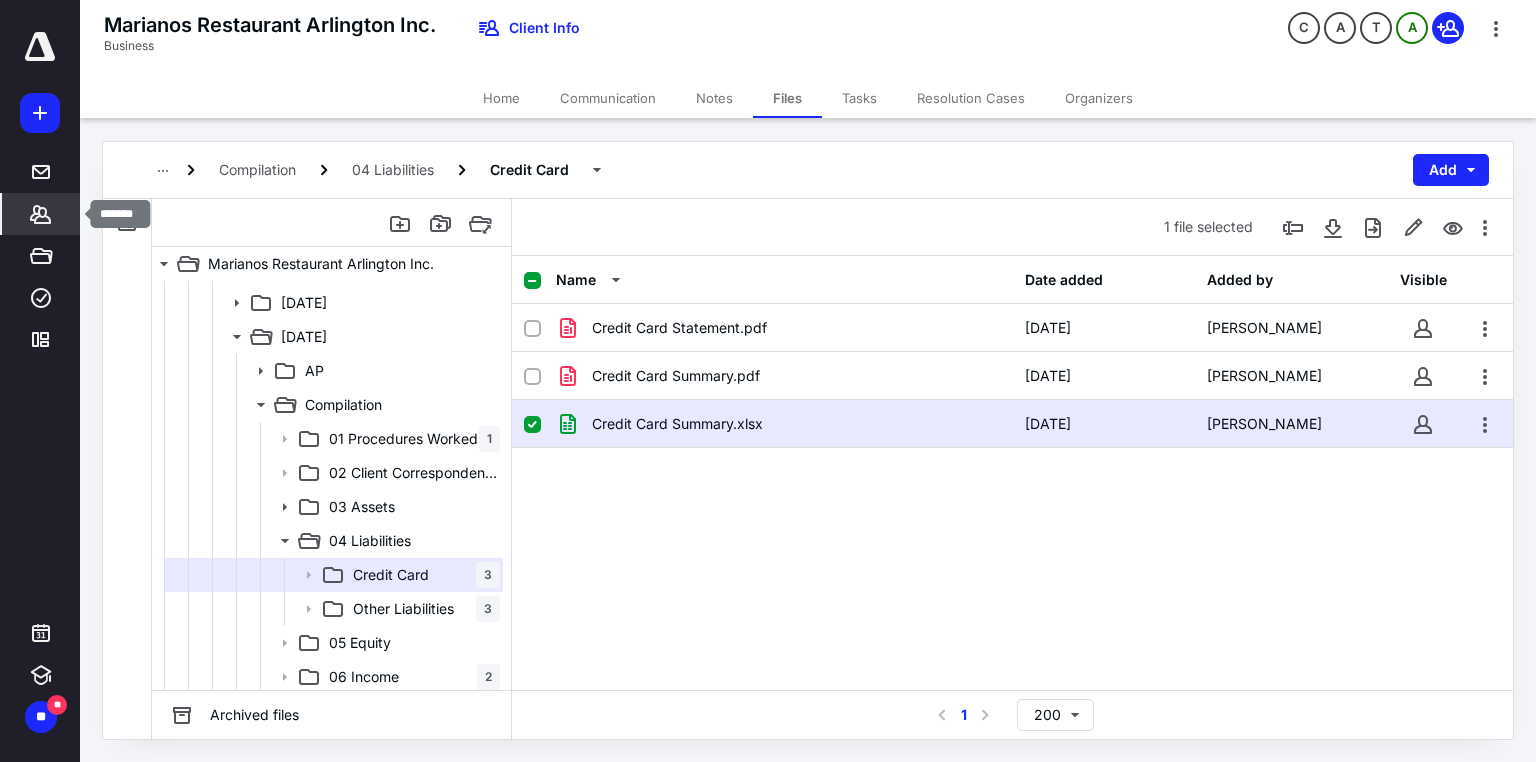 click 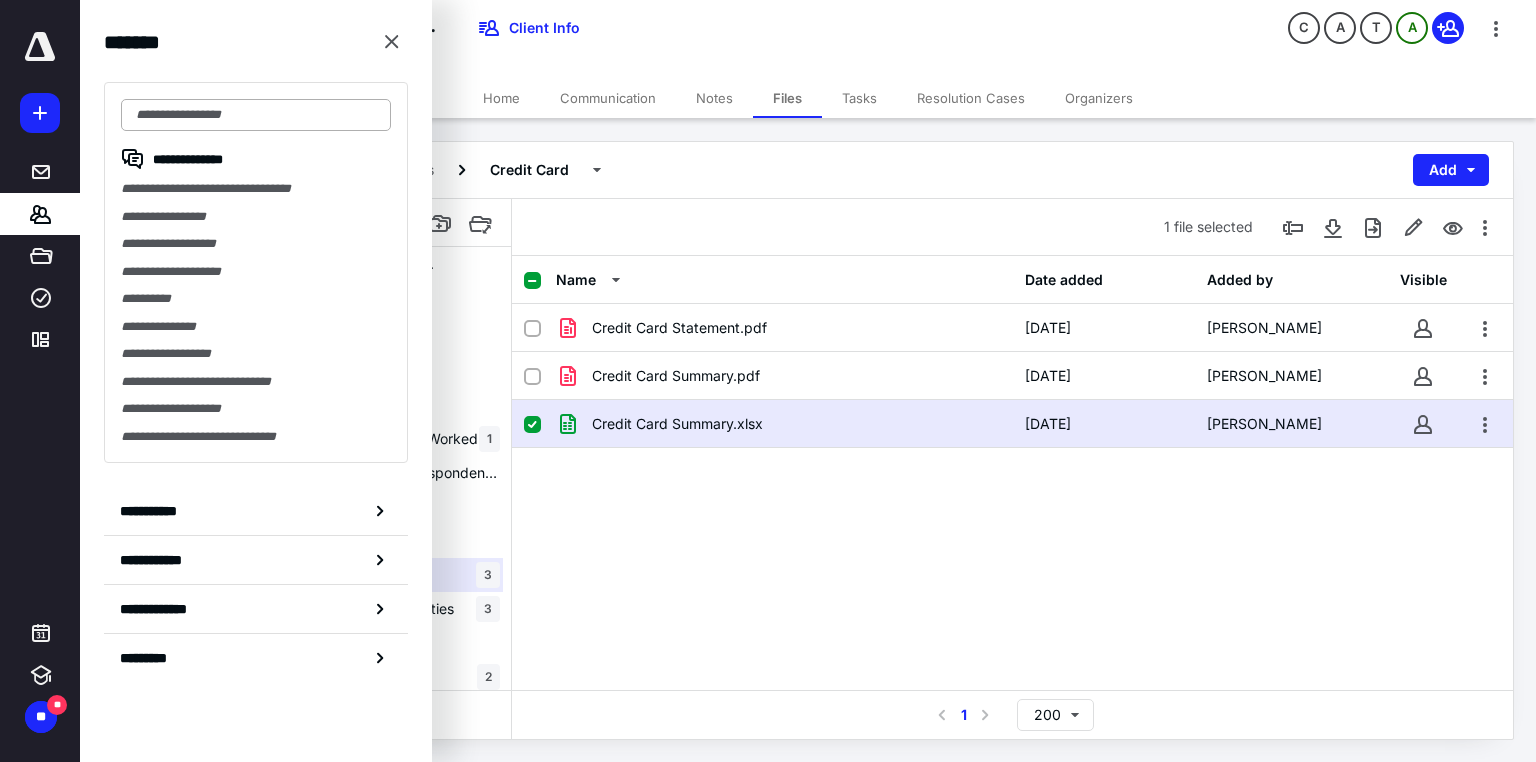click at bounding box center (256, 115) 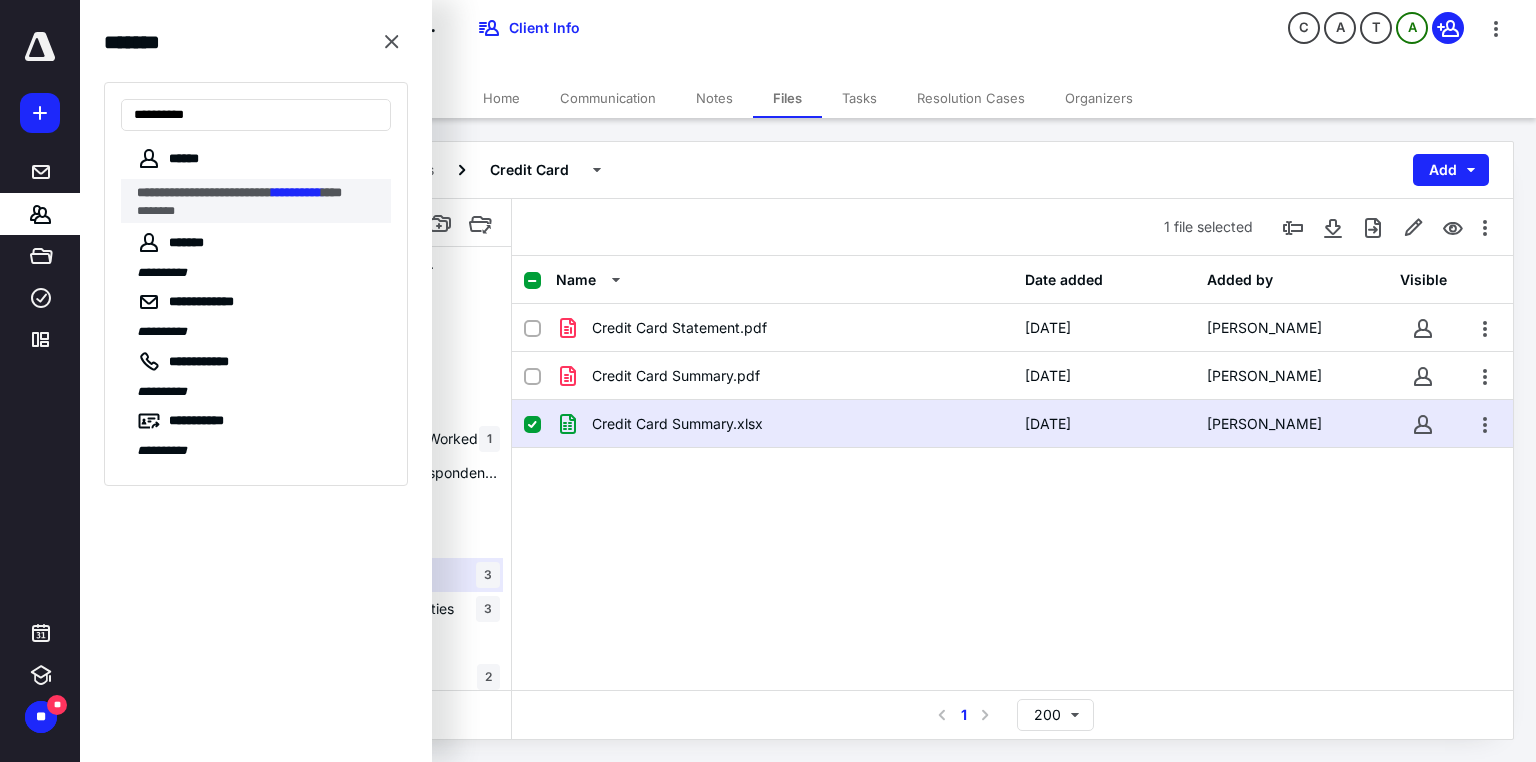 type on "**********" 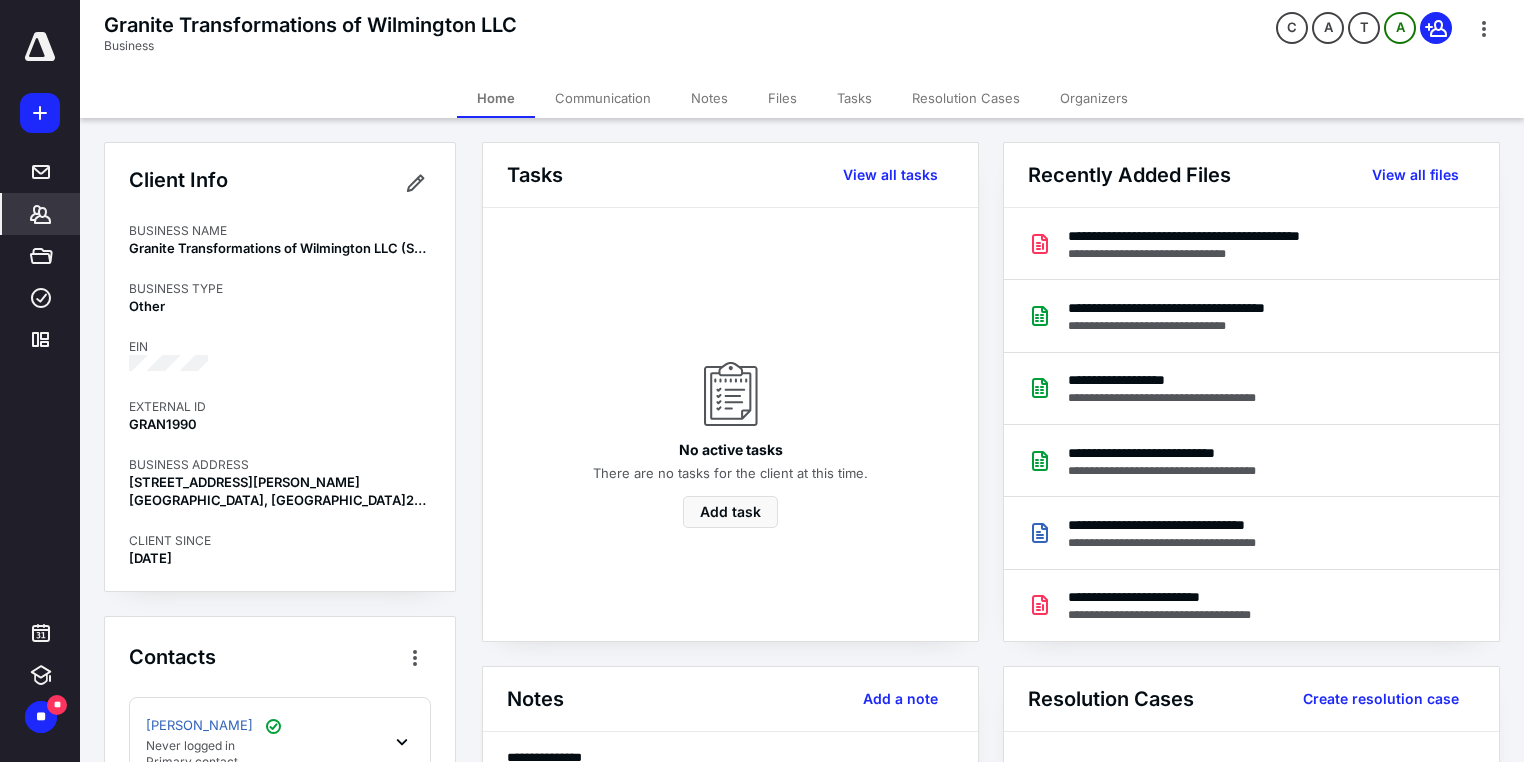 click on "Files" at bounding box center [782, 98] 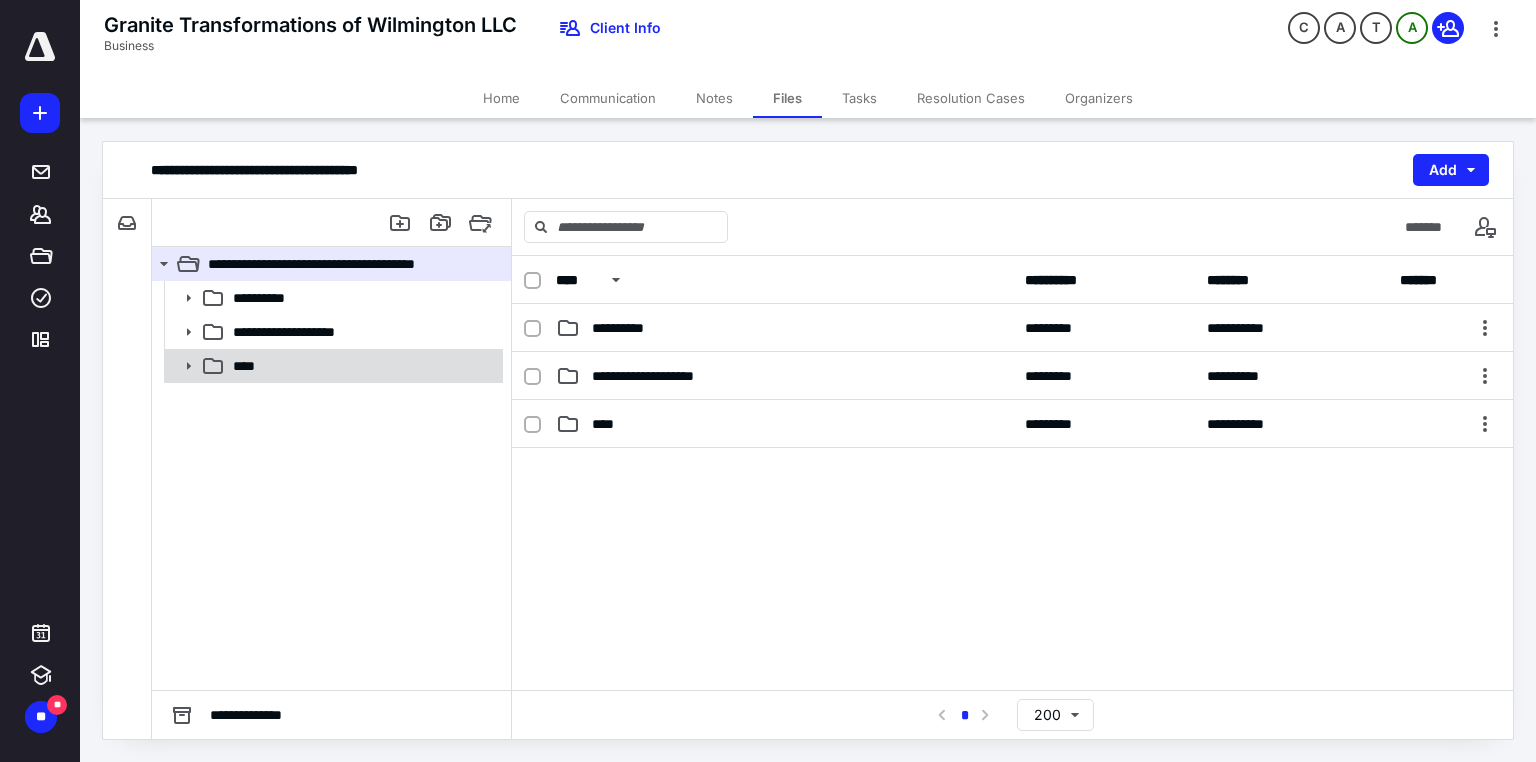 click on "****" at bounding box center (250, 366) 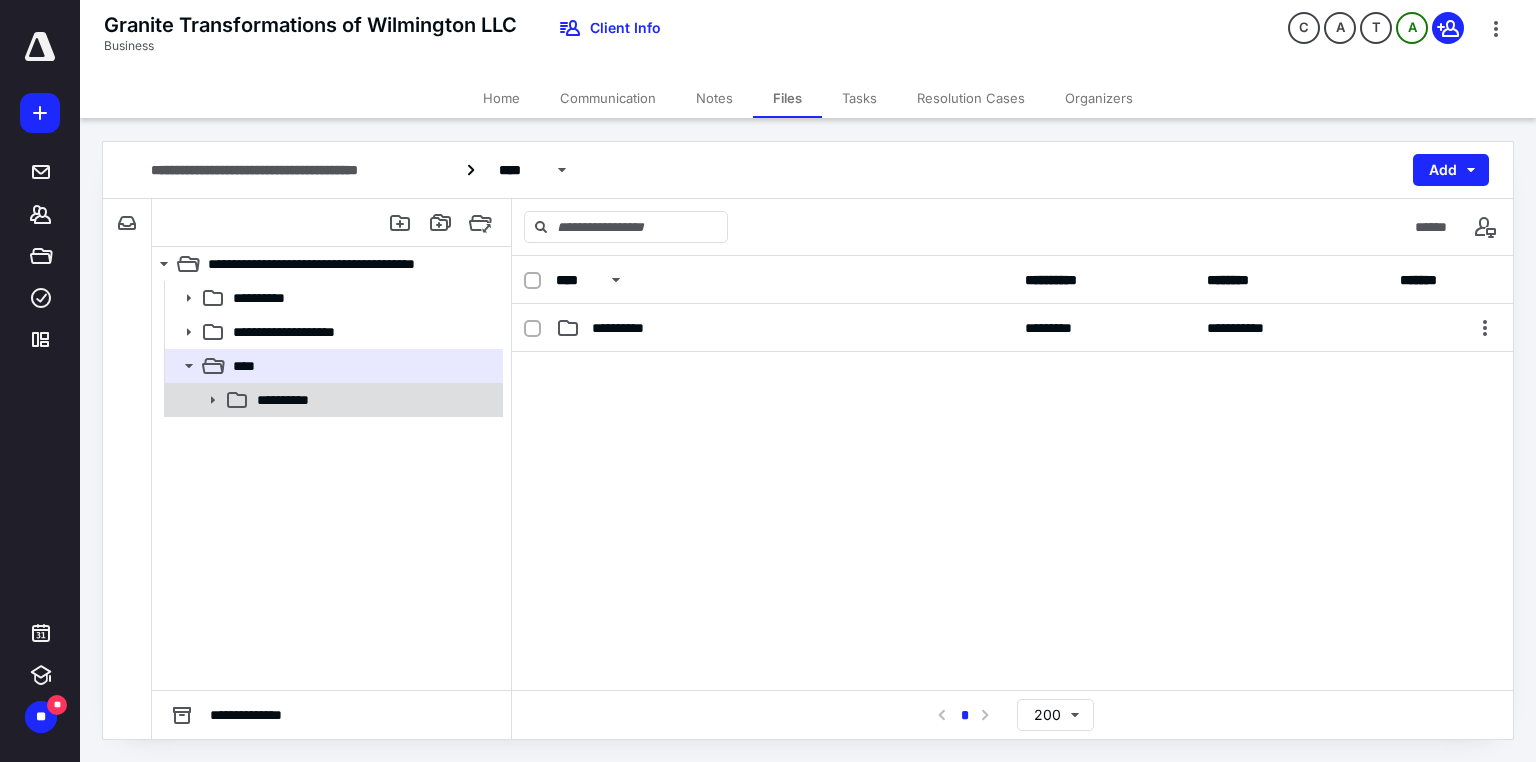 click on "**********" at bounding box center (294, 400) 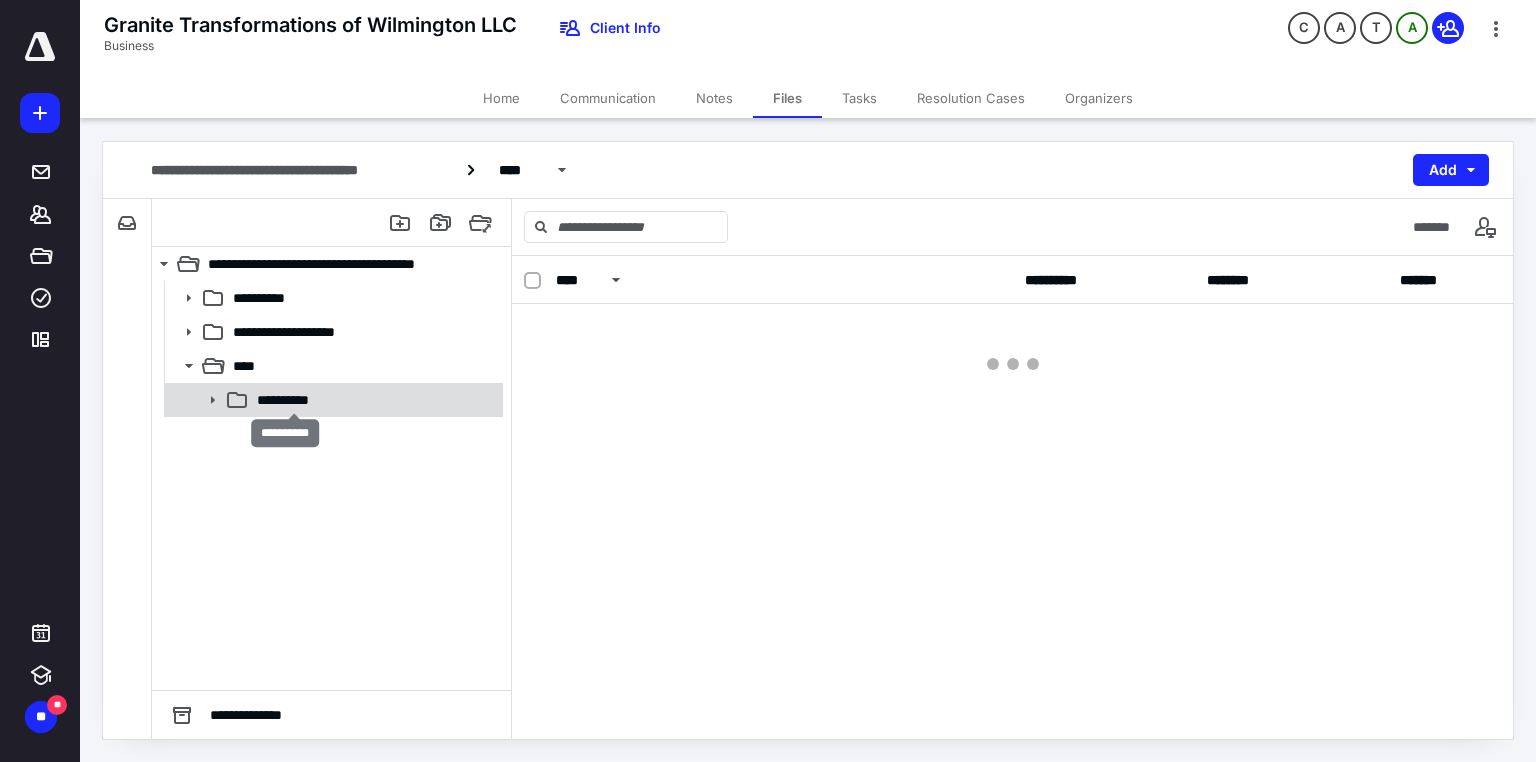 click on "**********" at bounding box center (294, 400) 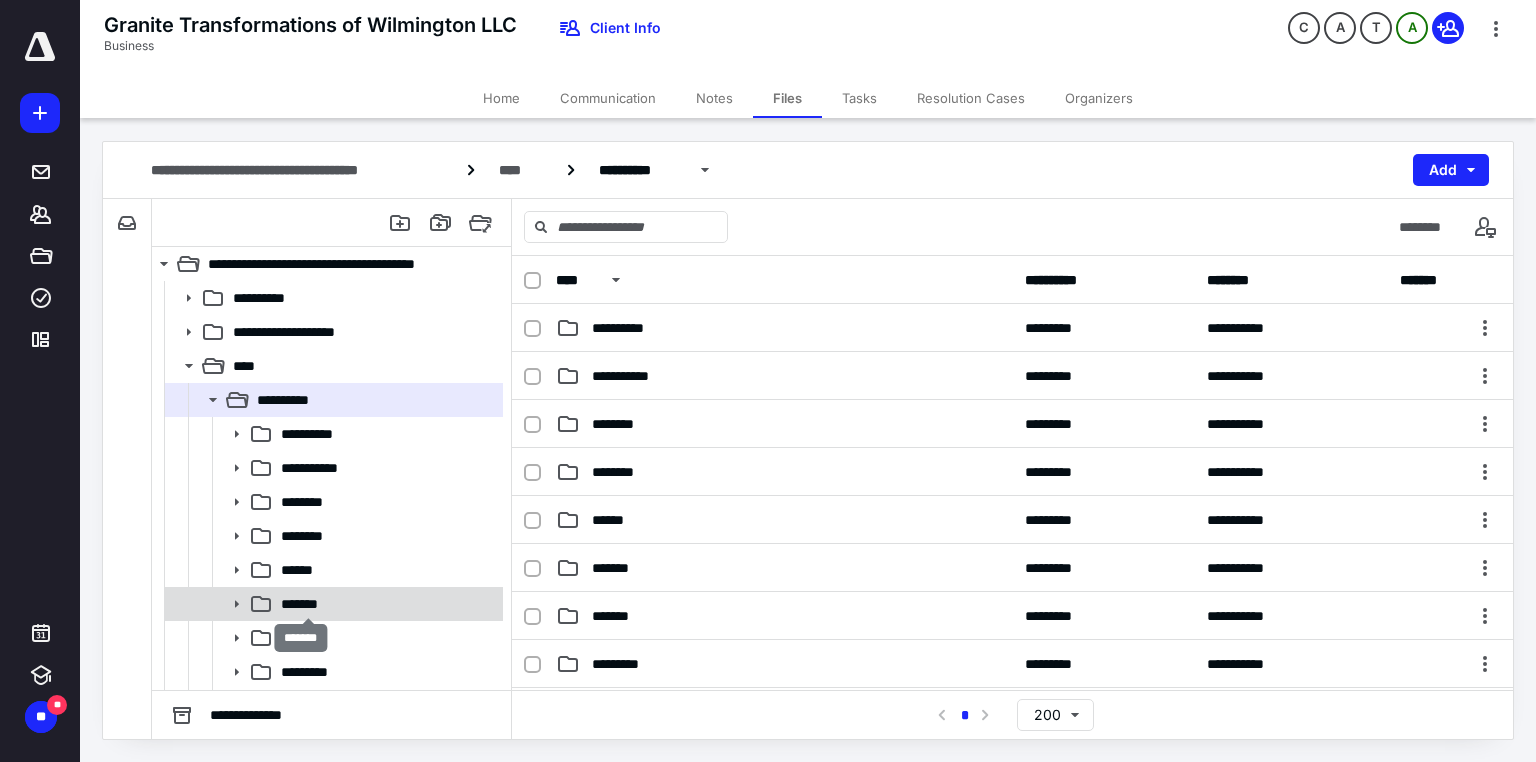 click on "*******" at bounding box center [308, 604] 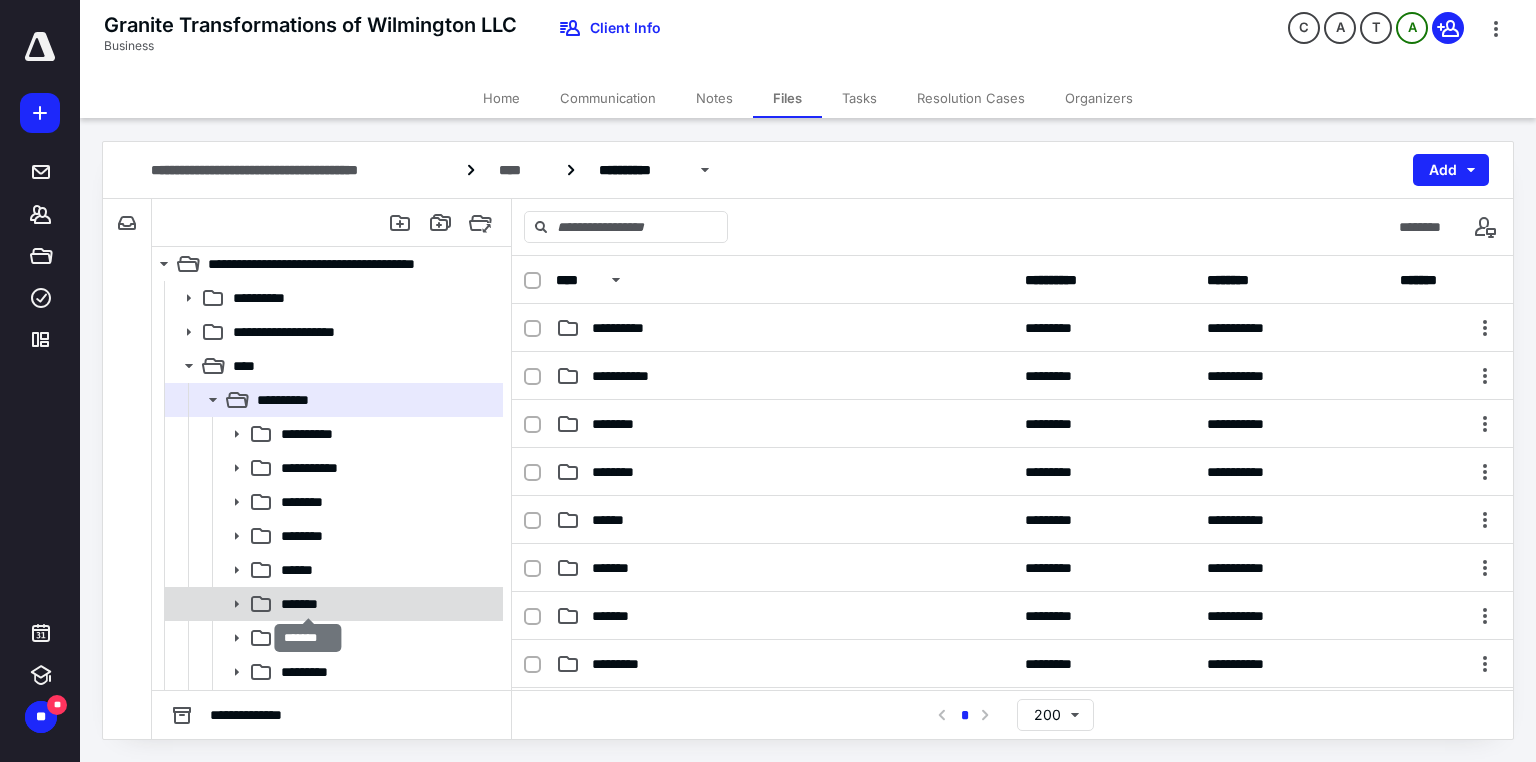 click on "*******" at bounding box center (308, 604) 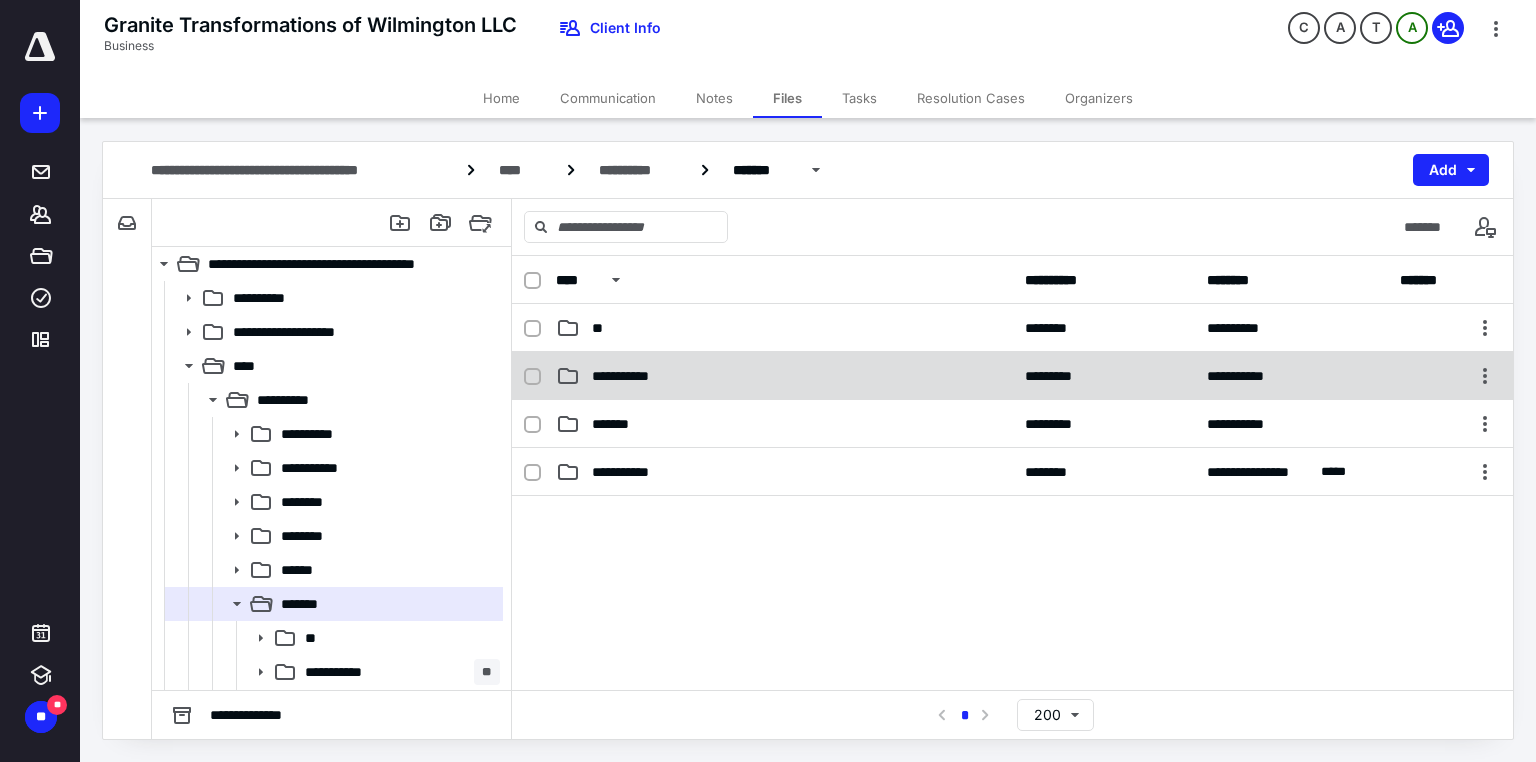click 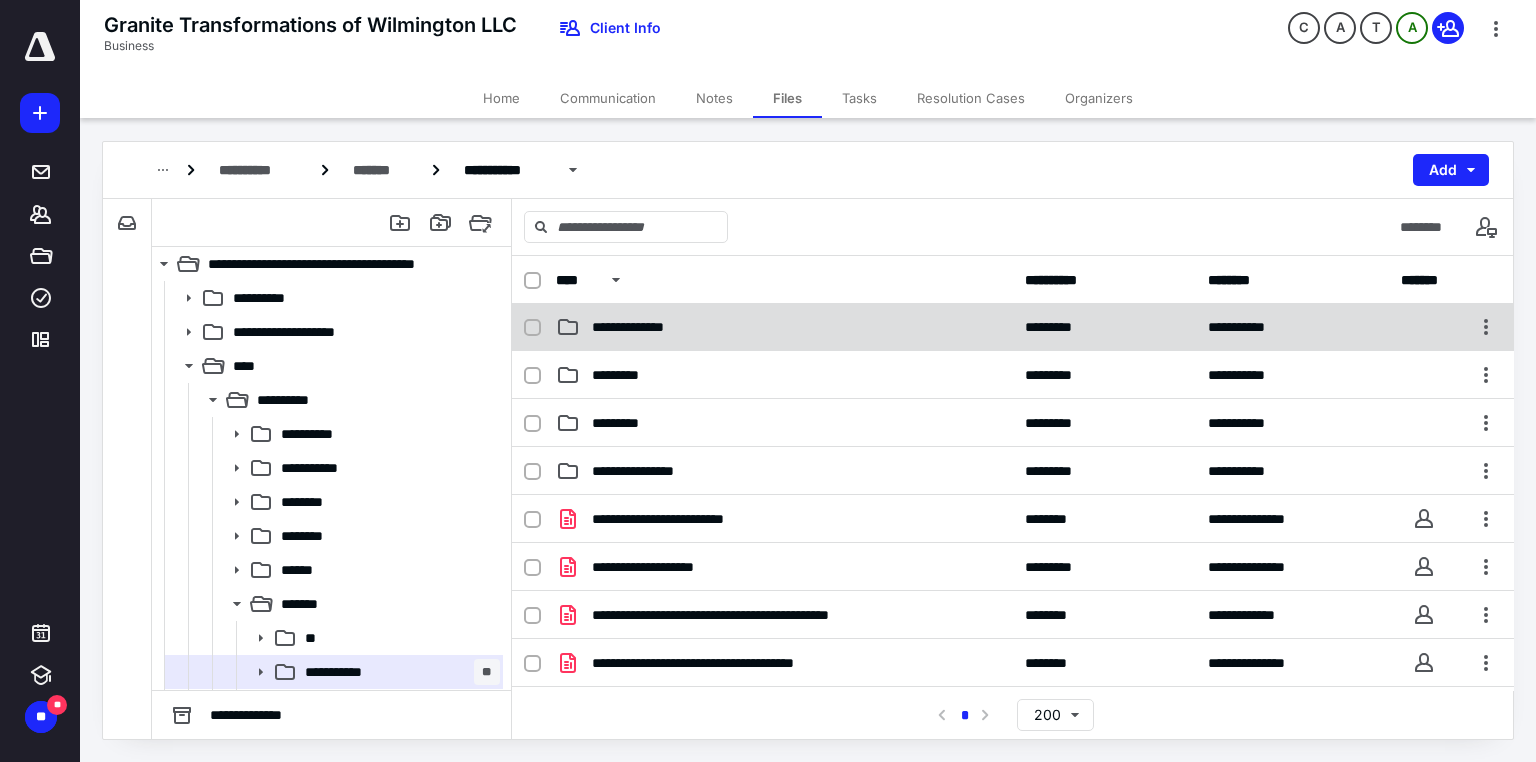 scroll, scrollTop: 160, scrollLeft: 0, axis: vertical 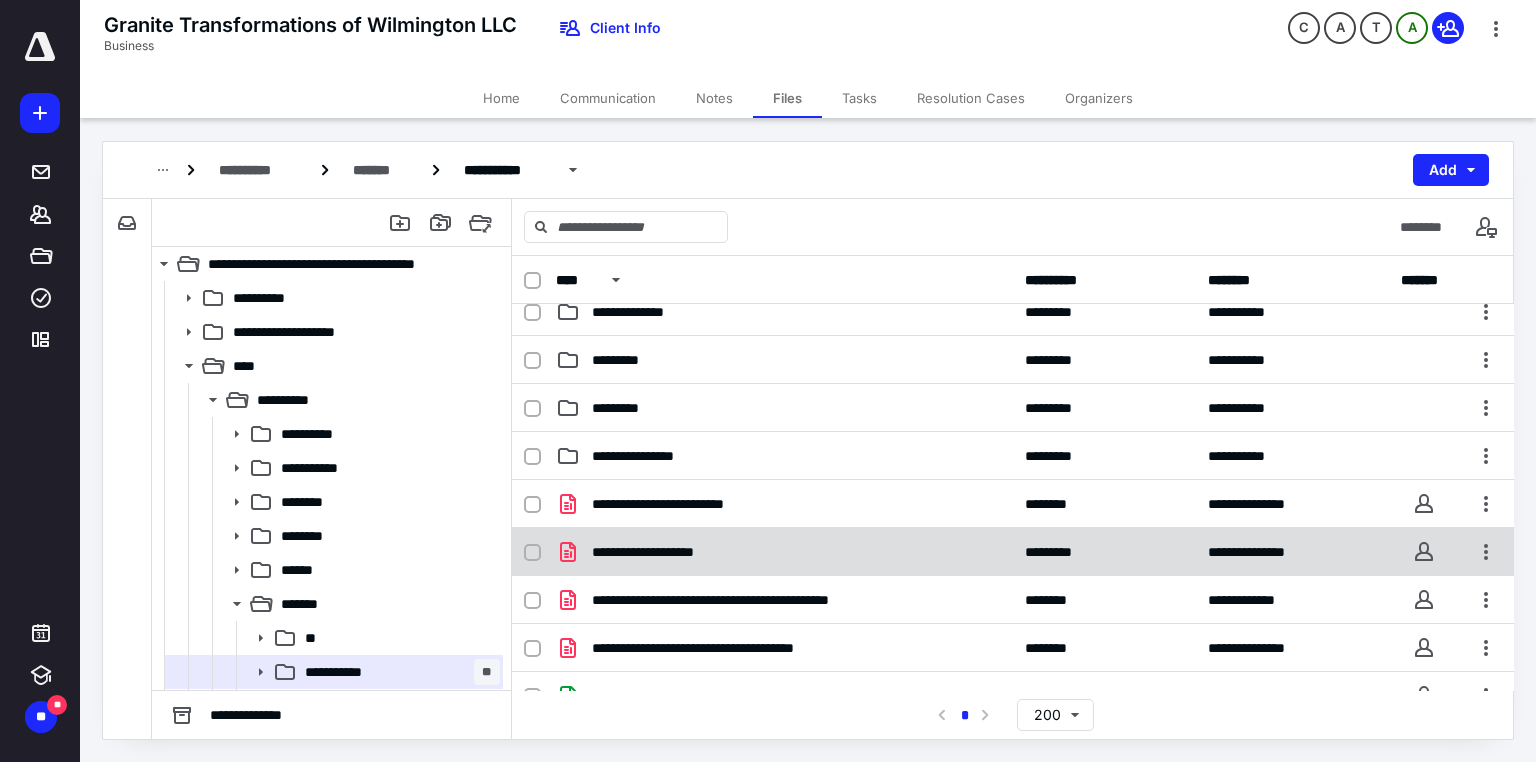click at bounding box center (540, 552) 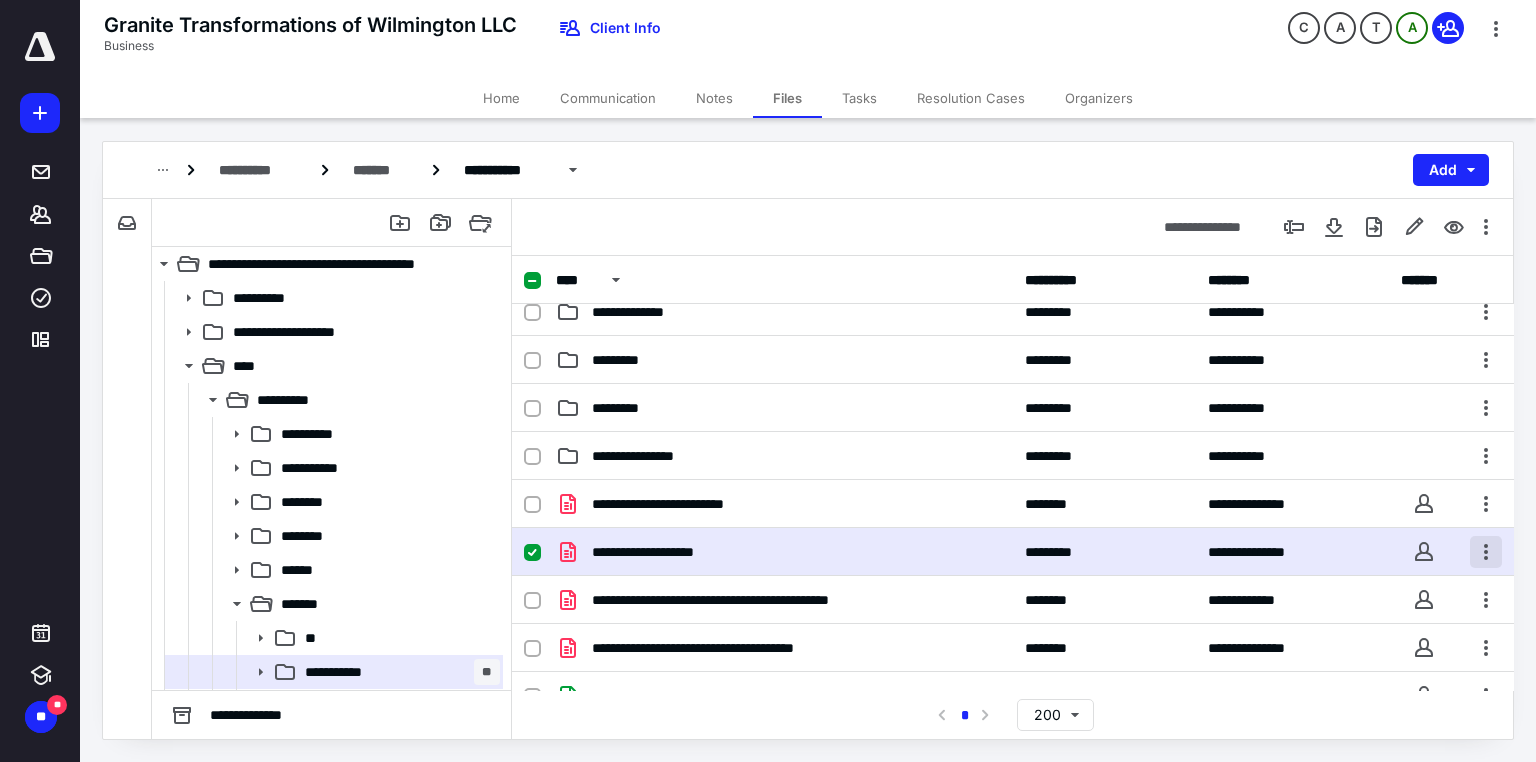 click at bounding box center [1486, 552] 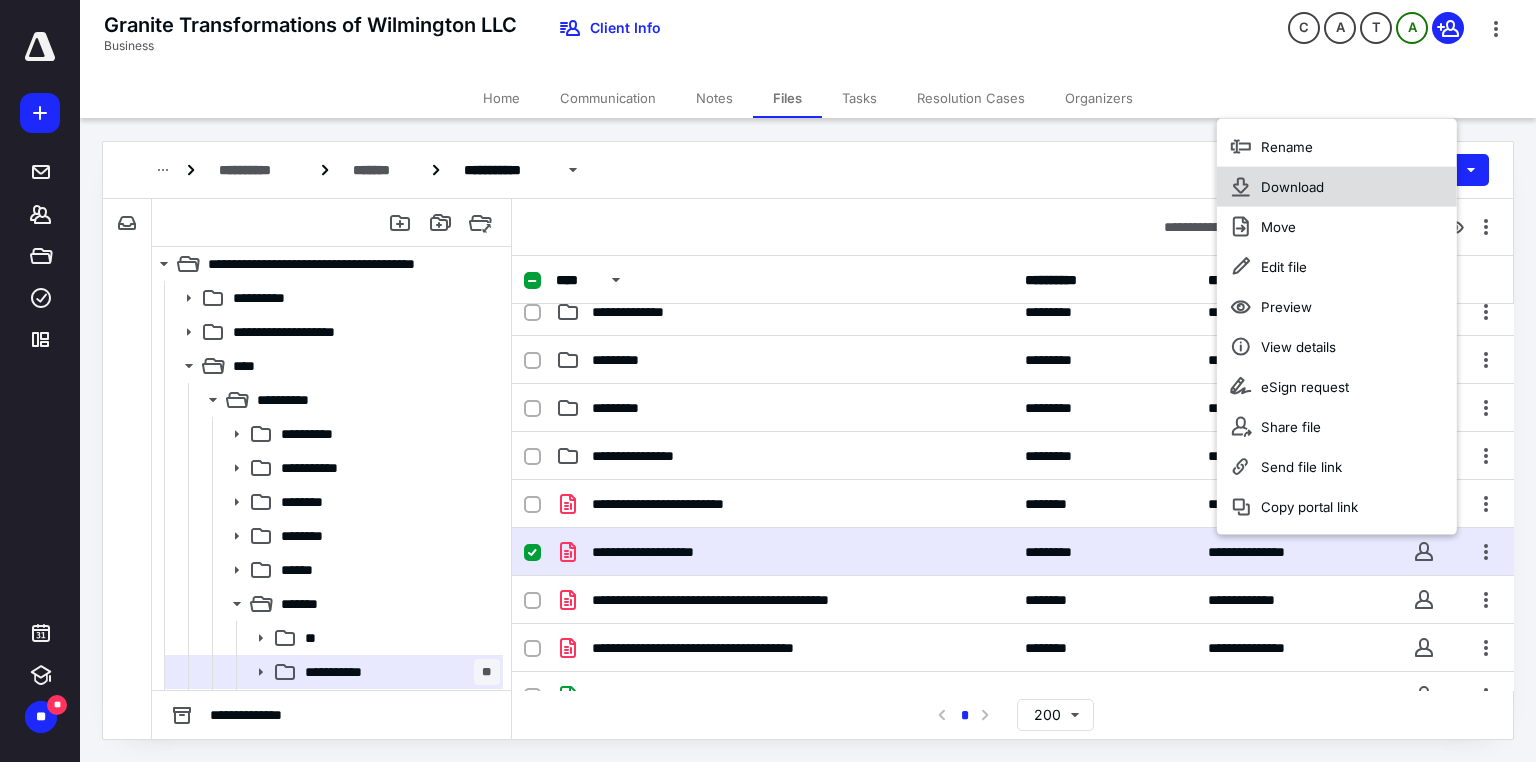 click on "Download" at bounding box center [1337, 187] 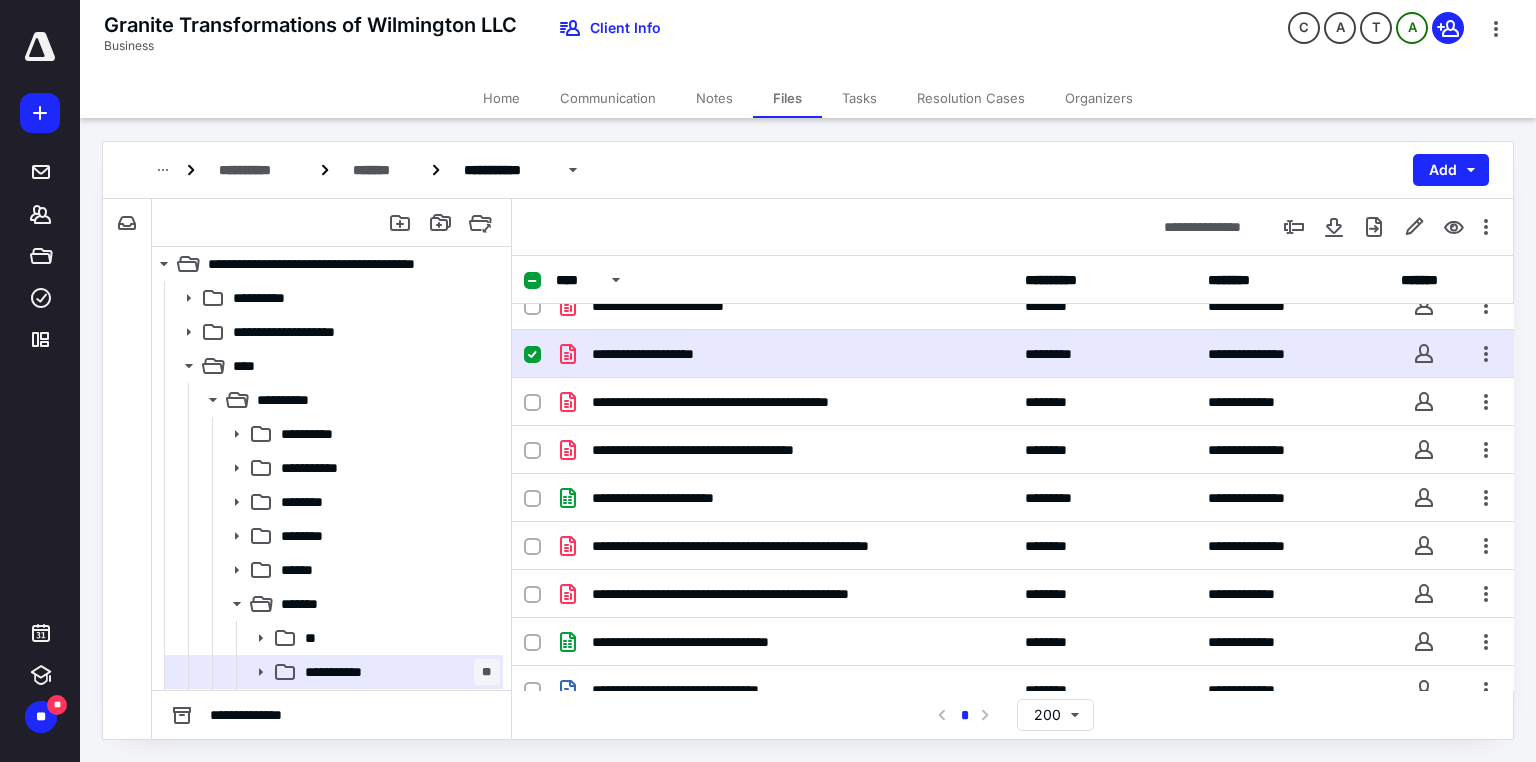 scroll, scrollTop: 473, scrollLeft: 0, axis: vertical 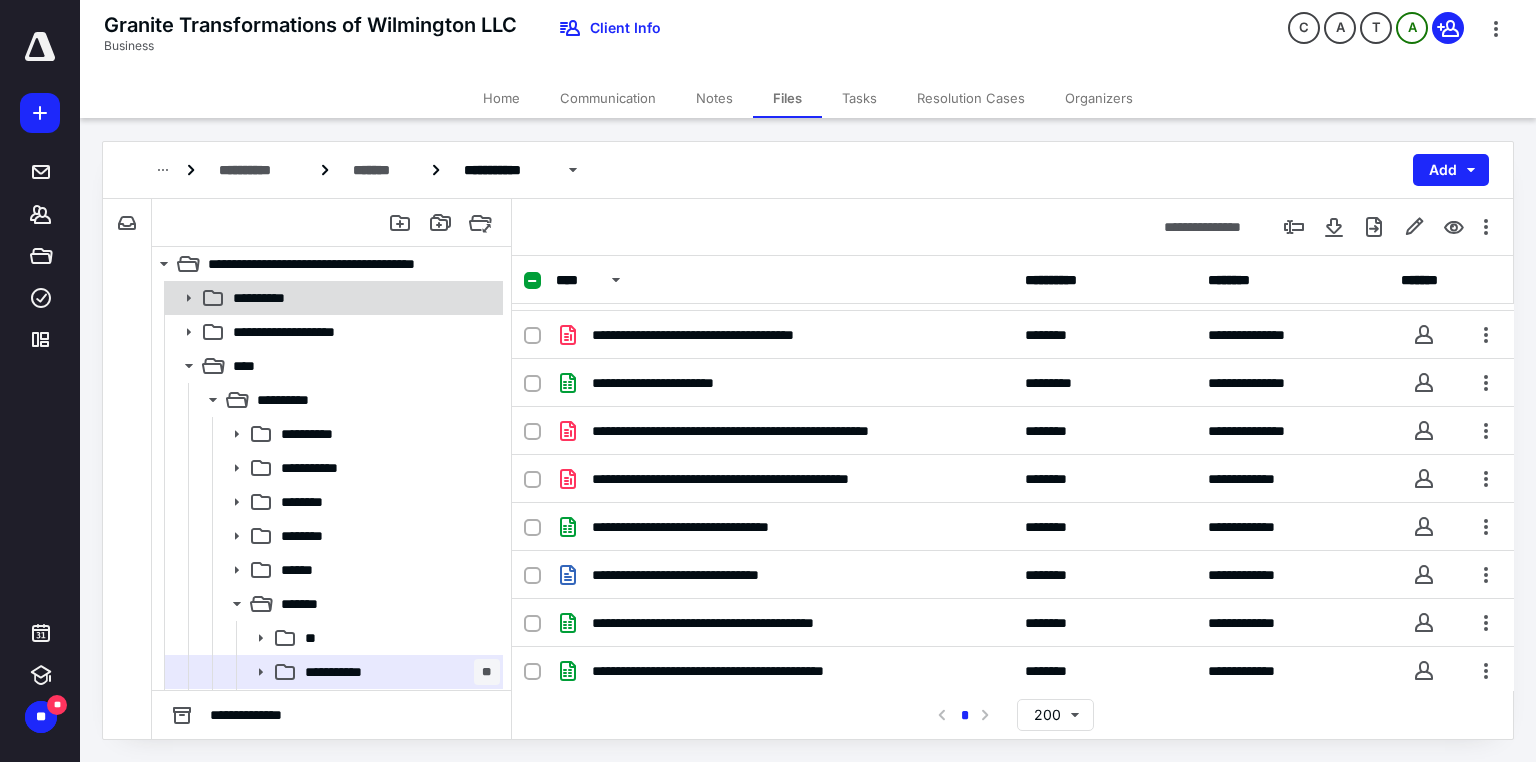 click 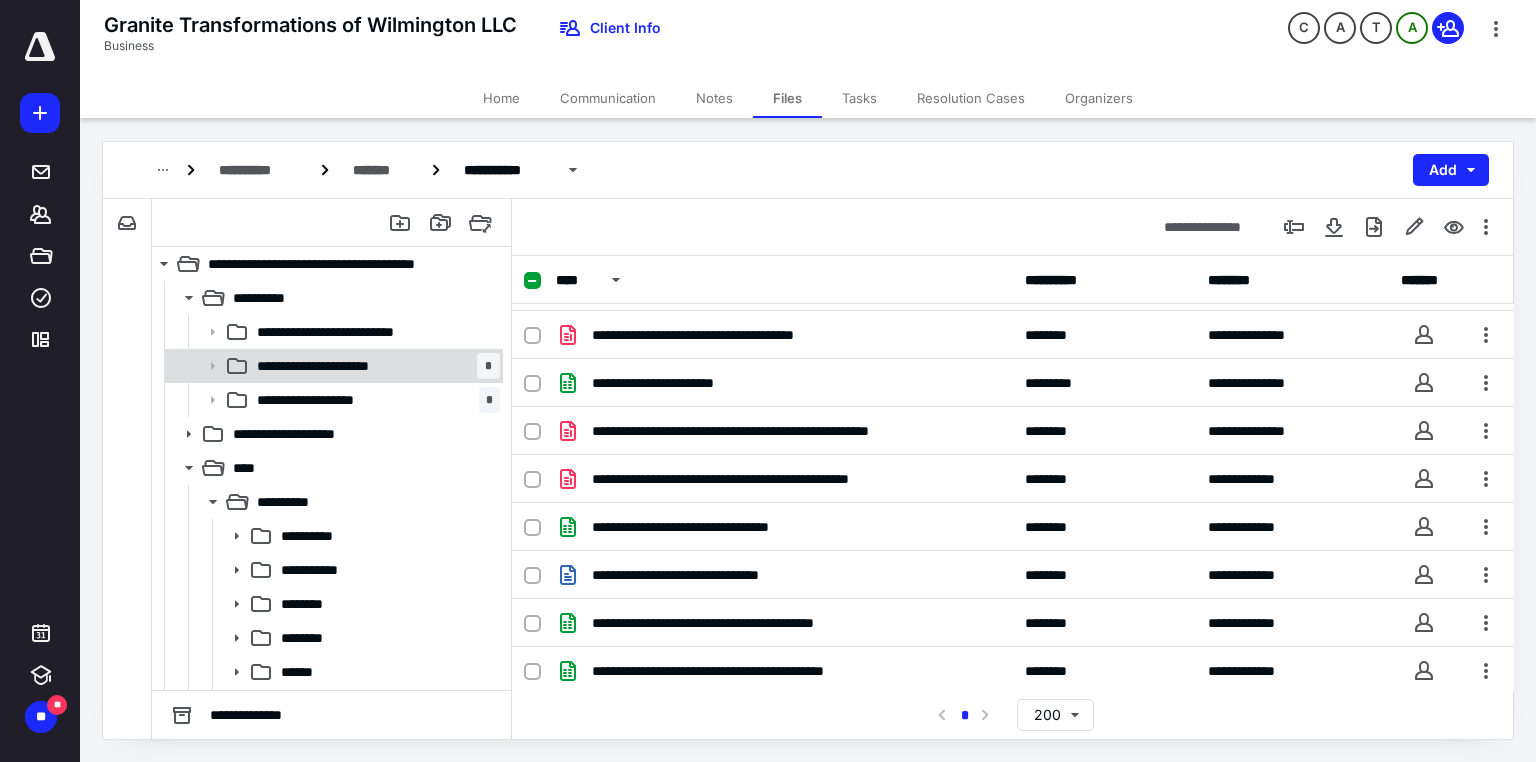 click on "**********" at bounding box center [338, 366] 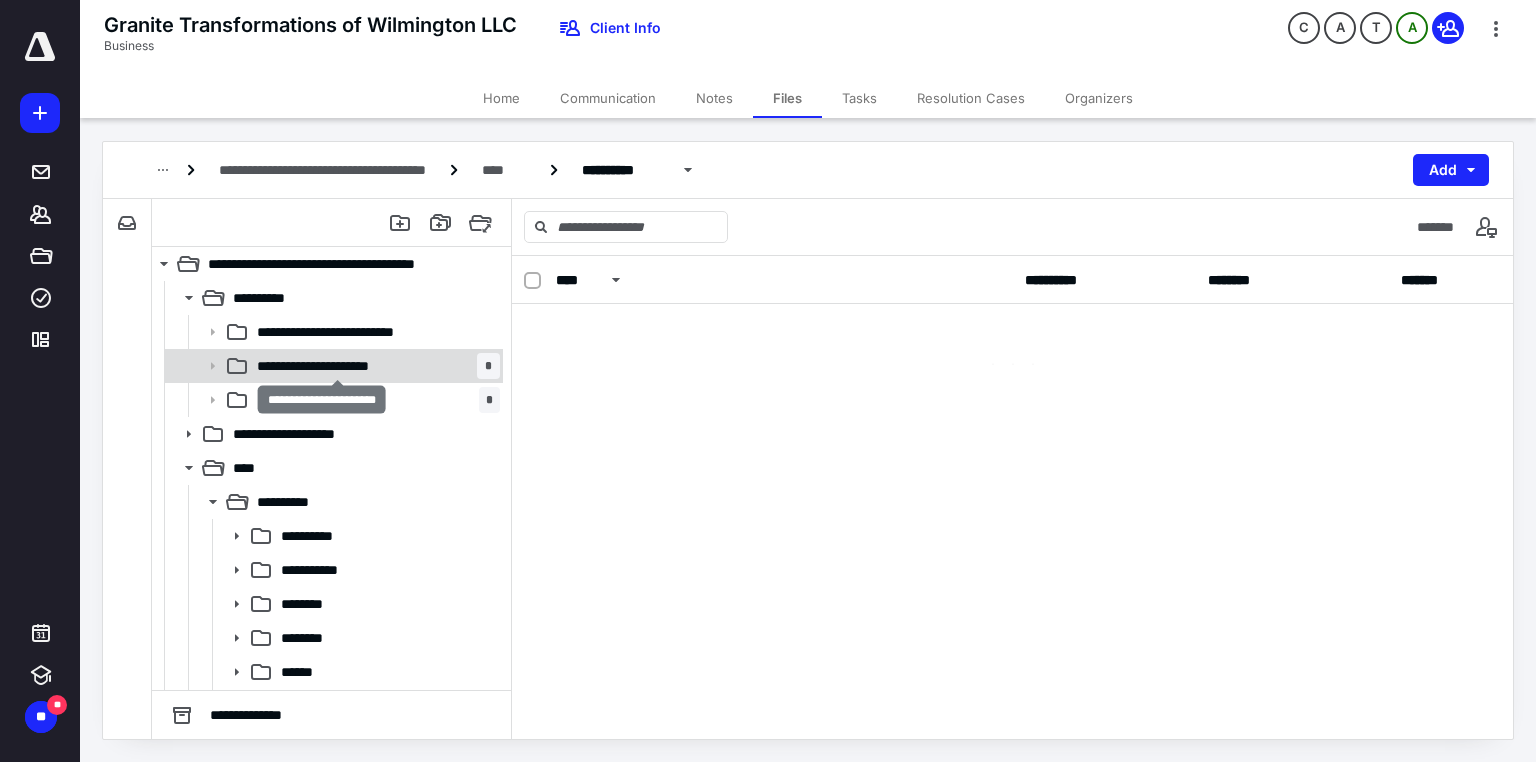 scroll, scrollTop: 0, scrollLeft: 0, axis: both 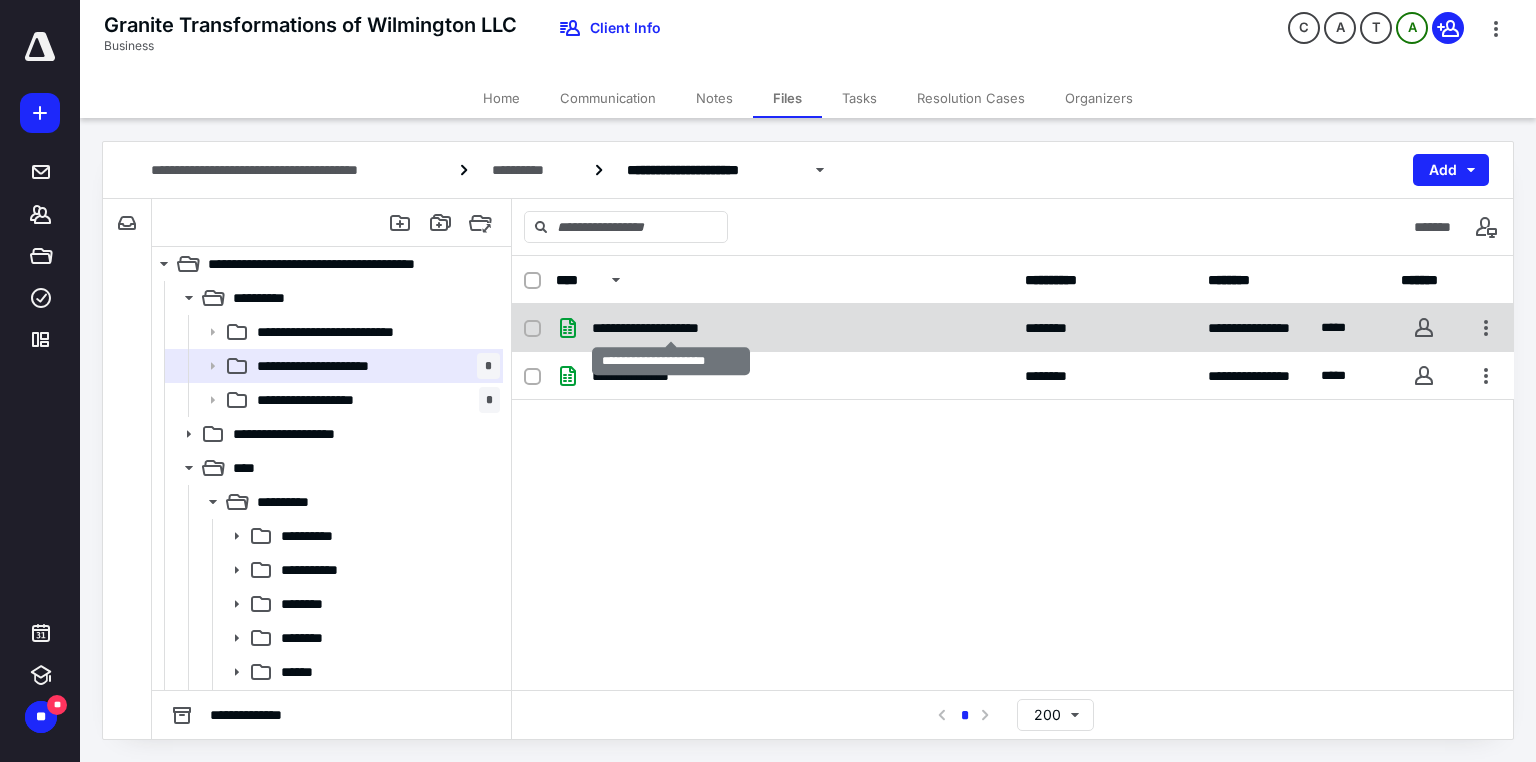 checkbox on "true" 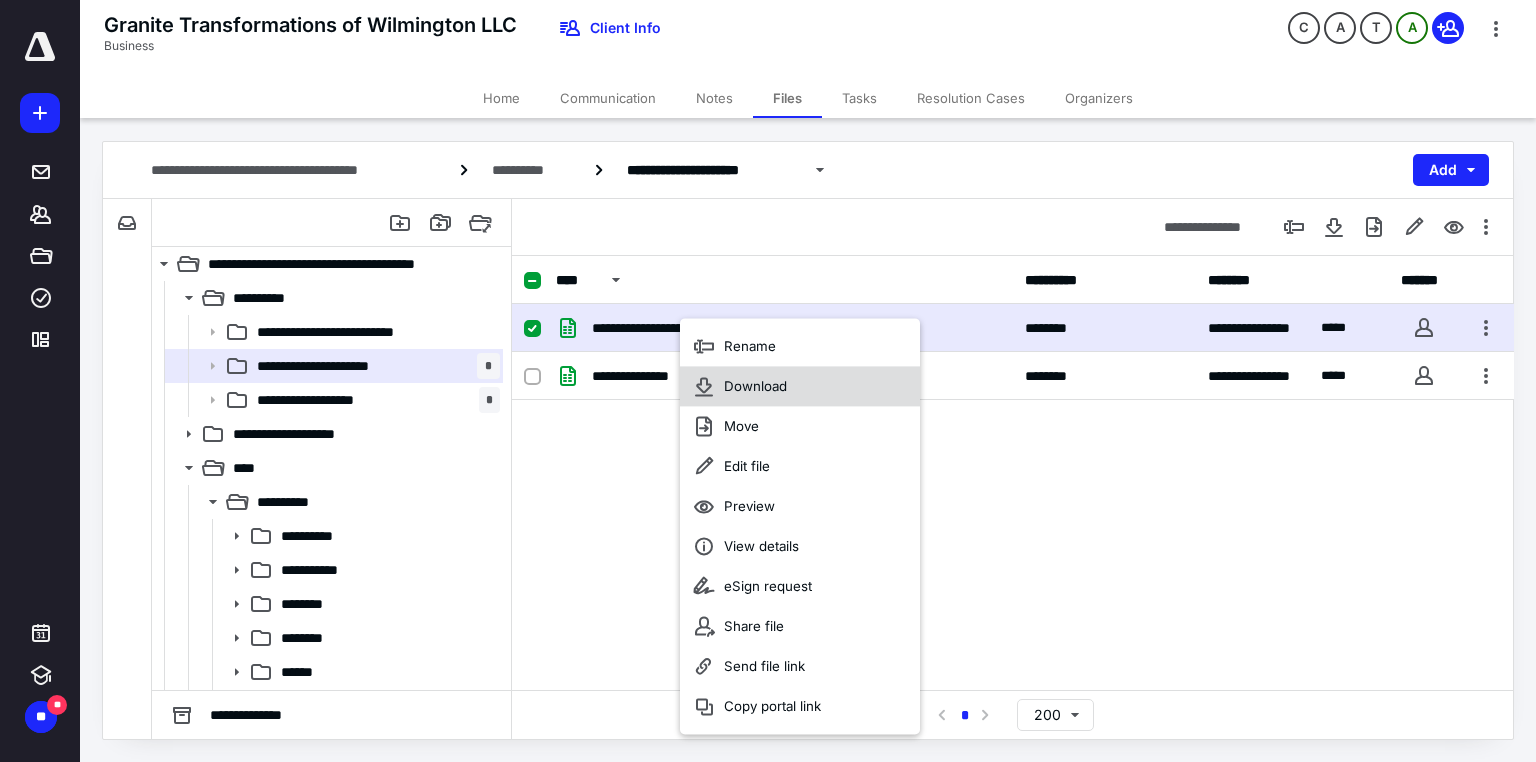 click on "Download" at bounding box center [755, 386] 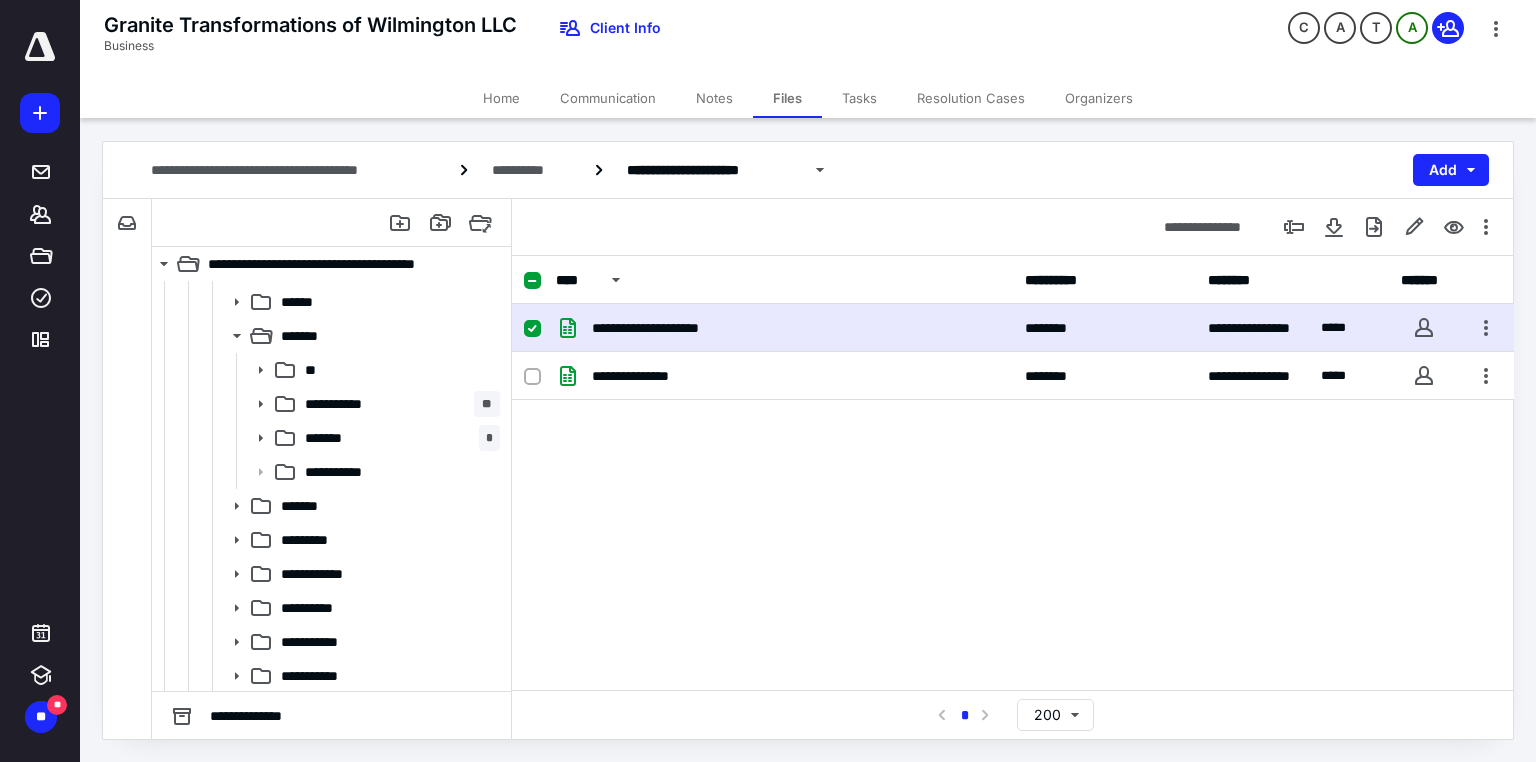 scroll, scrollTop: 371, scrollLeft: 0, axis: vertical 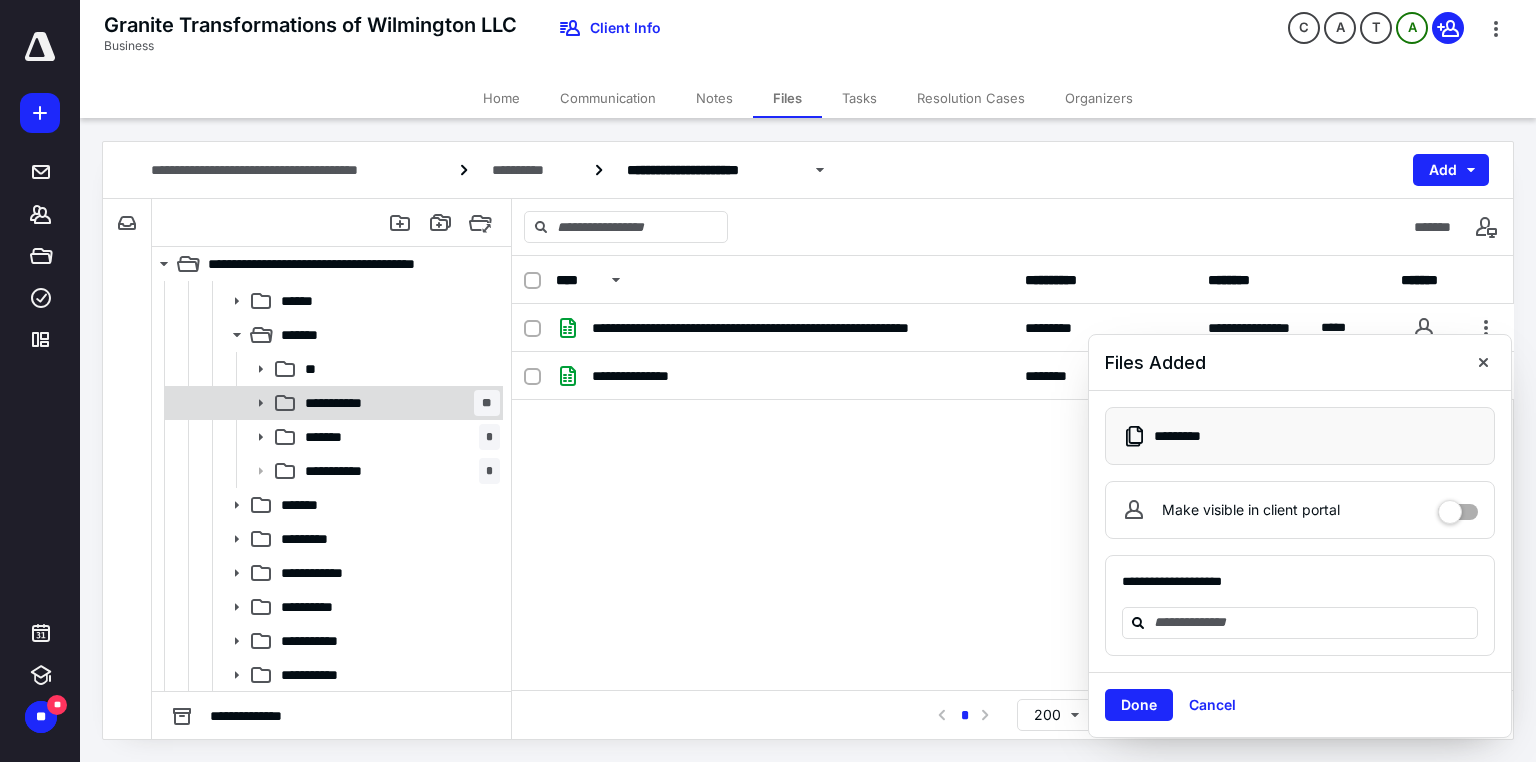 click on "**********" at bounding box center (344, 403) 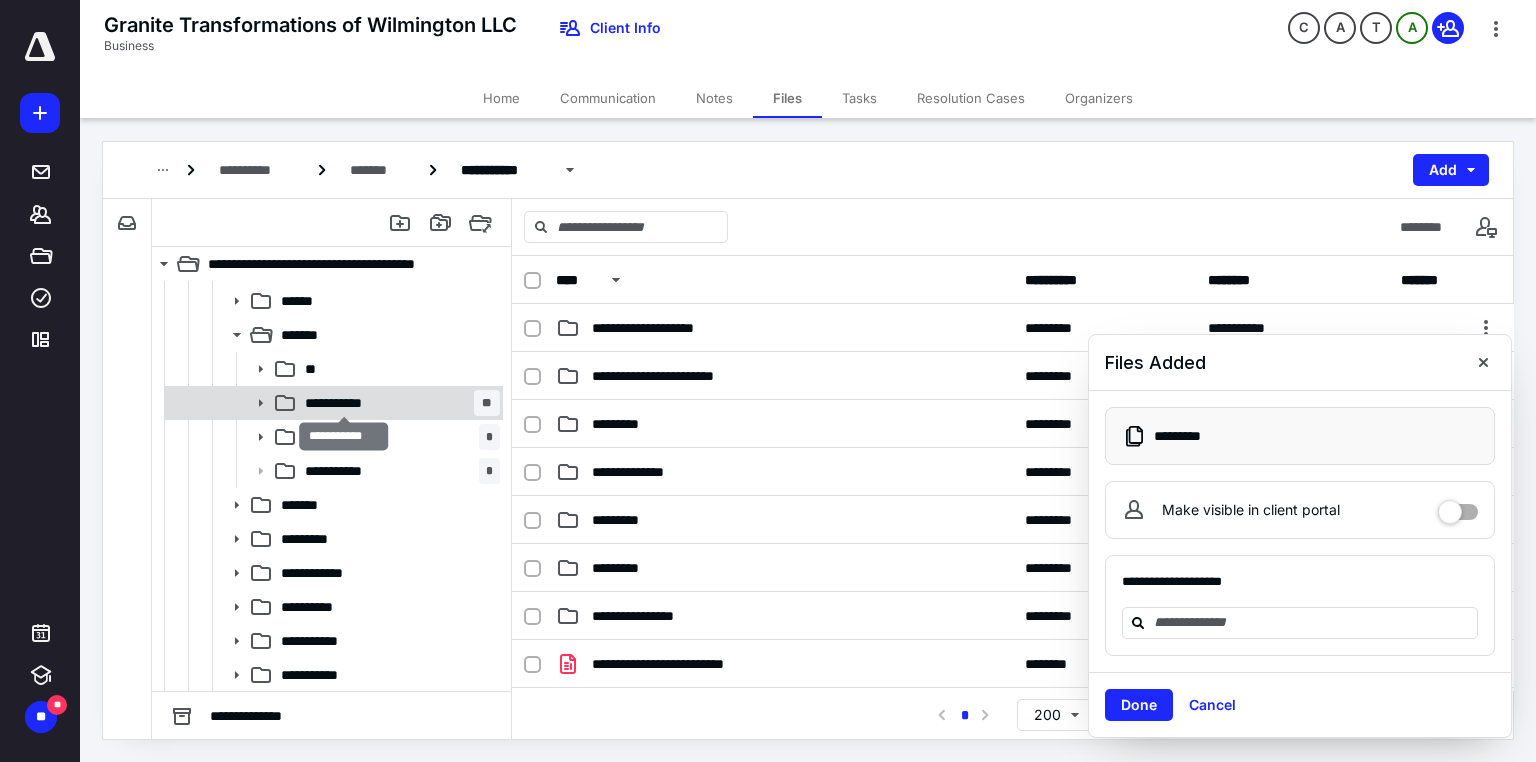 click on "**********" at bounding box center (344, 403) 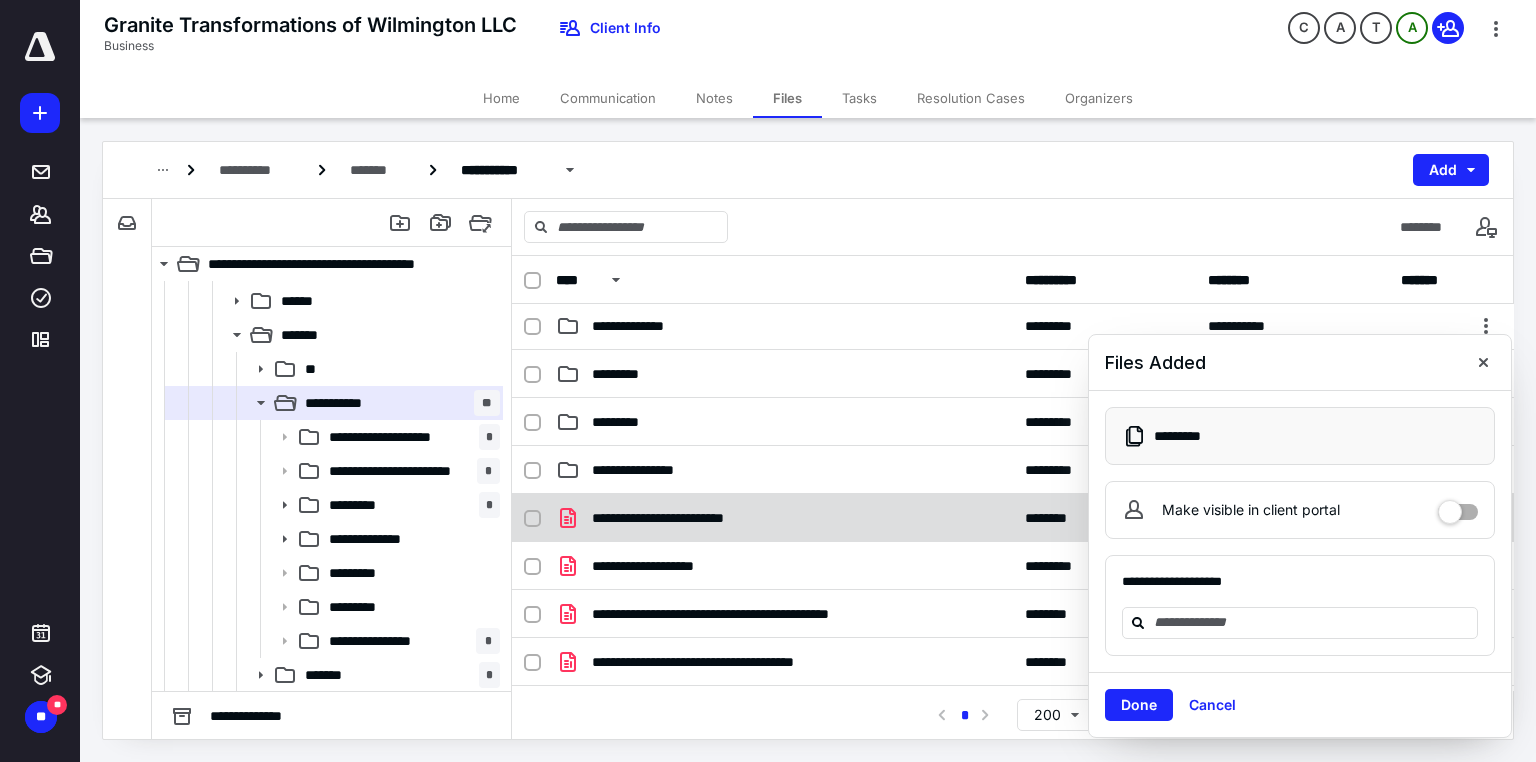 scroll, scrollTop: 160, scrollLeft: 0, axis: vertical 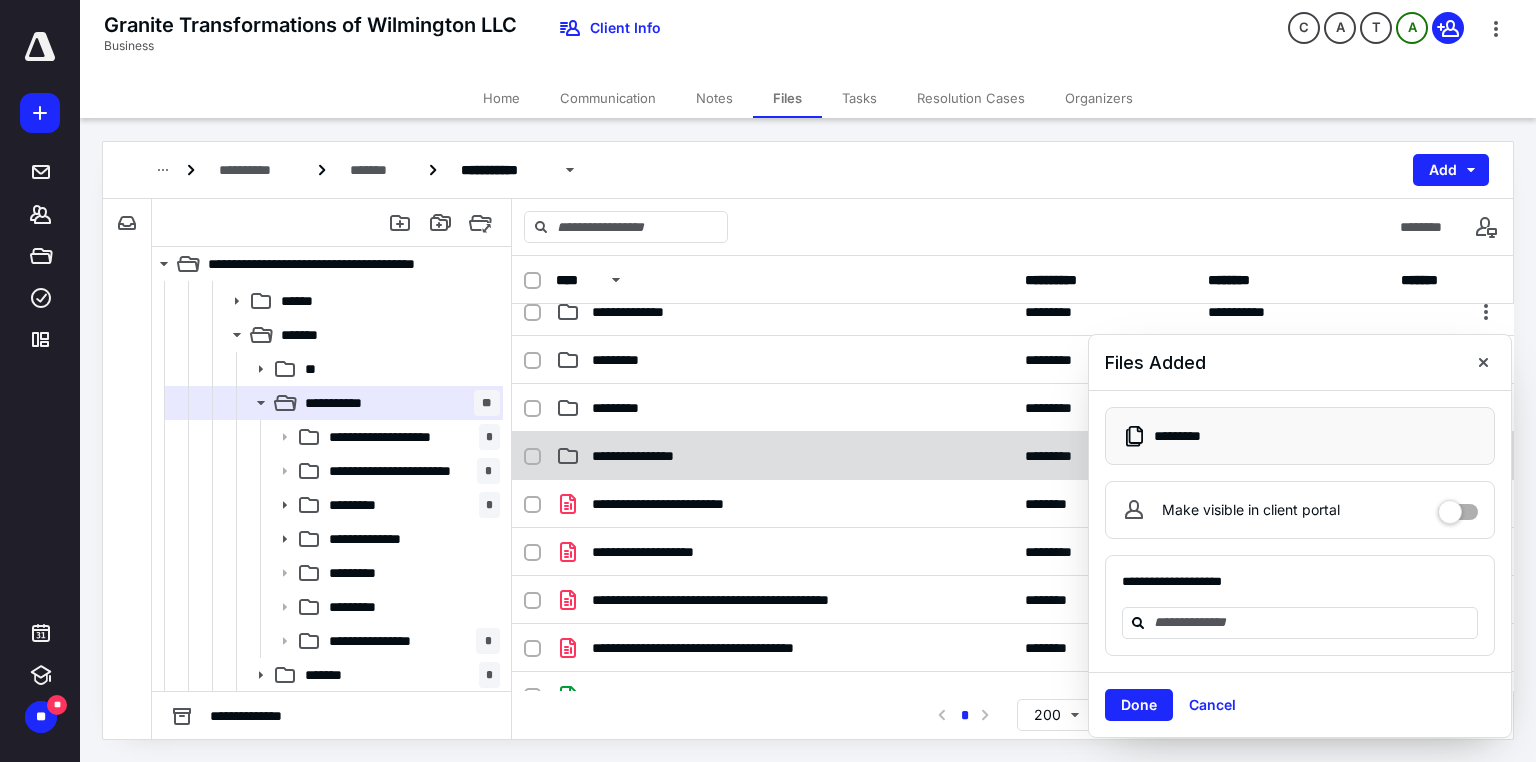 click on "**********" at bounding box center (650, 456) 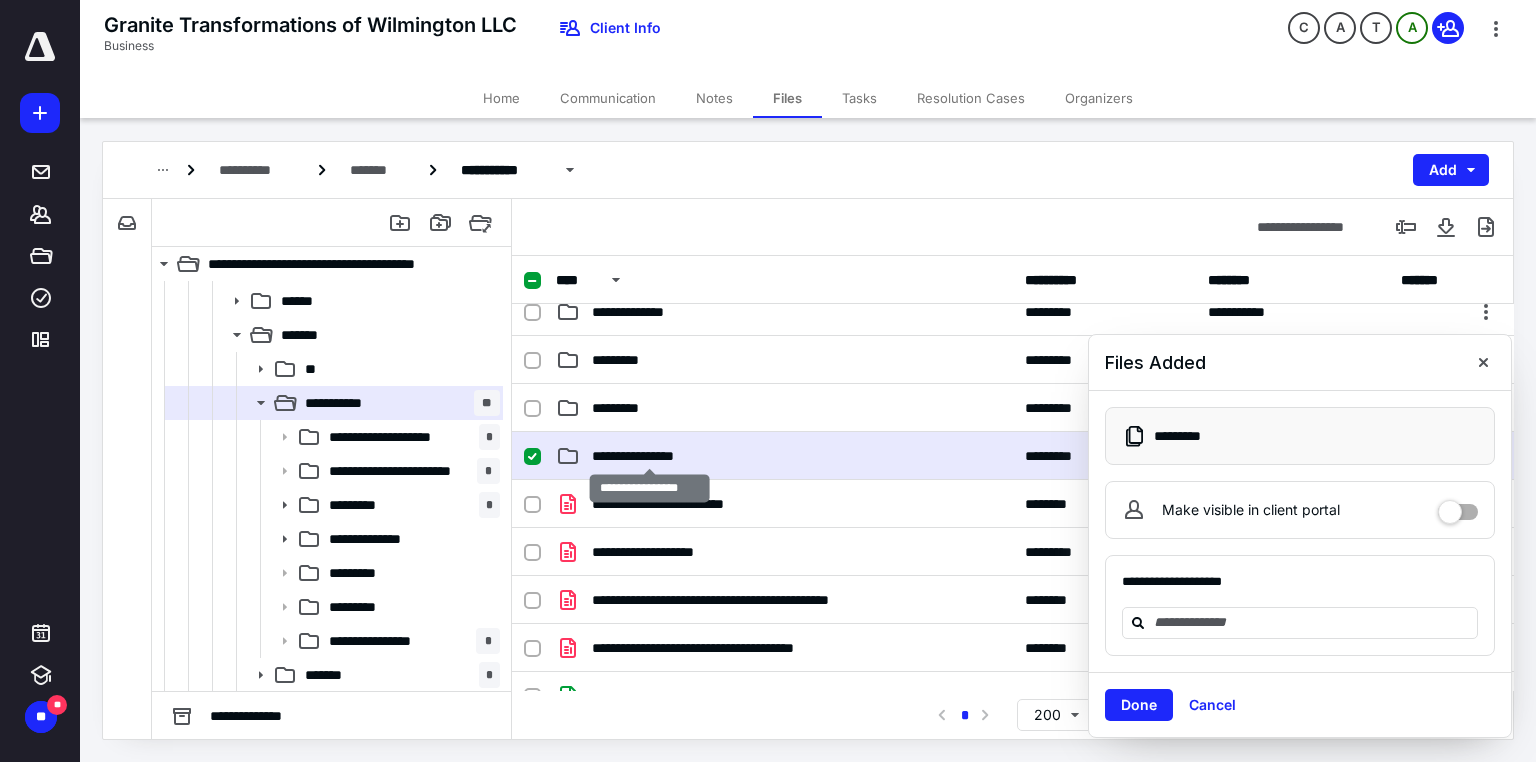 click on "**********" at bounding box center (650, 456) 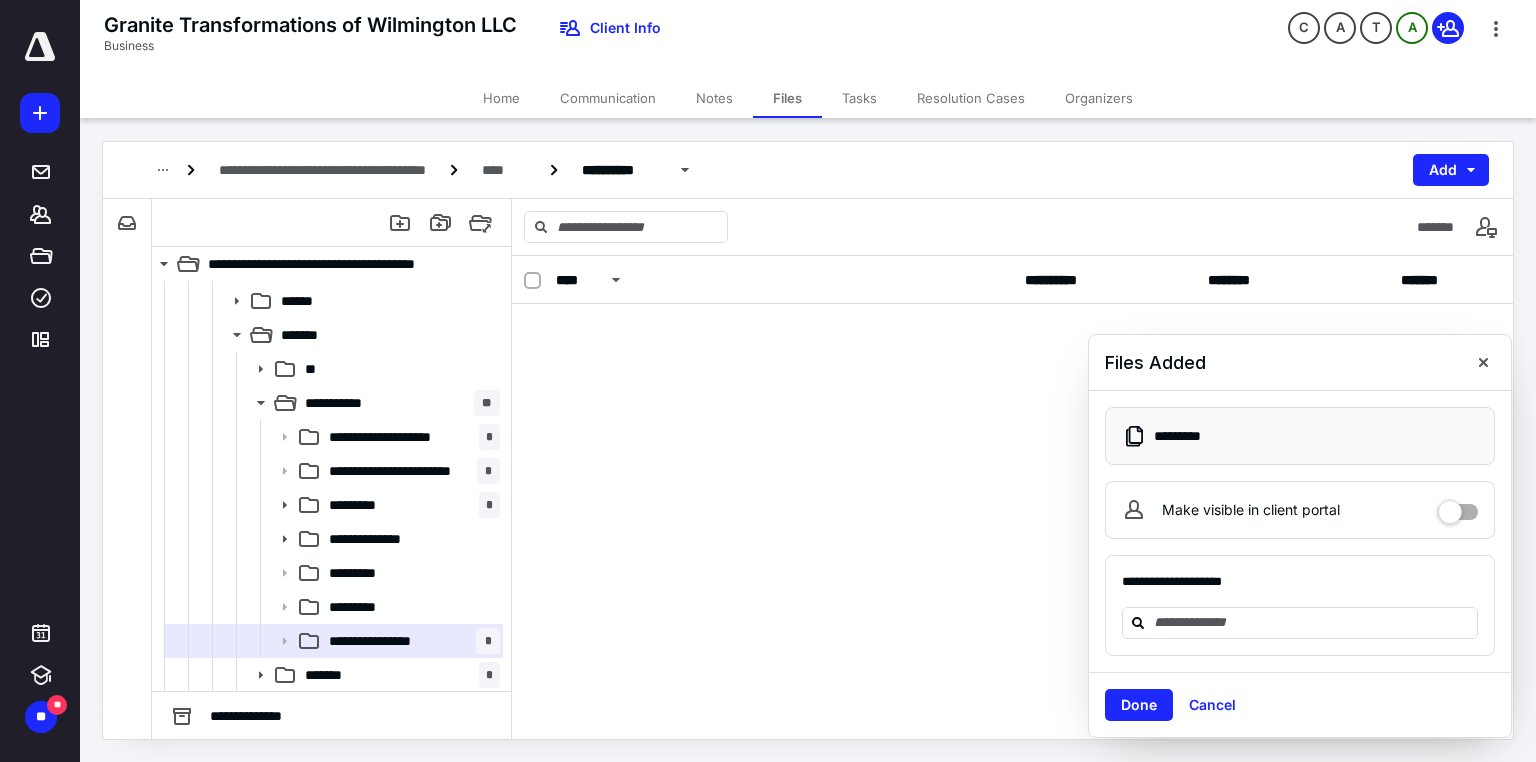 scroll, scrollTop: 0, scrollLeft: 0, axis: both 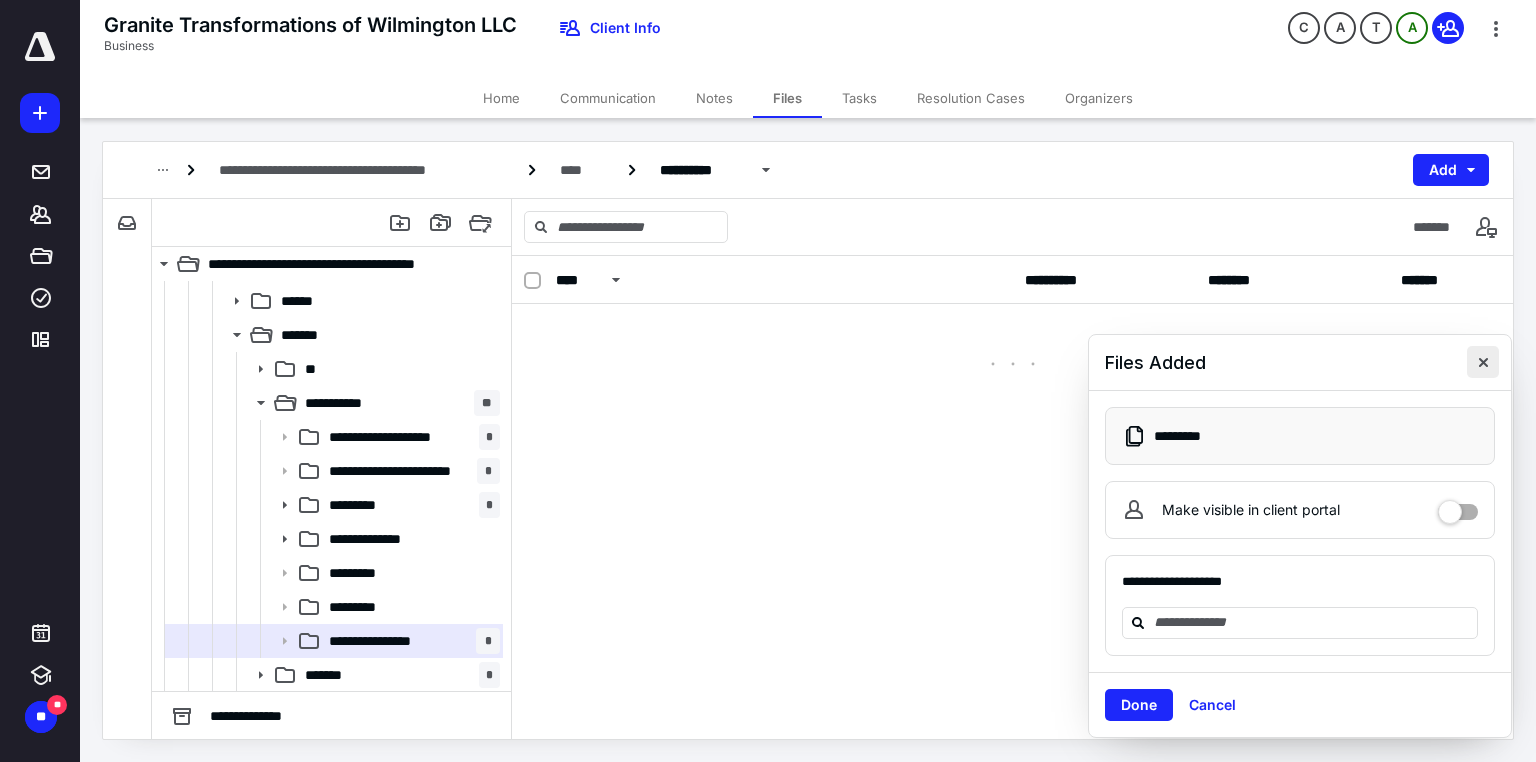 click at bounding box center [1483, 362] 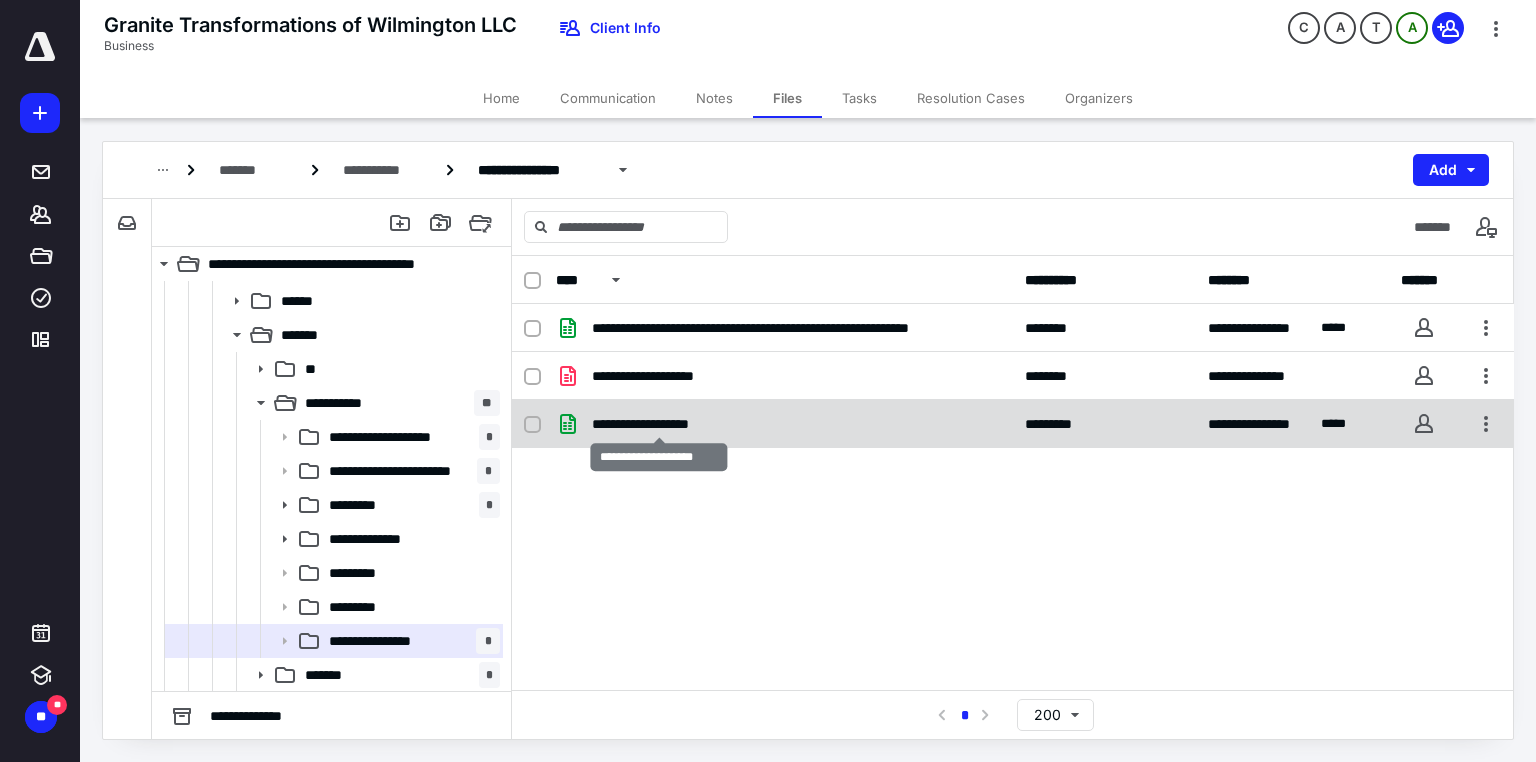 checkbox on "true" 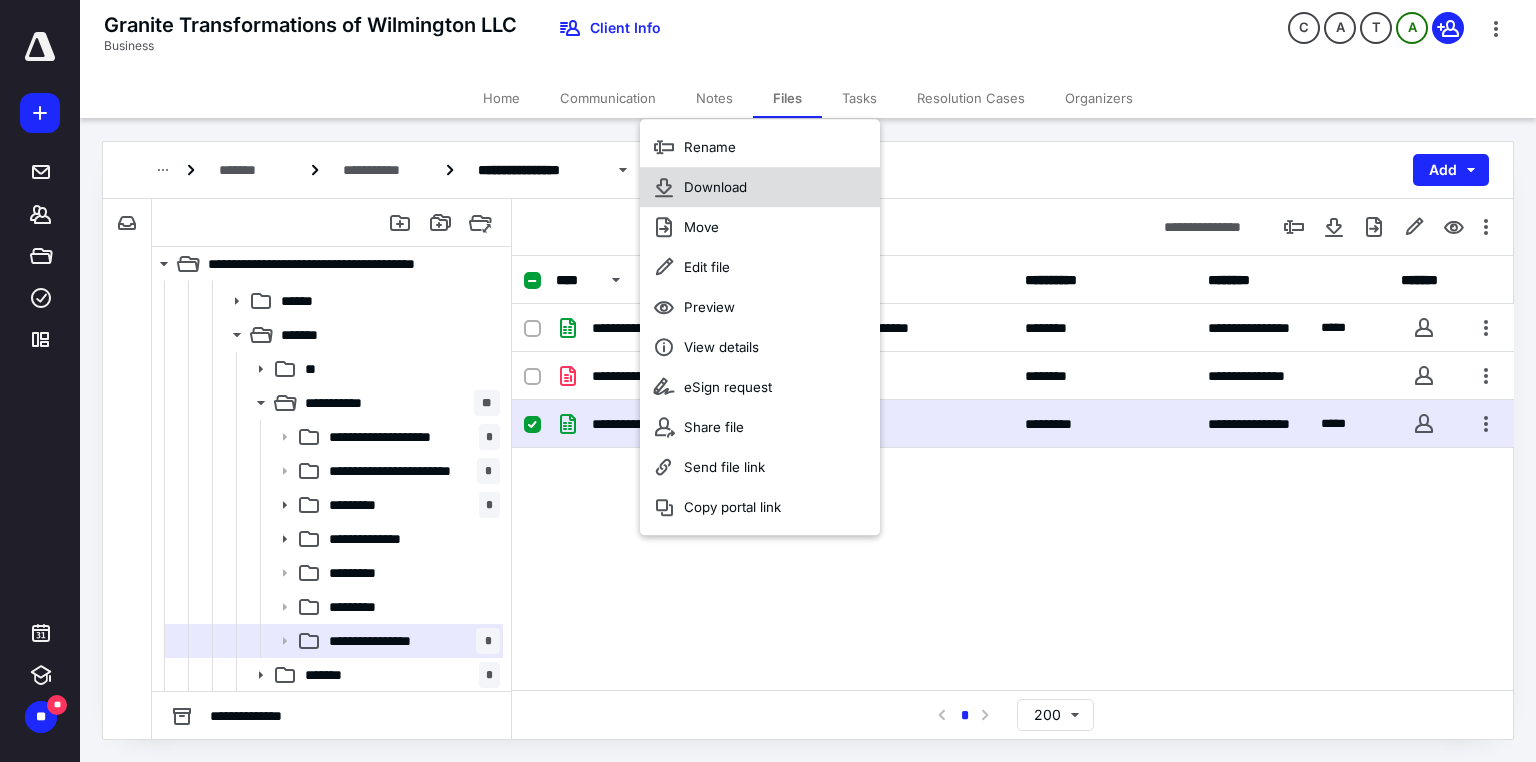 click on "Download" at bounding box center (715, 187) 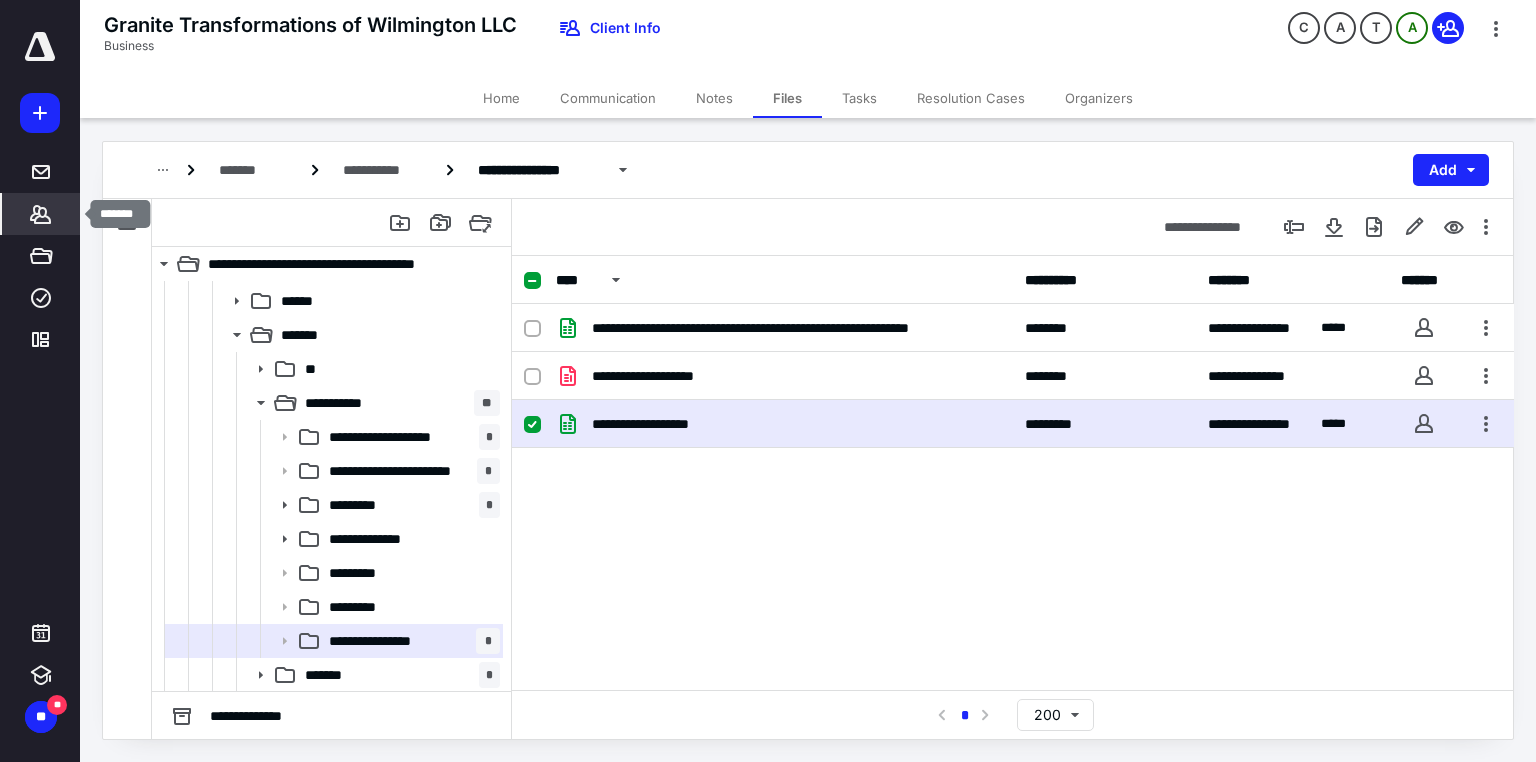click 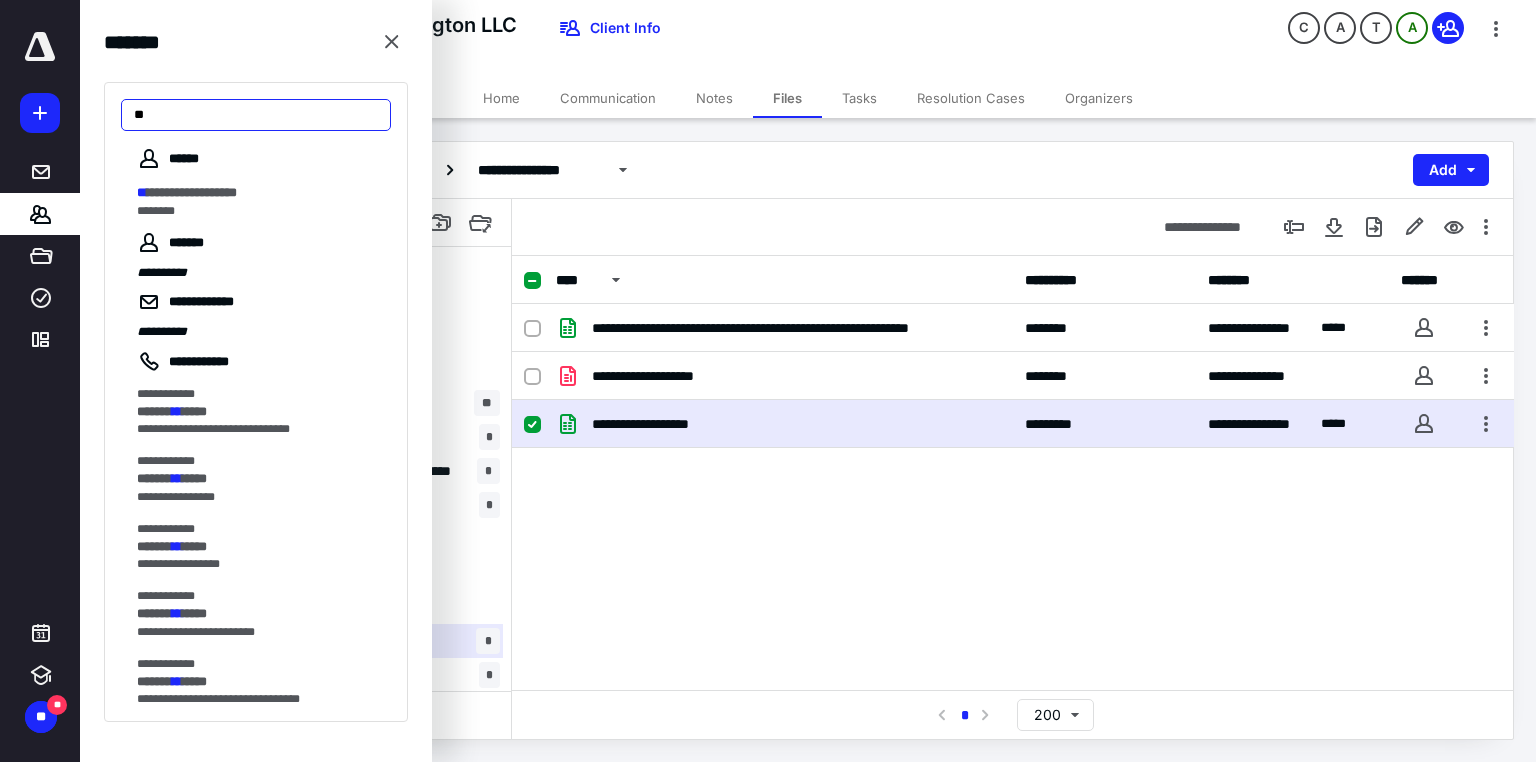 type on "*" 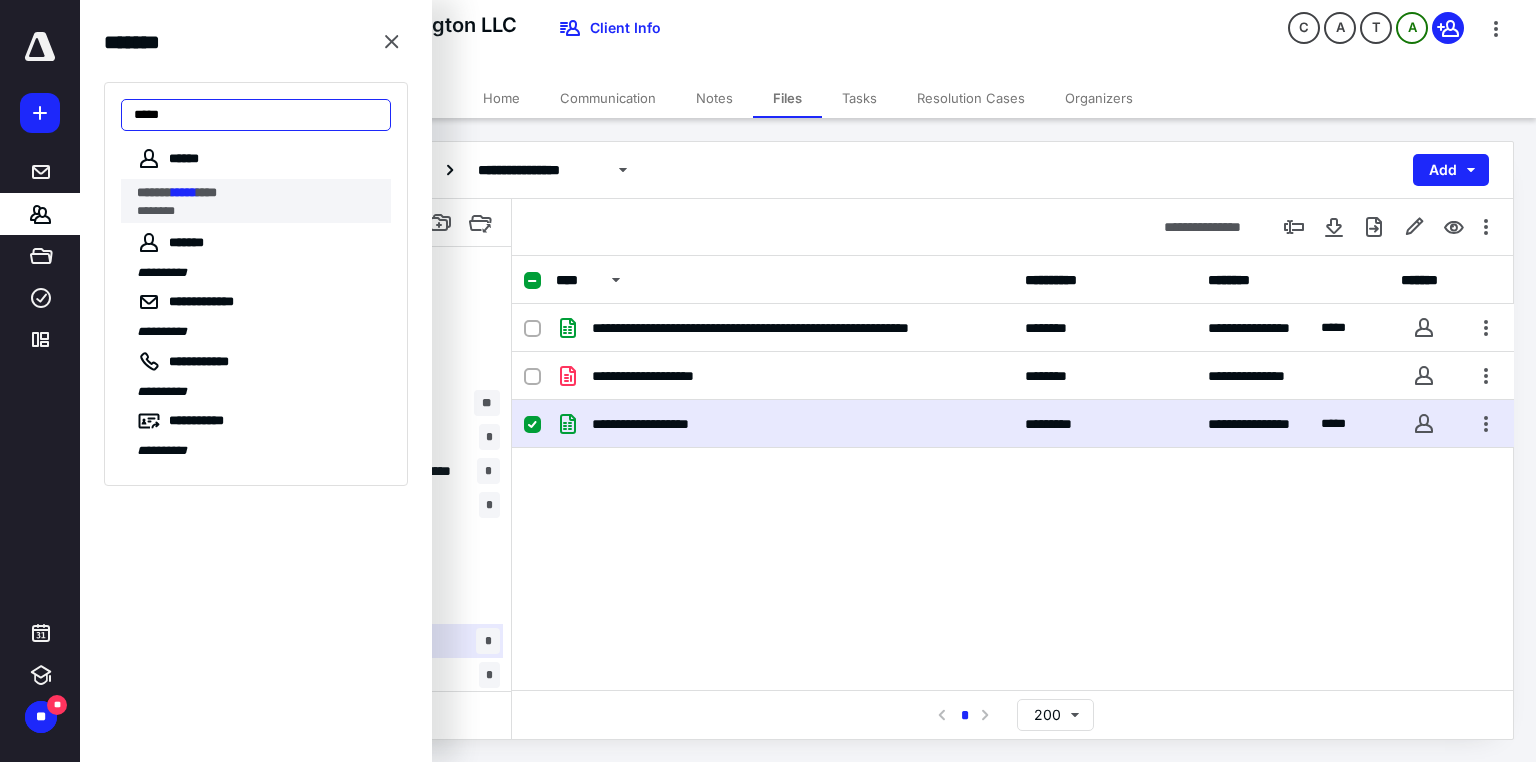 type on "*****" 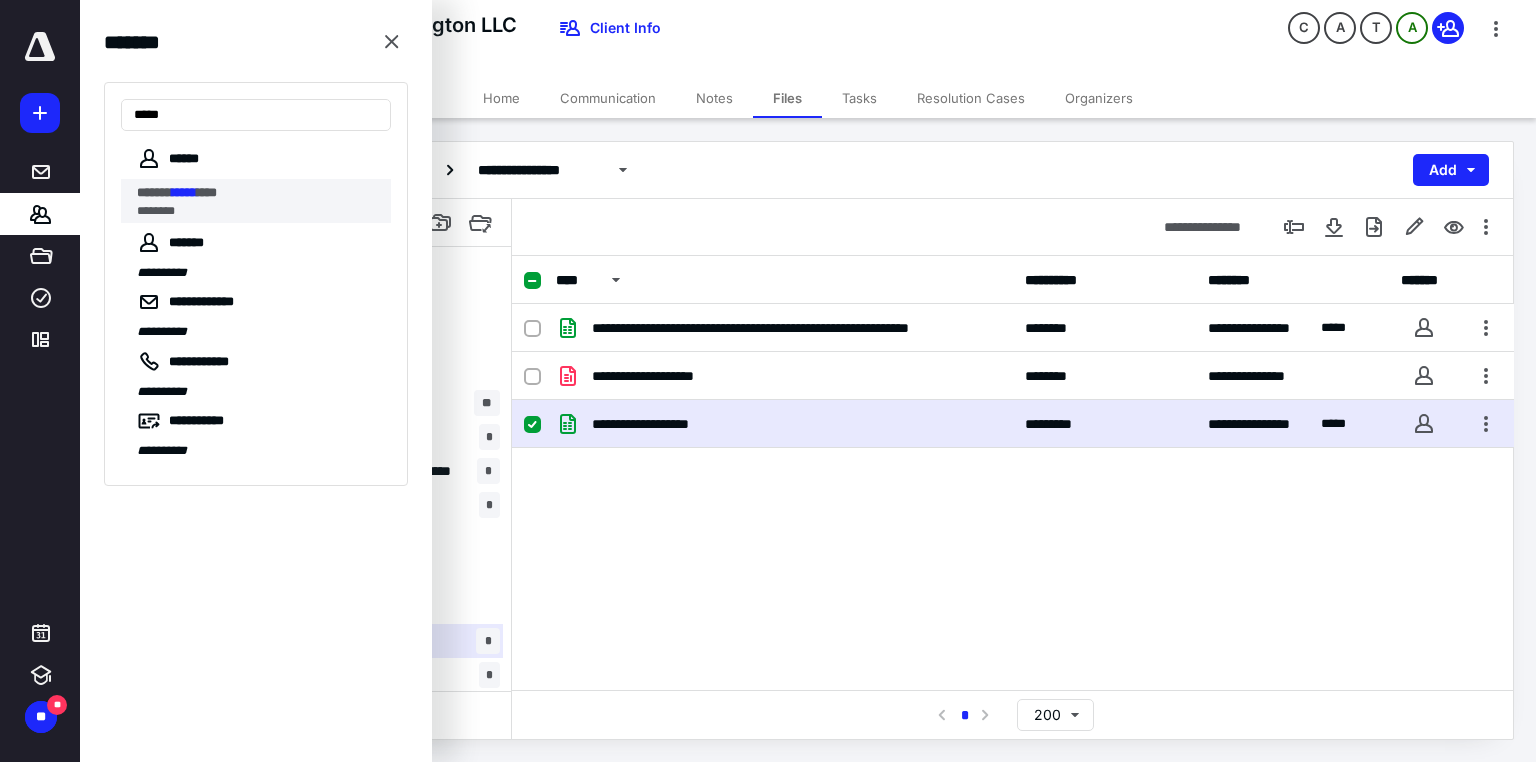 click on "********" at bounding box center (258, 211) 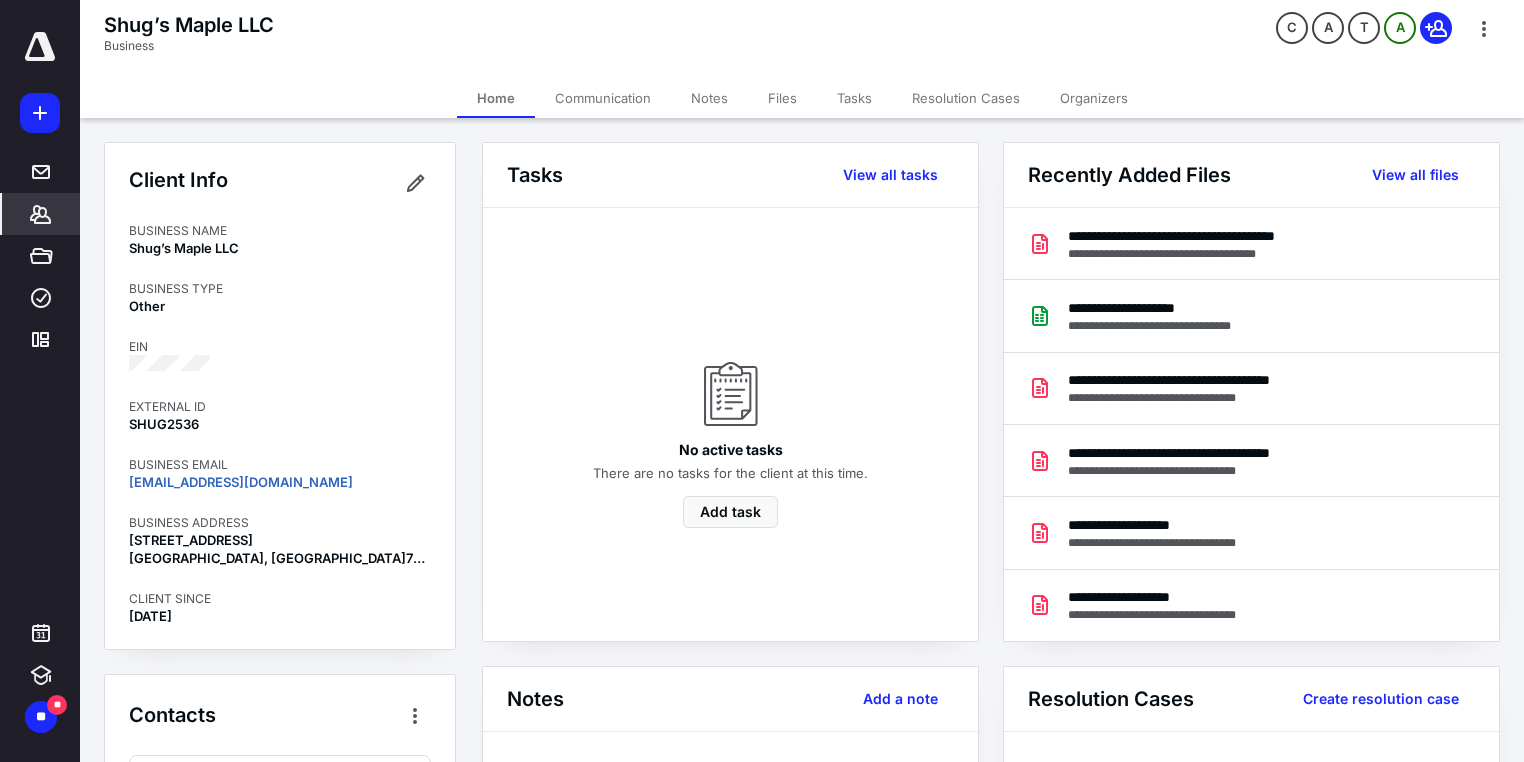 click on "Files" at bounding box center (782, 98) 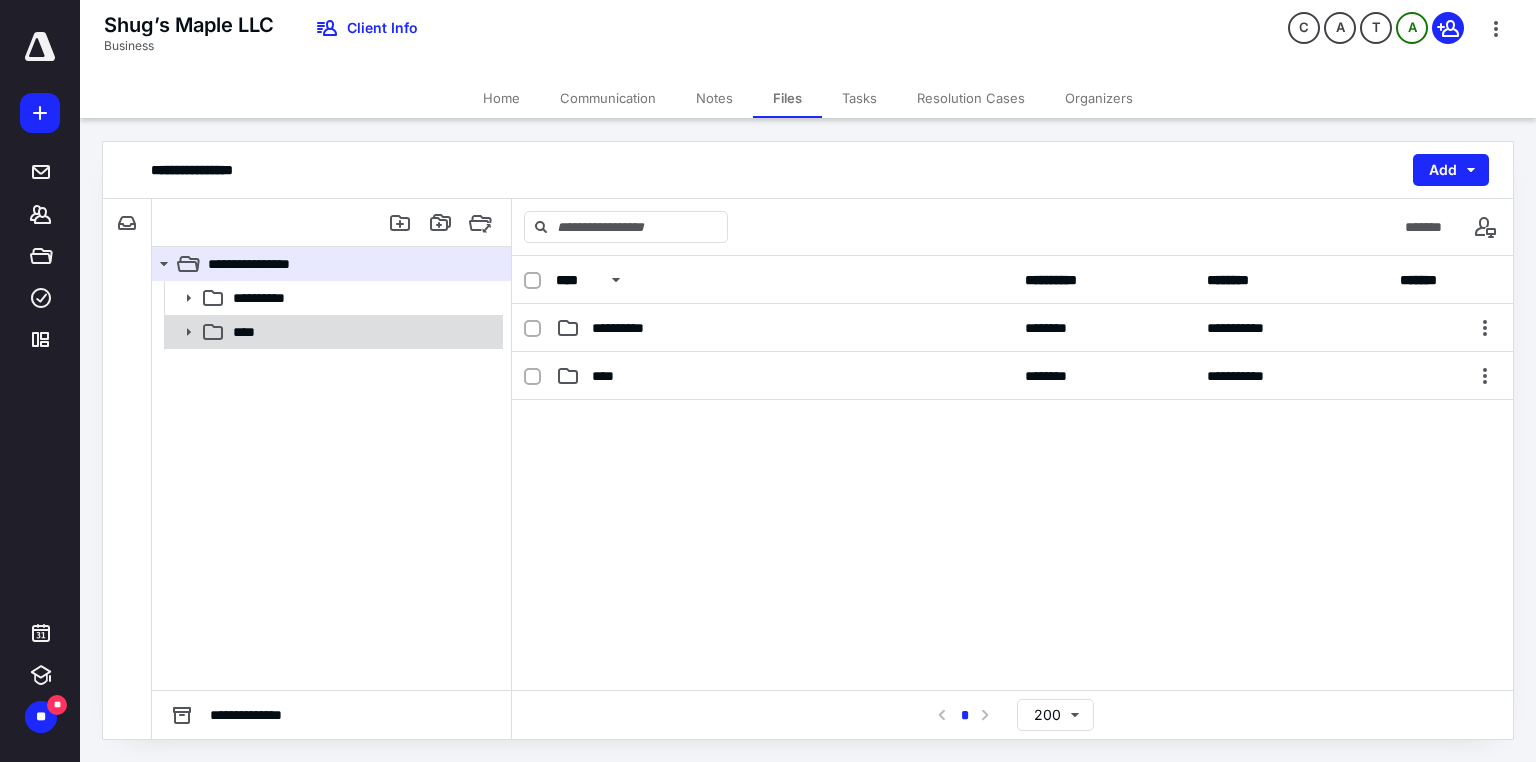 click on "****" at bounding box center (332, 332) 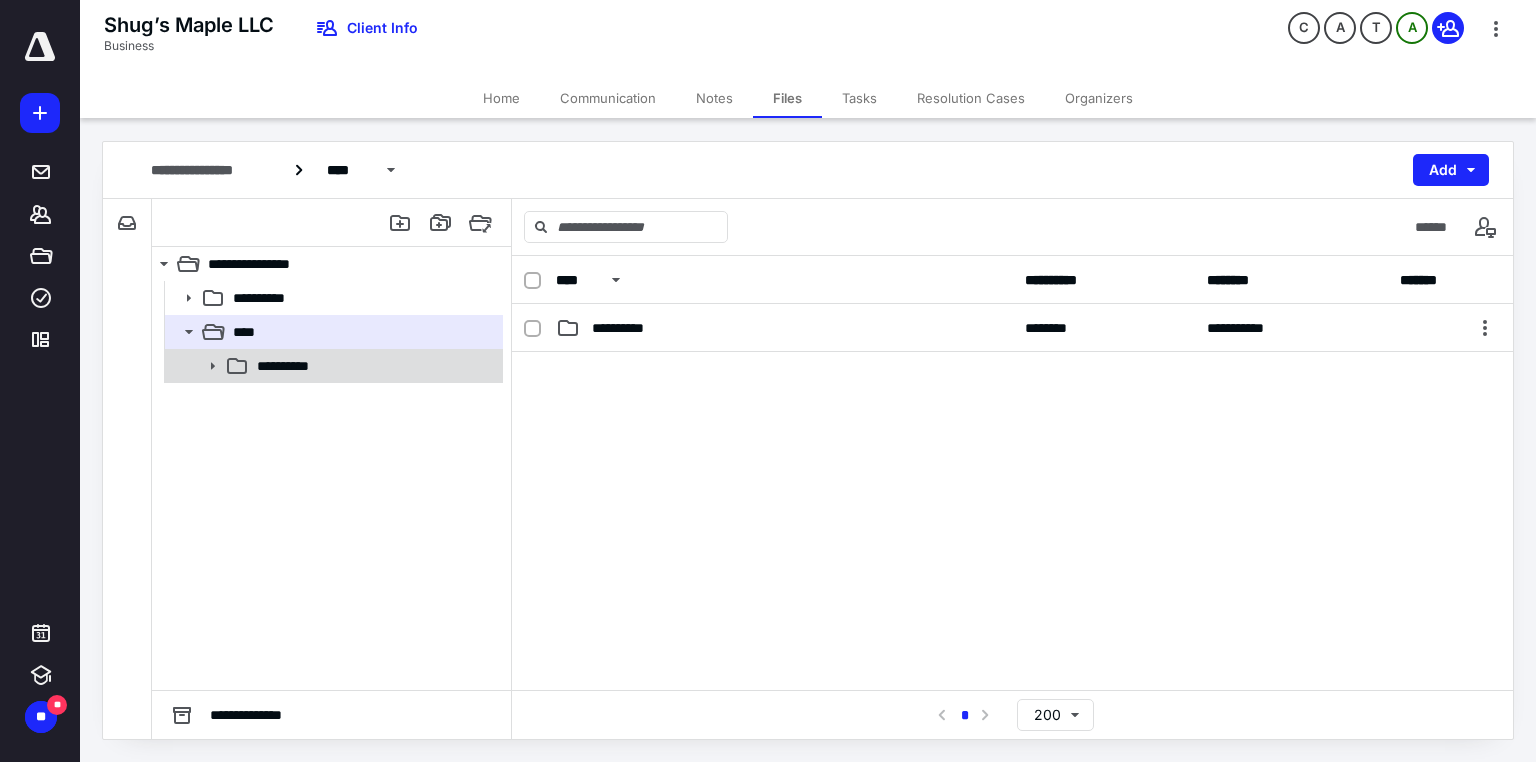 click on "**********" at bounding box center [294, 366] 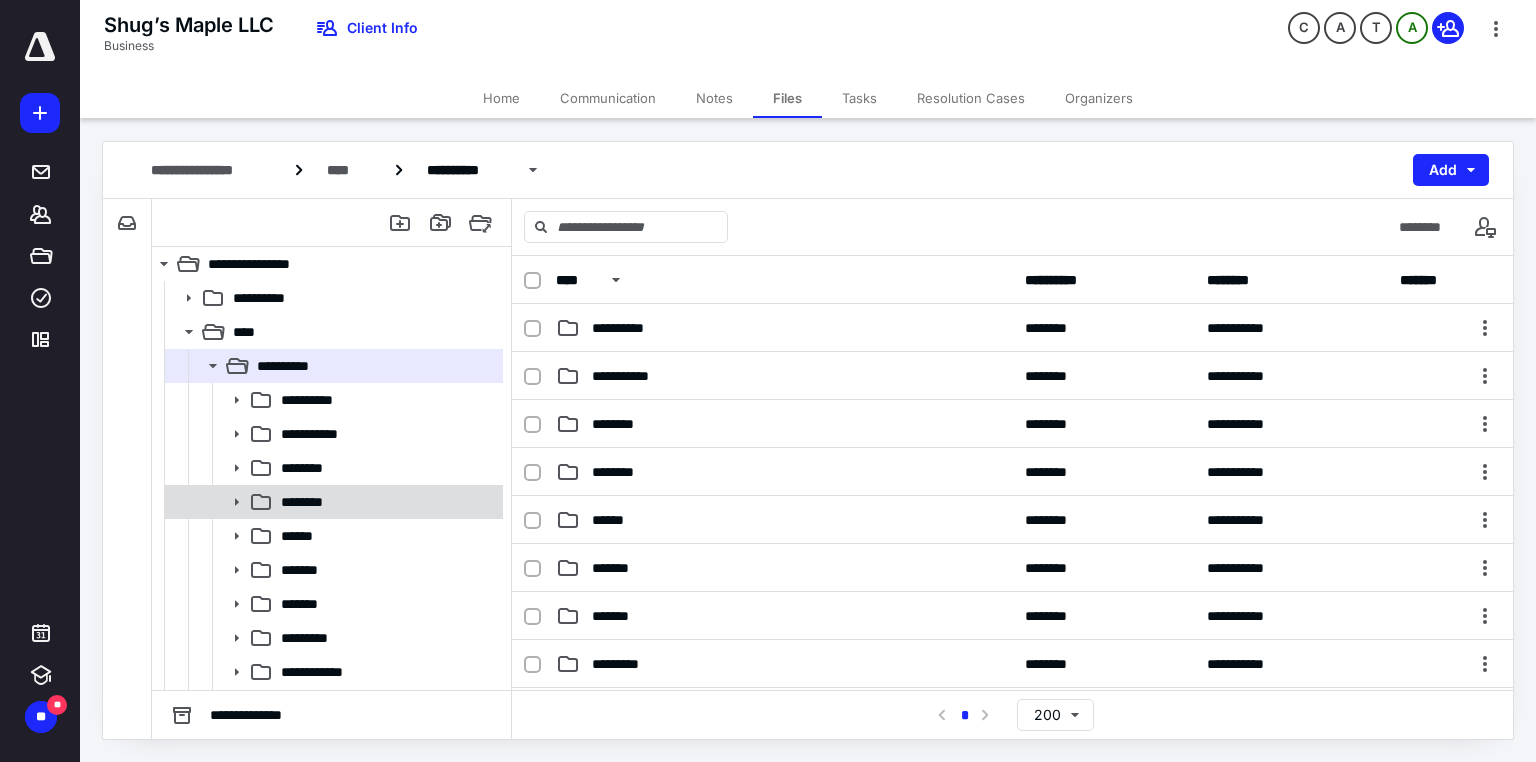 click on "********" at bounding box center (307, 502) 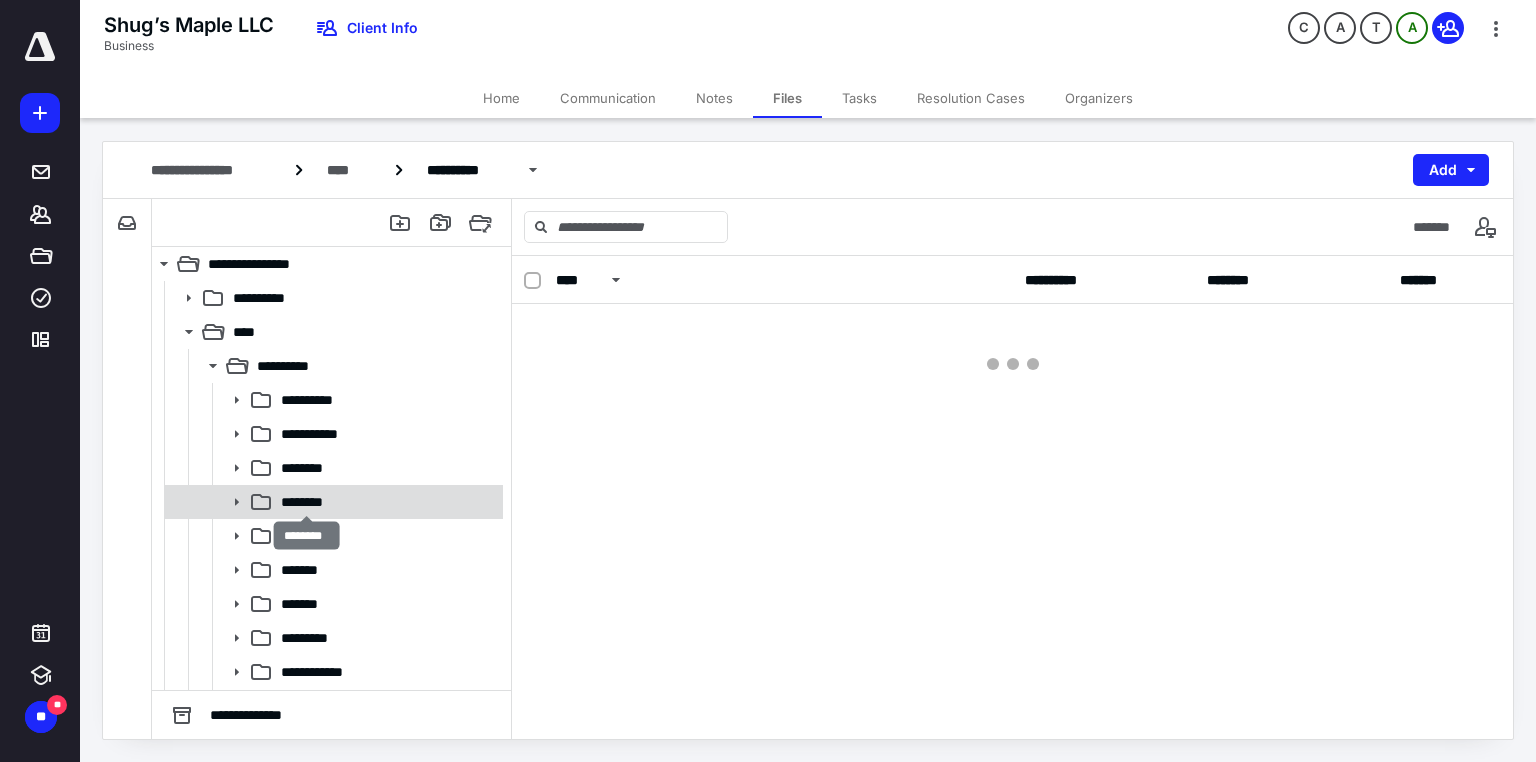 click on "********" at bounding box center (307, 502) 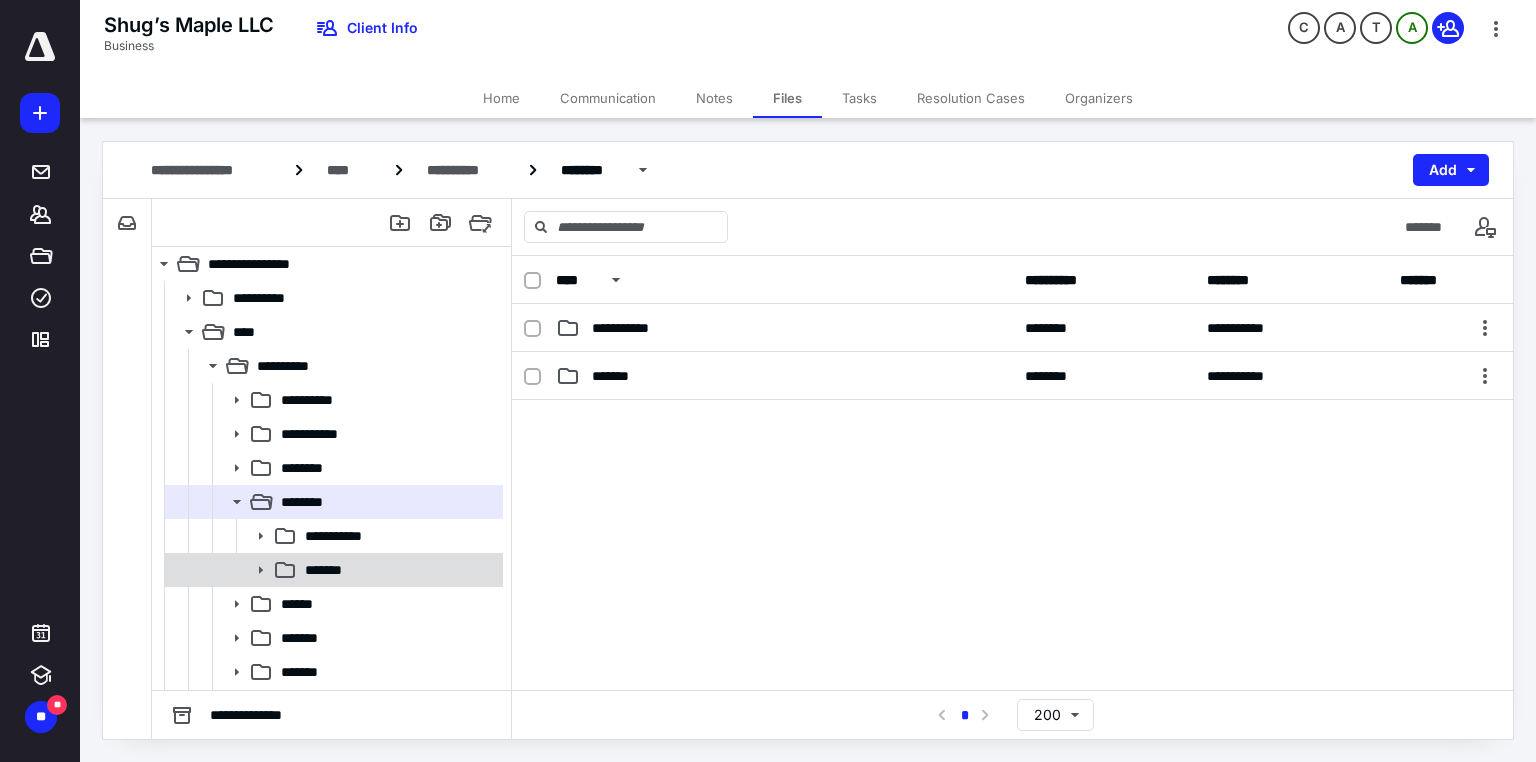 click on "*******" at bounding box center (327, 570) 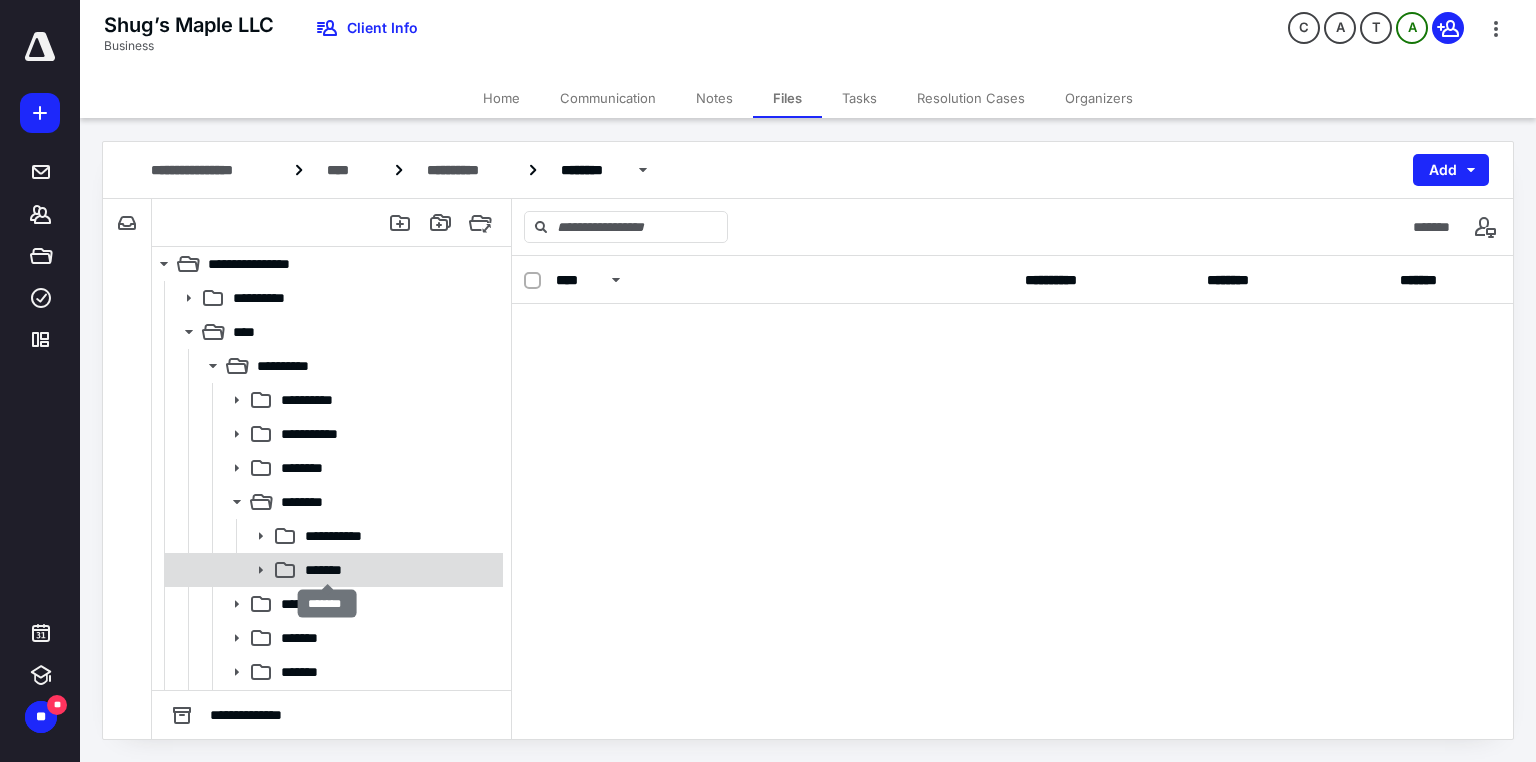 click on "*******" at bounding box center (327, 570) 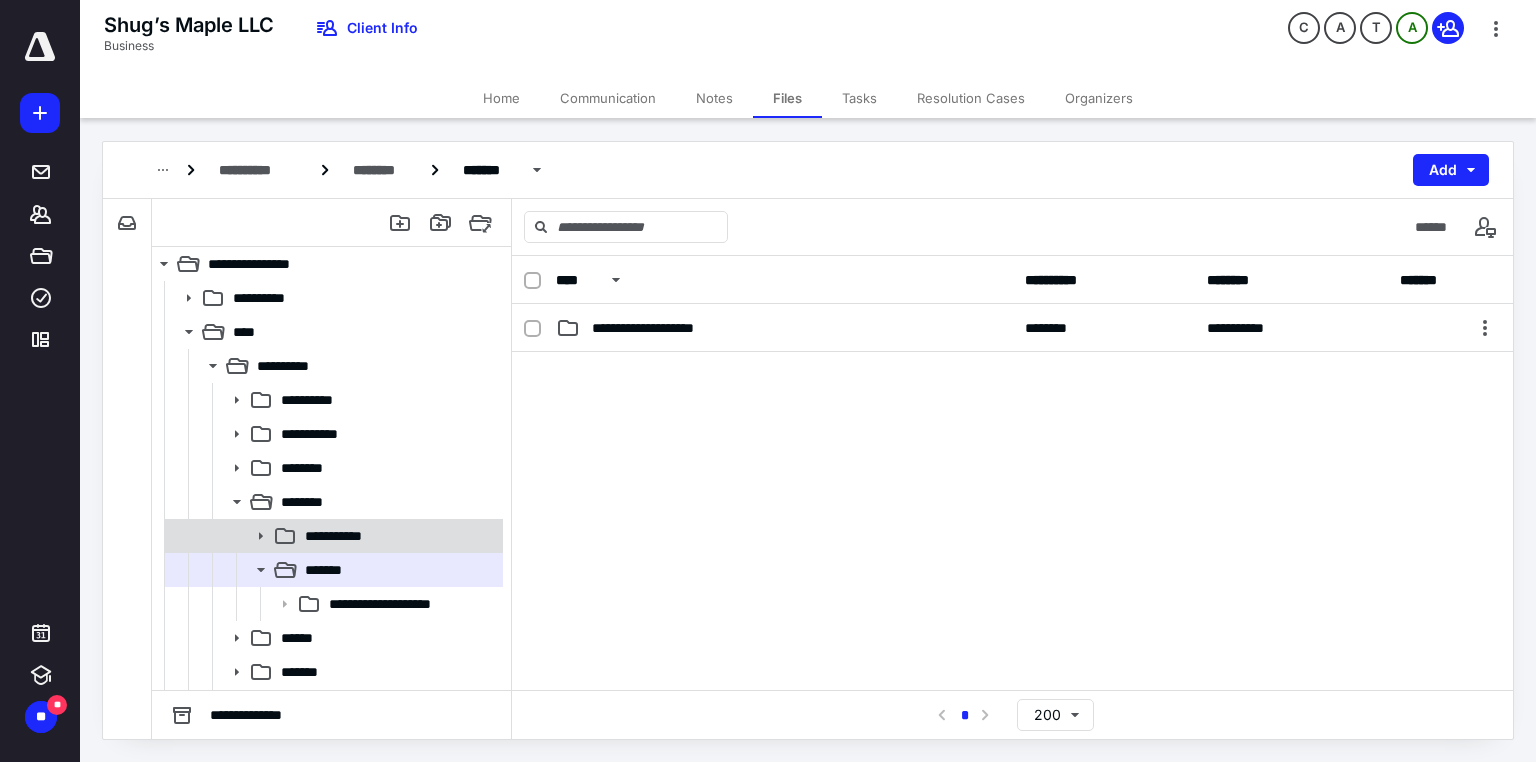 click 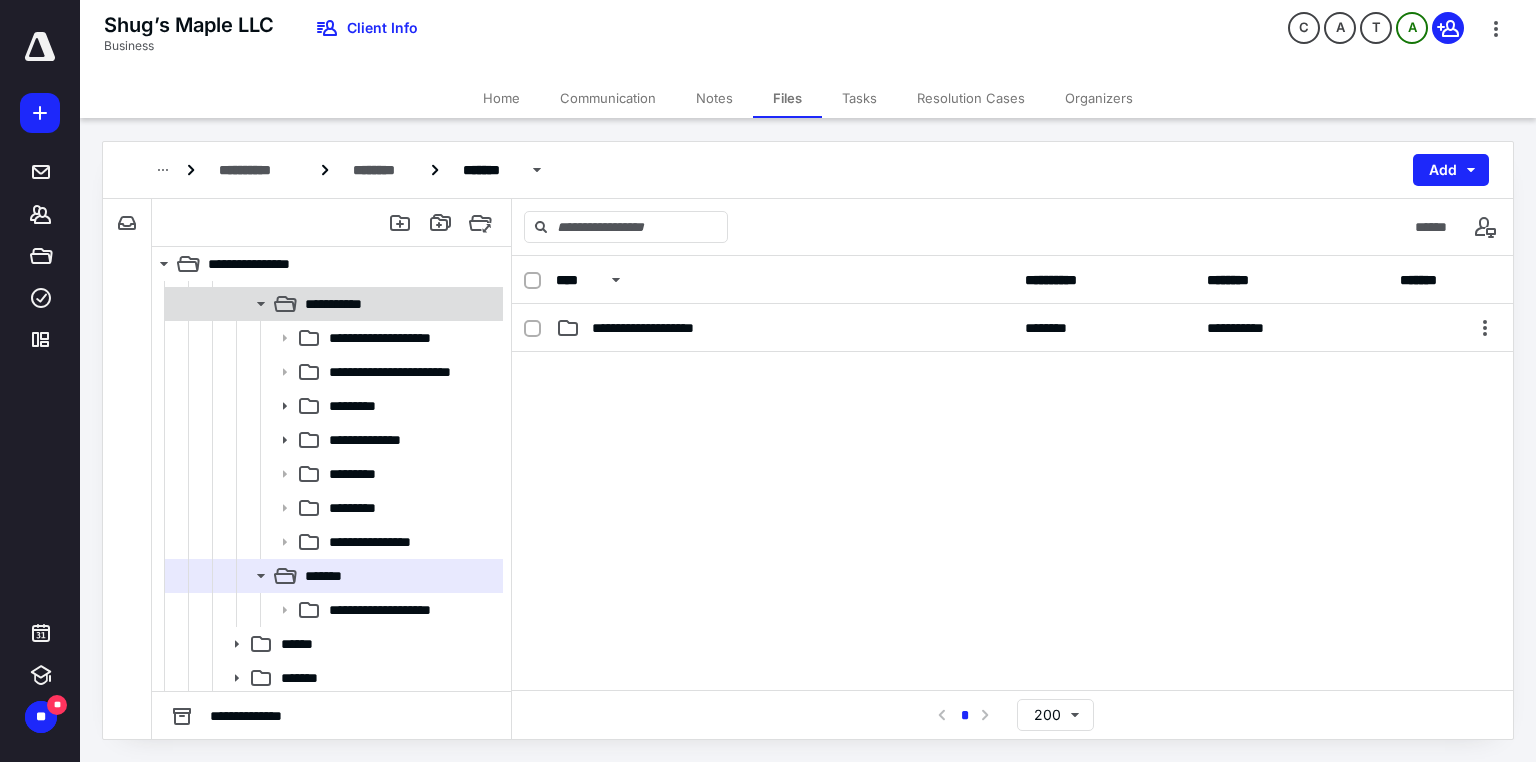 scroll, scrollTop: 240, scrollLeft: 0, axis: vertical 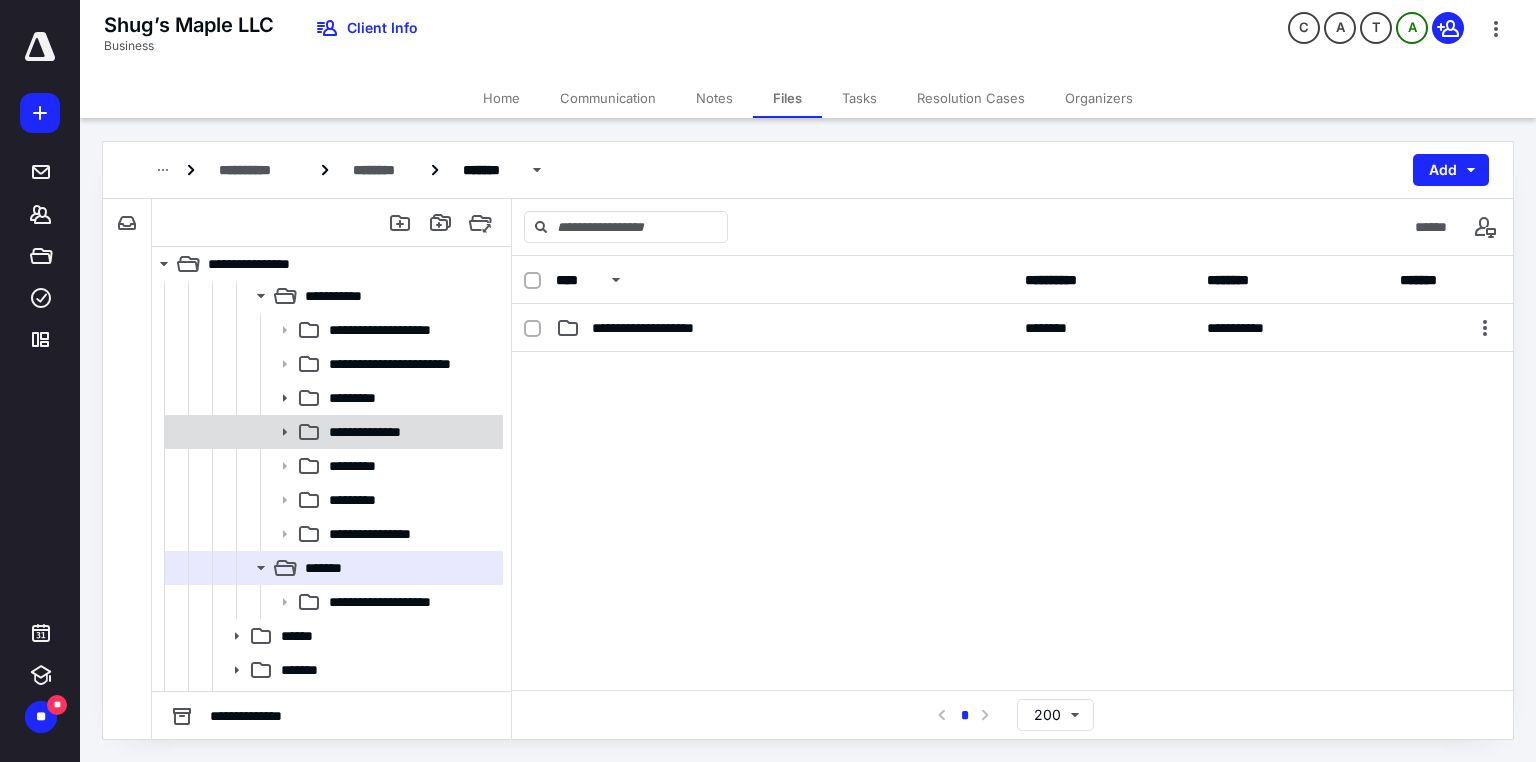 click 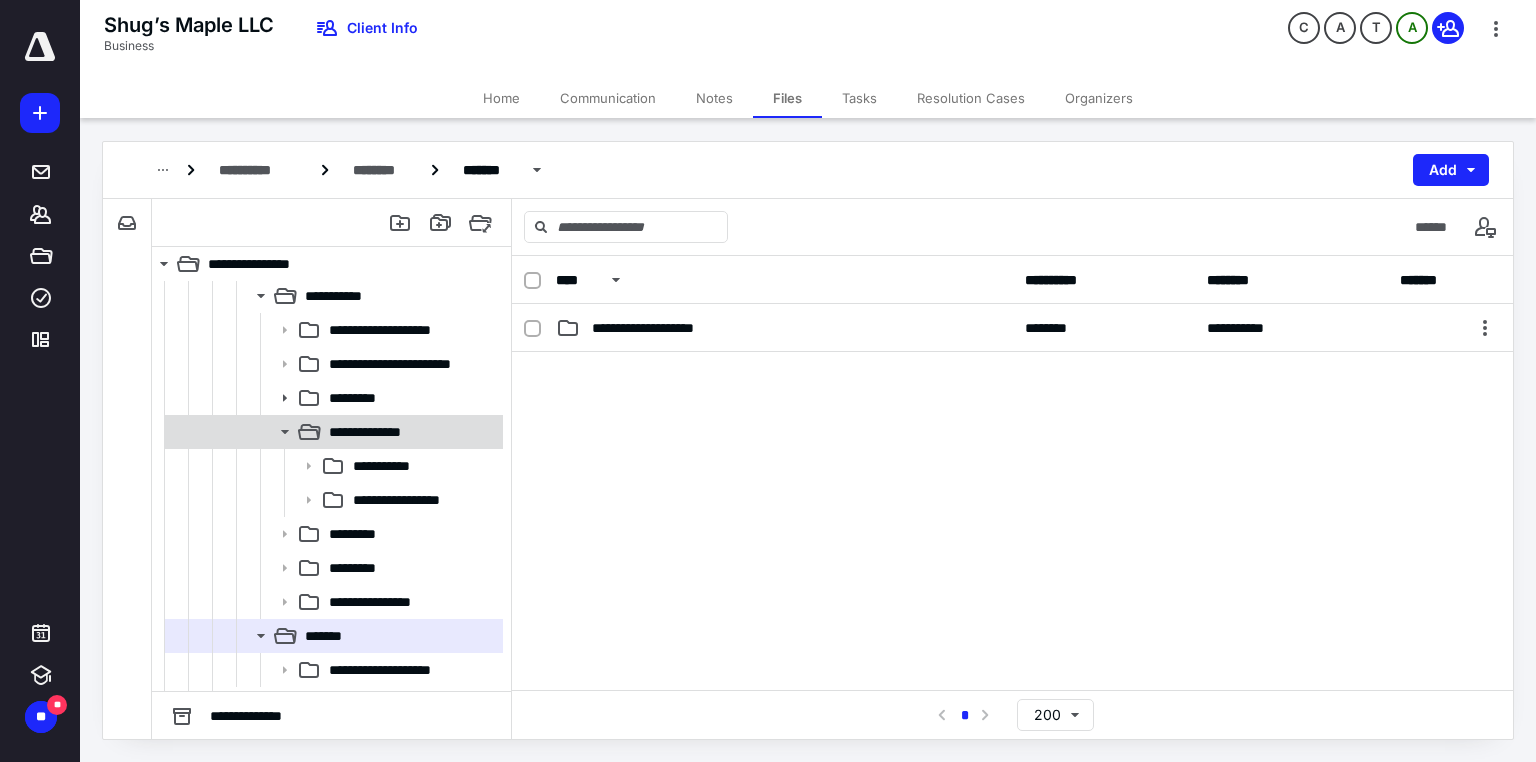 click 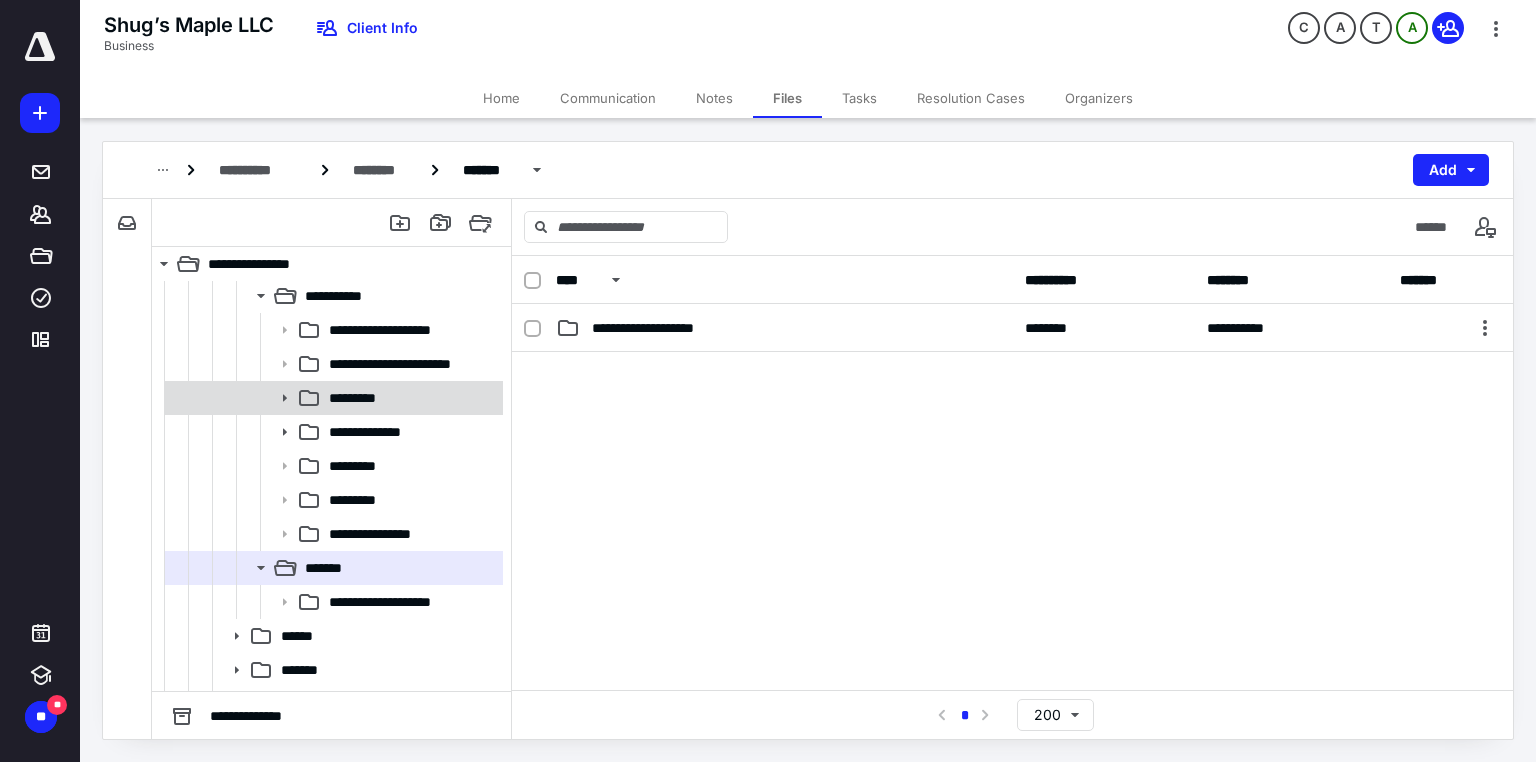 click 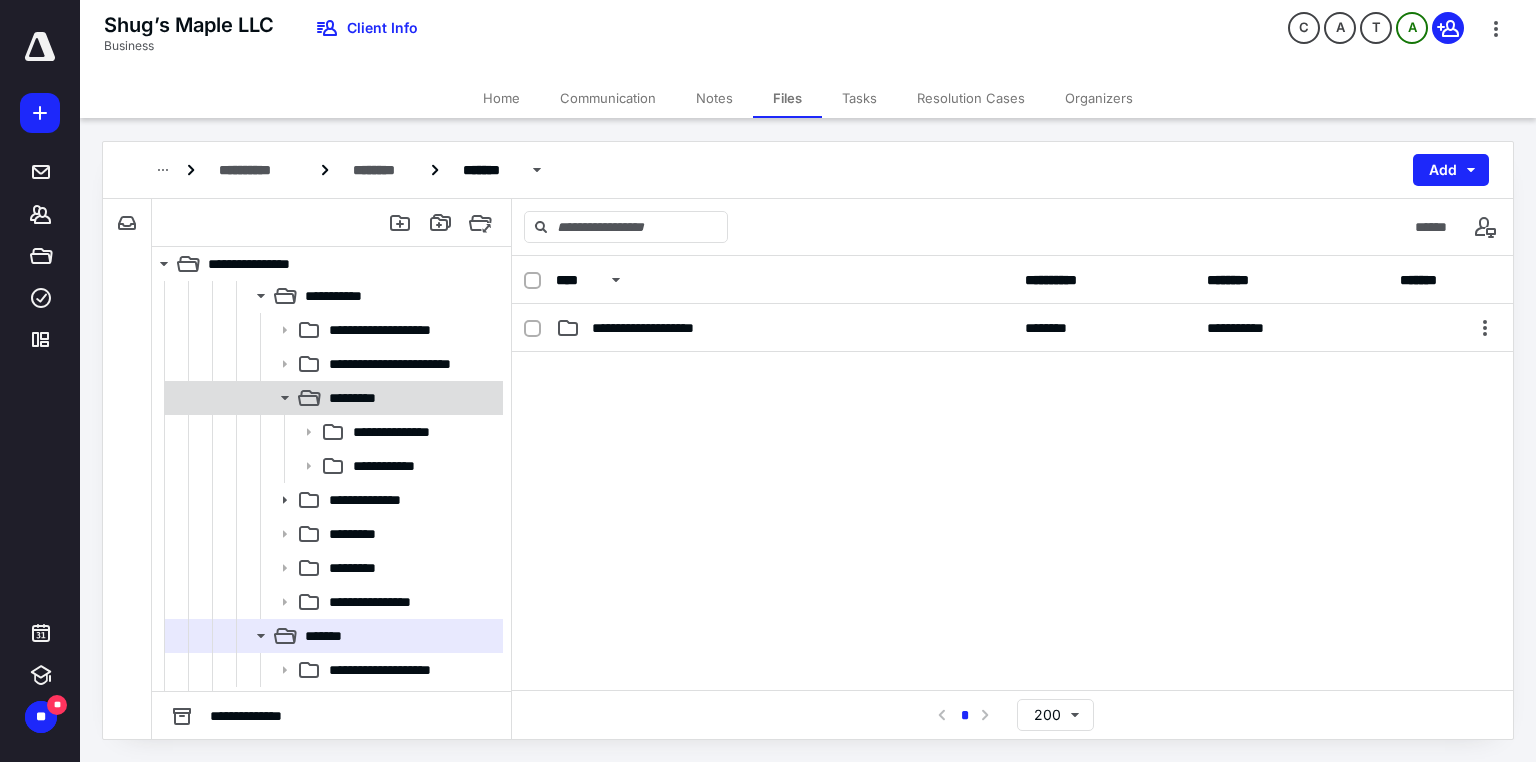 click 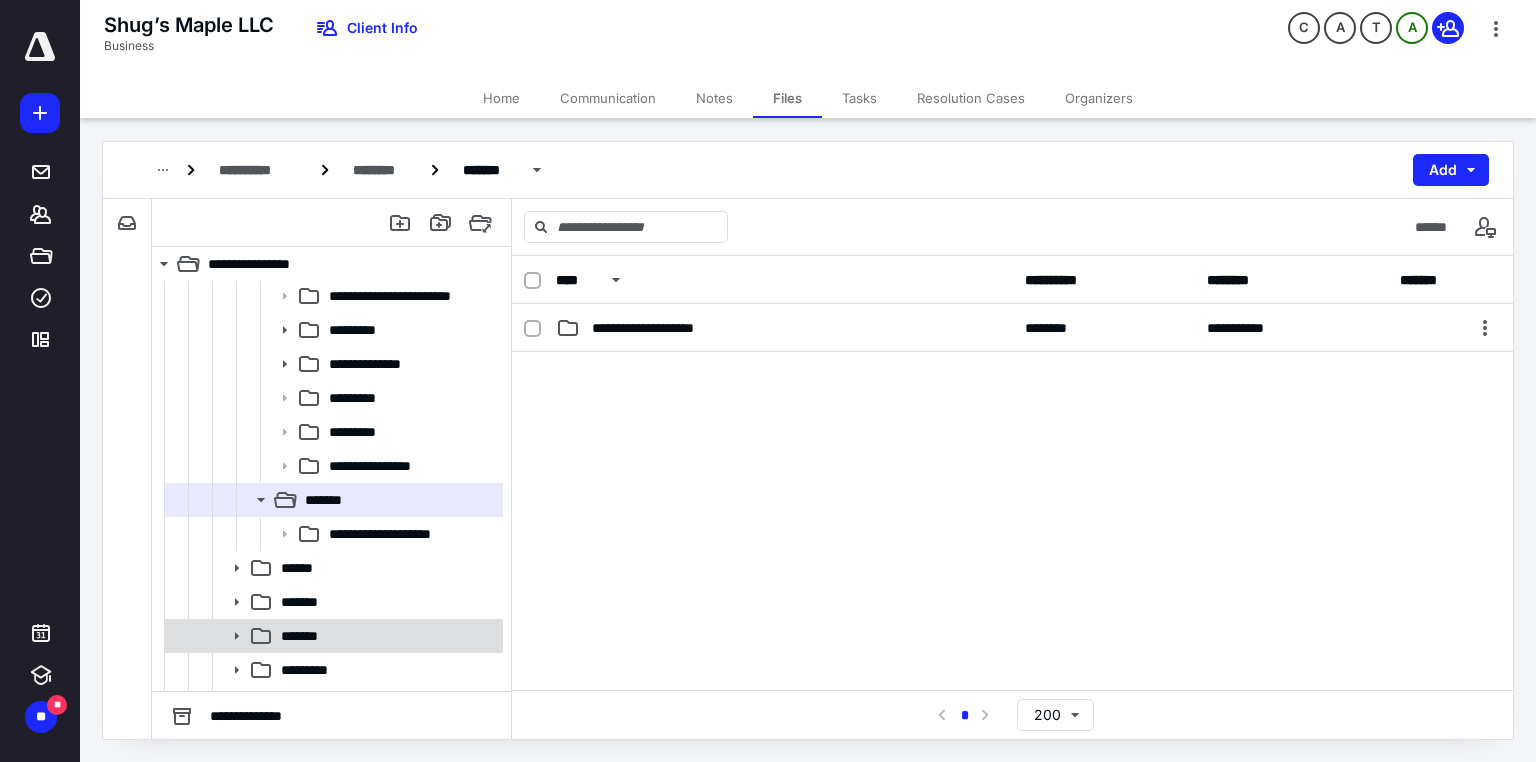 scroll, scrollTop: 400, scrollLeft: 0, axis: vertical 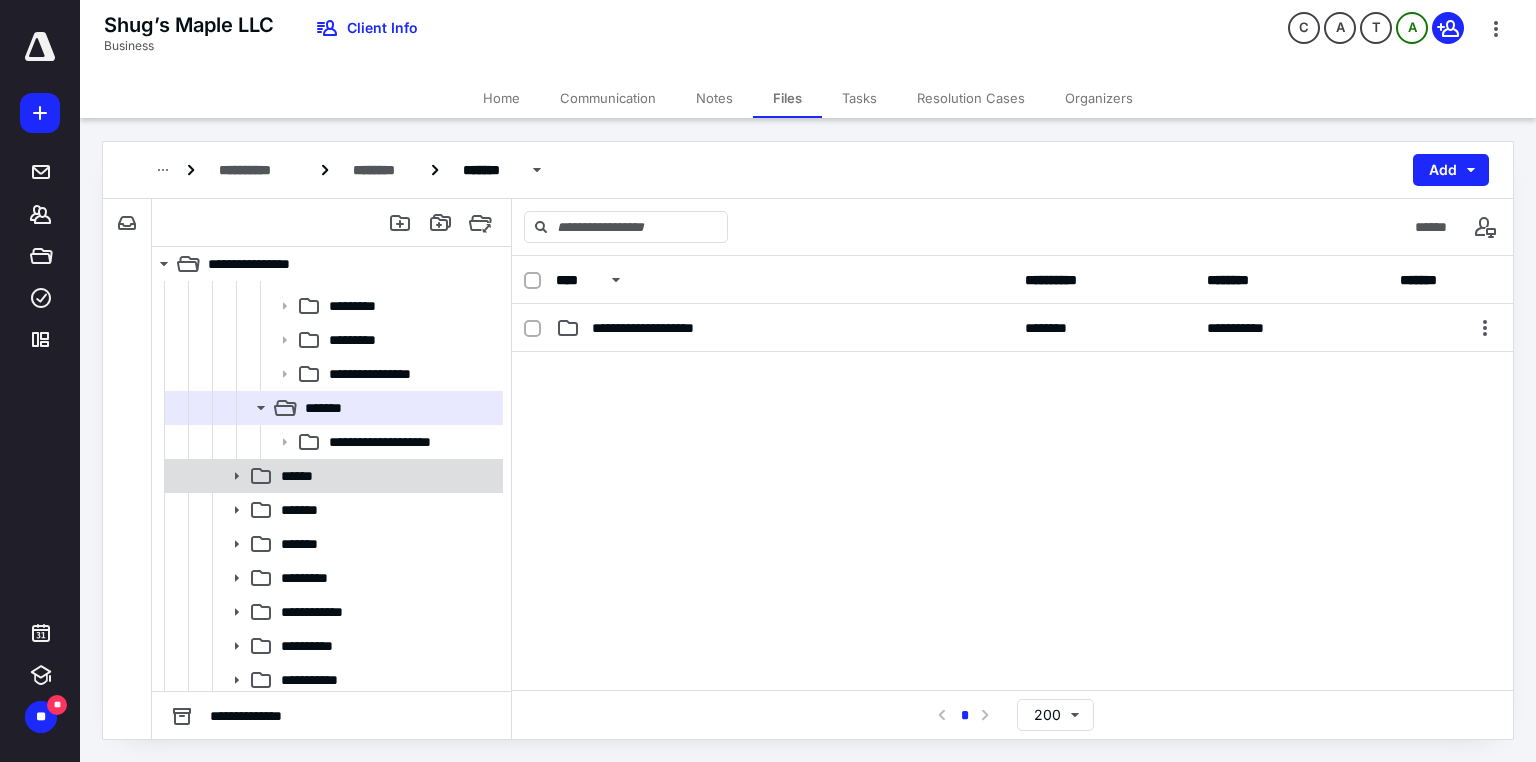click 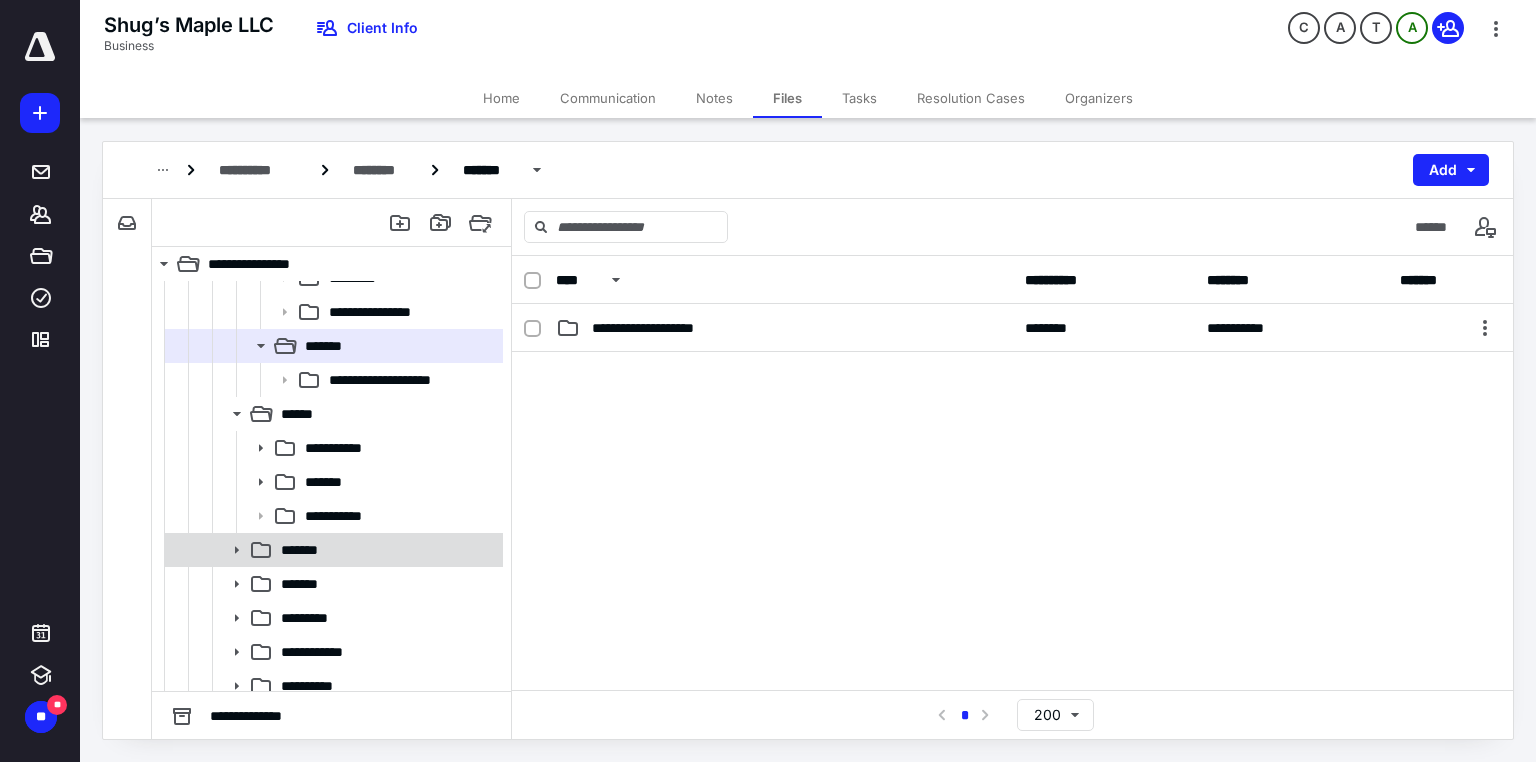 scroll, scrollTop: 541, scrollLeft: 0, axis: vertical 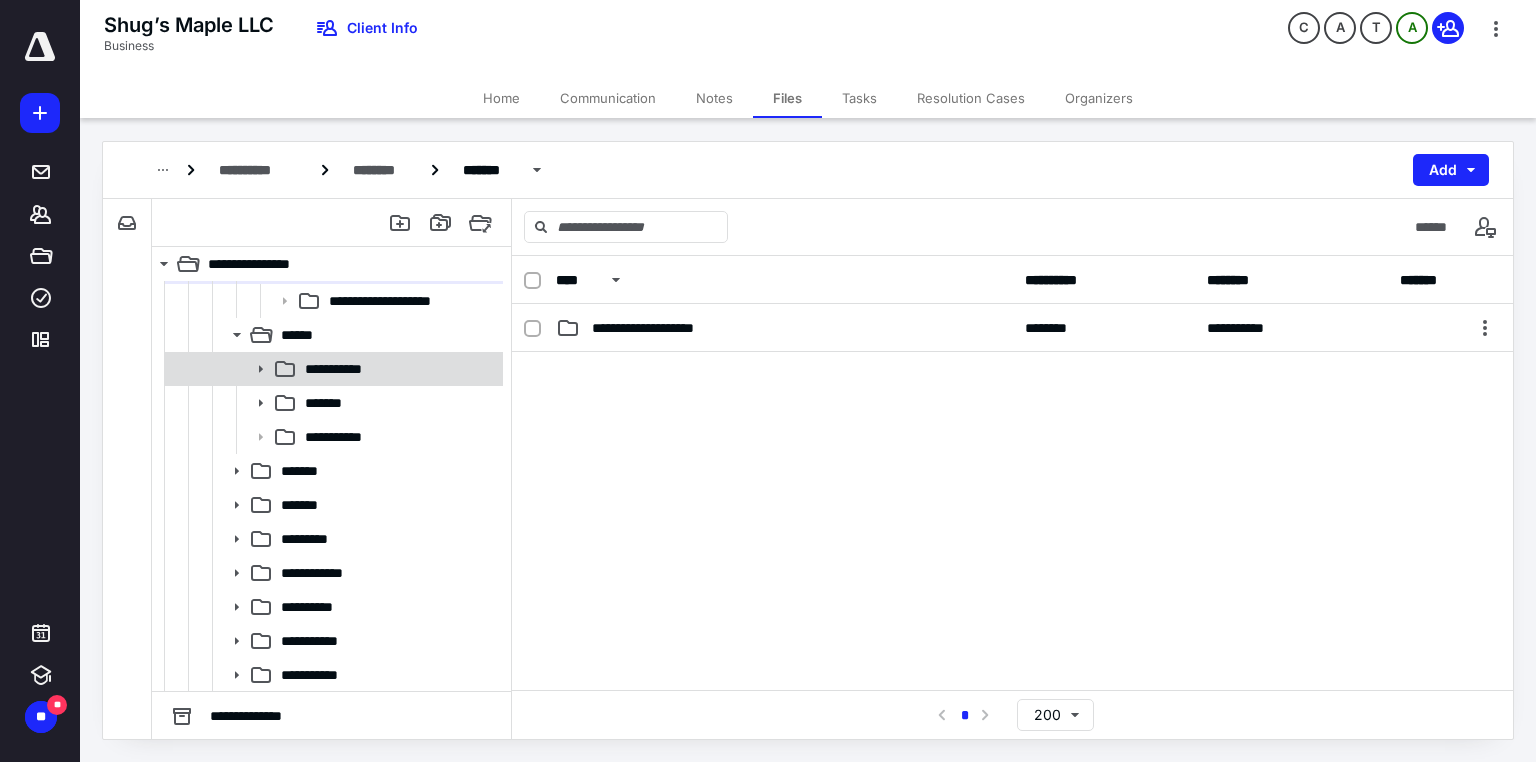 click 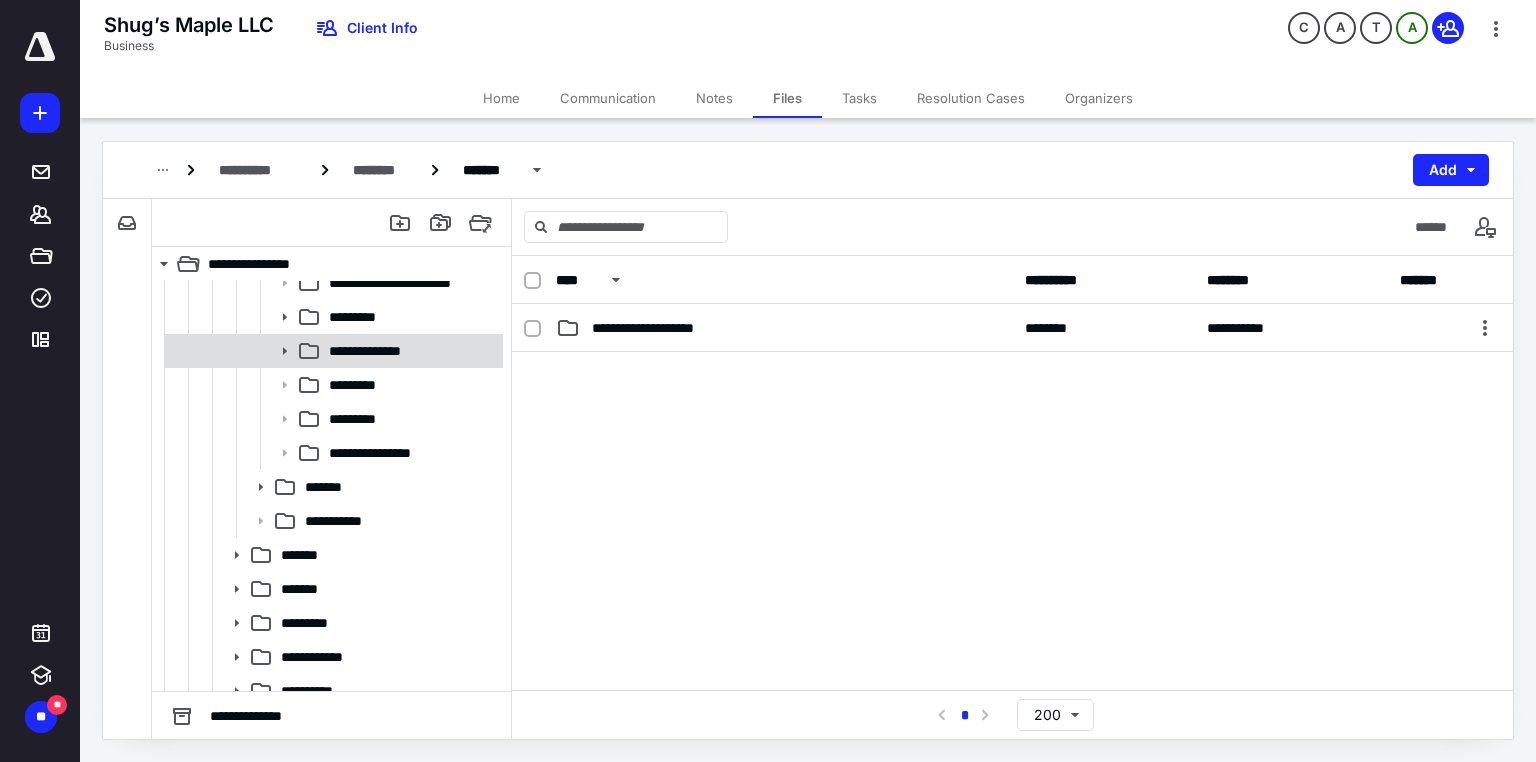 scroll, scrollTop: 701, scrollLeft: 0, axis: vertical 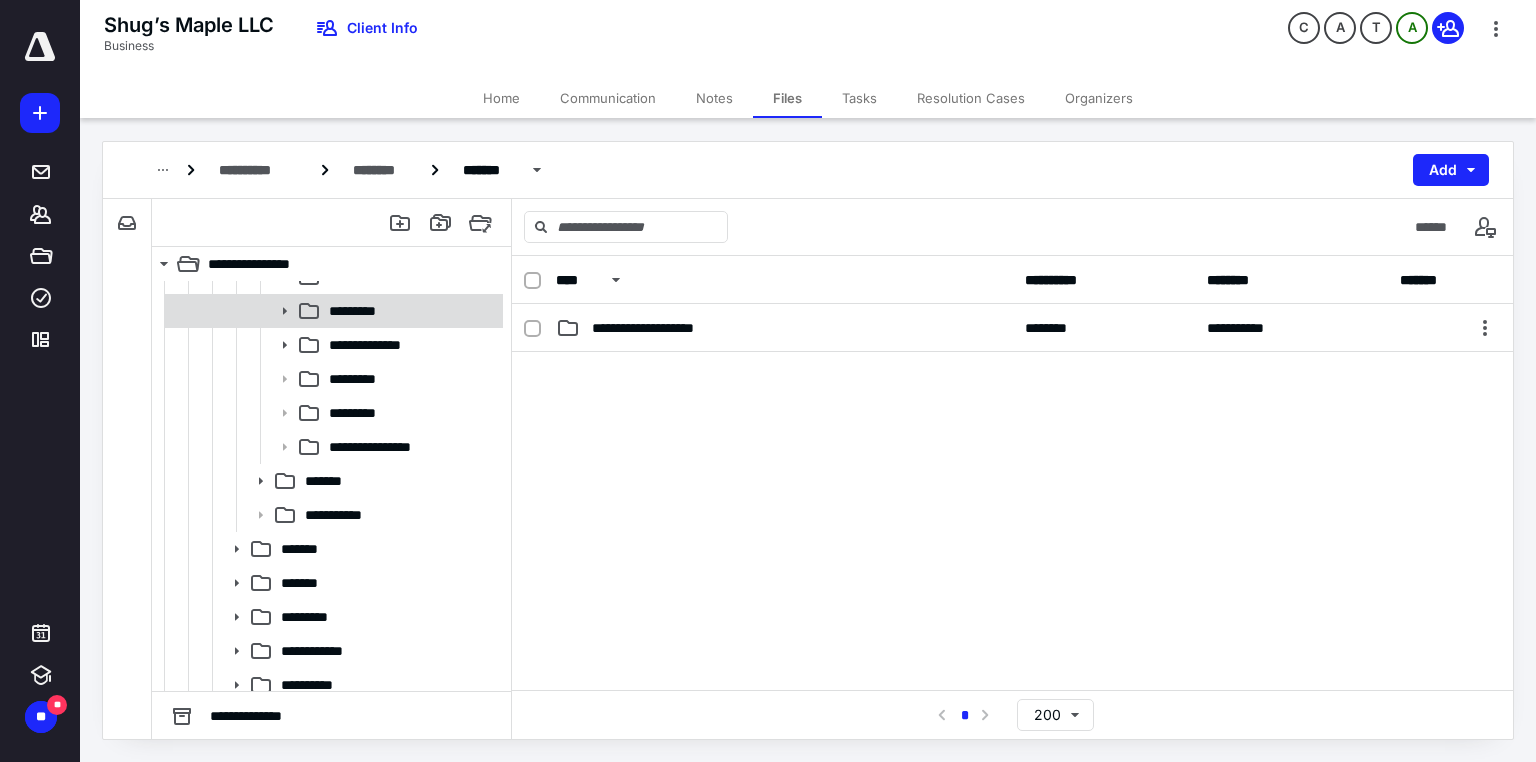 click 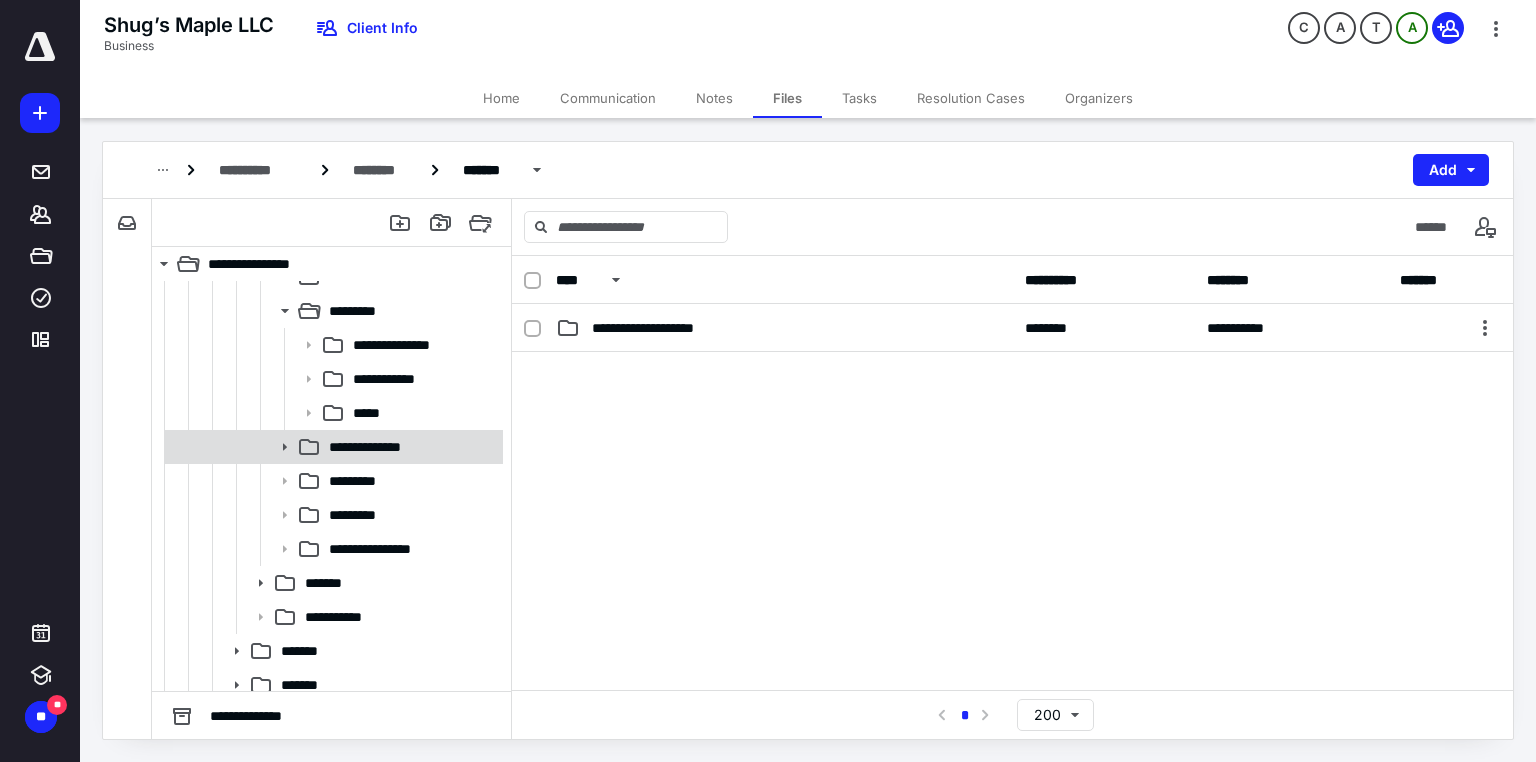 click 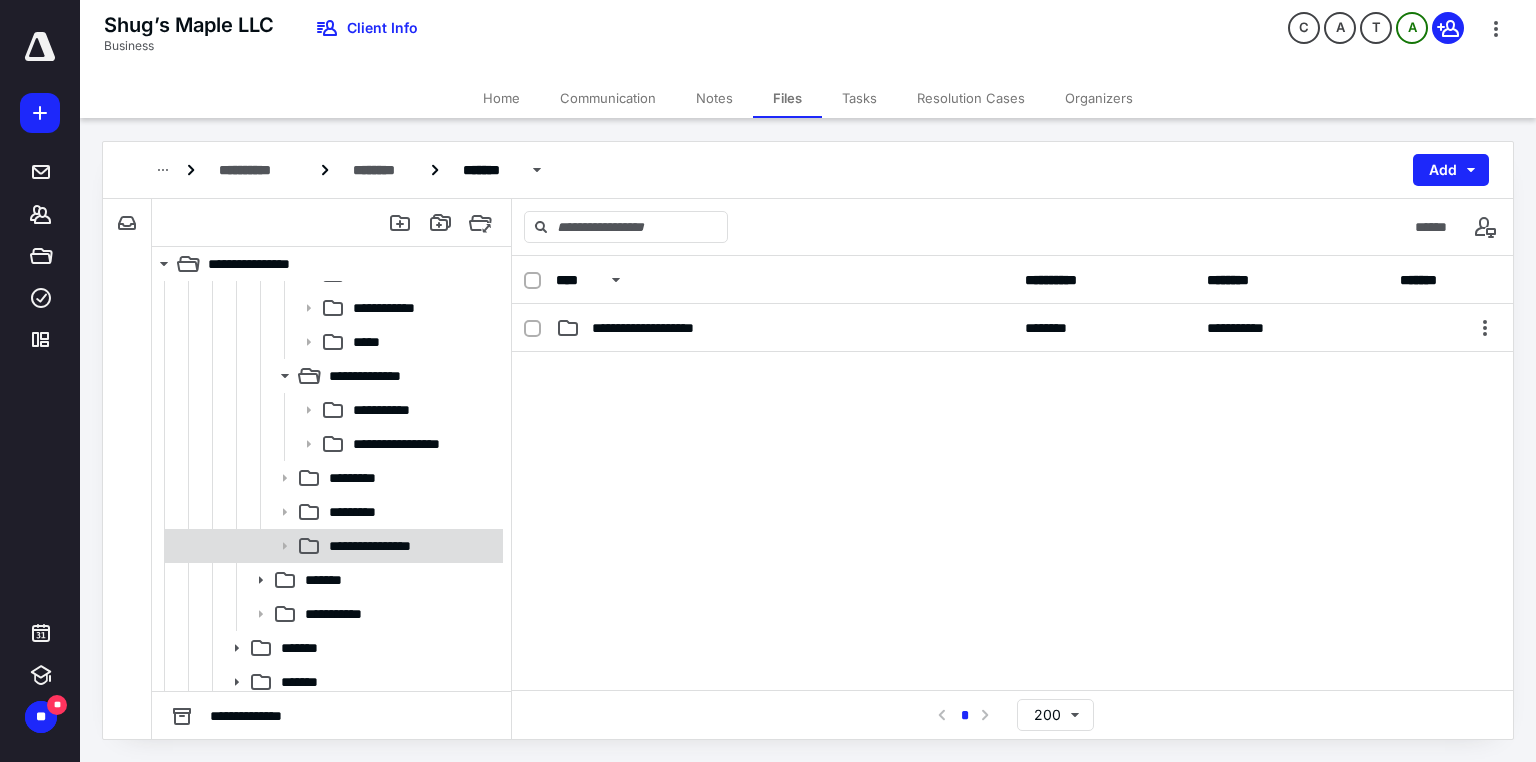 scroll, scrollTop: 861, scrollLeft: 0, axis: vertical 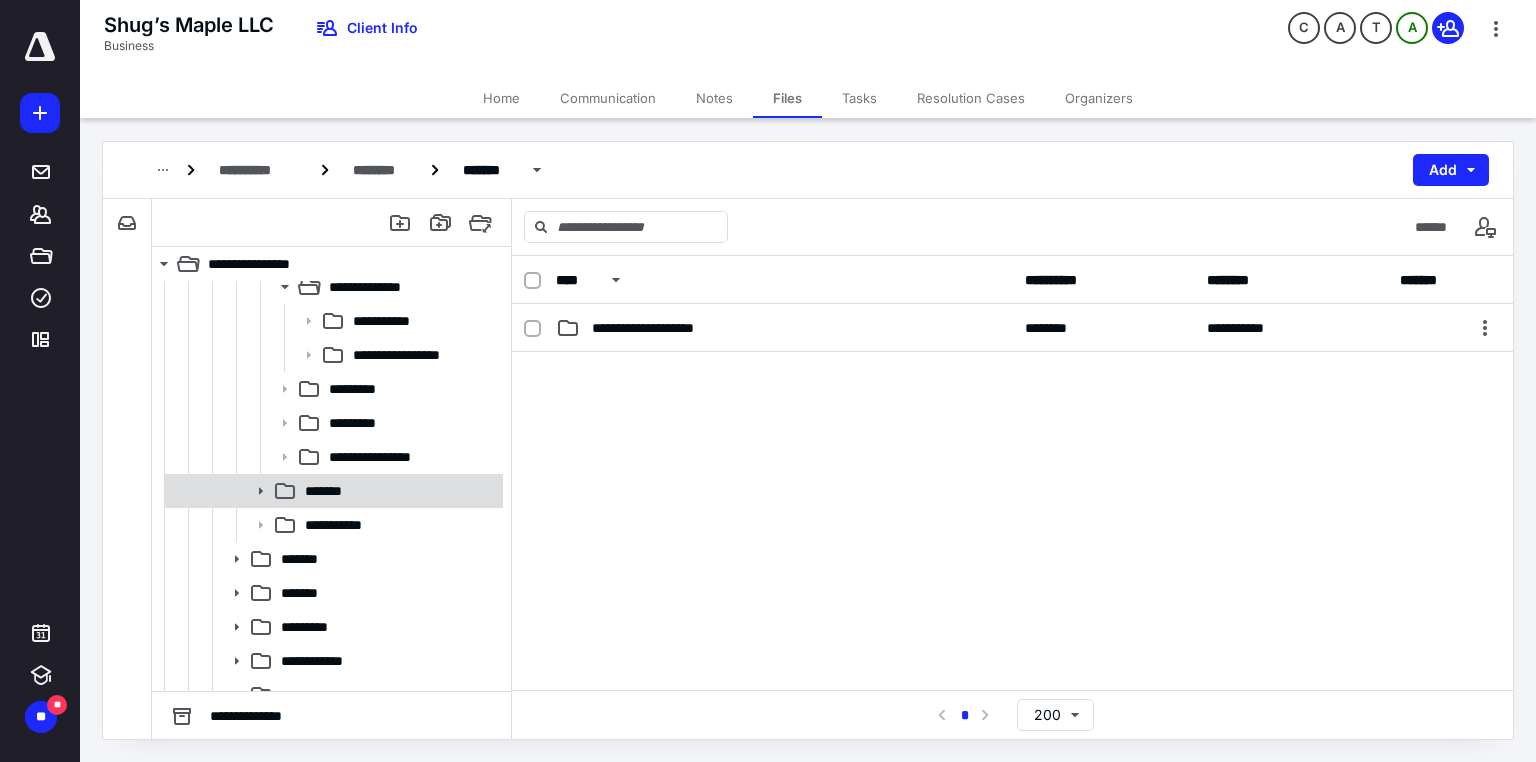 click 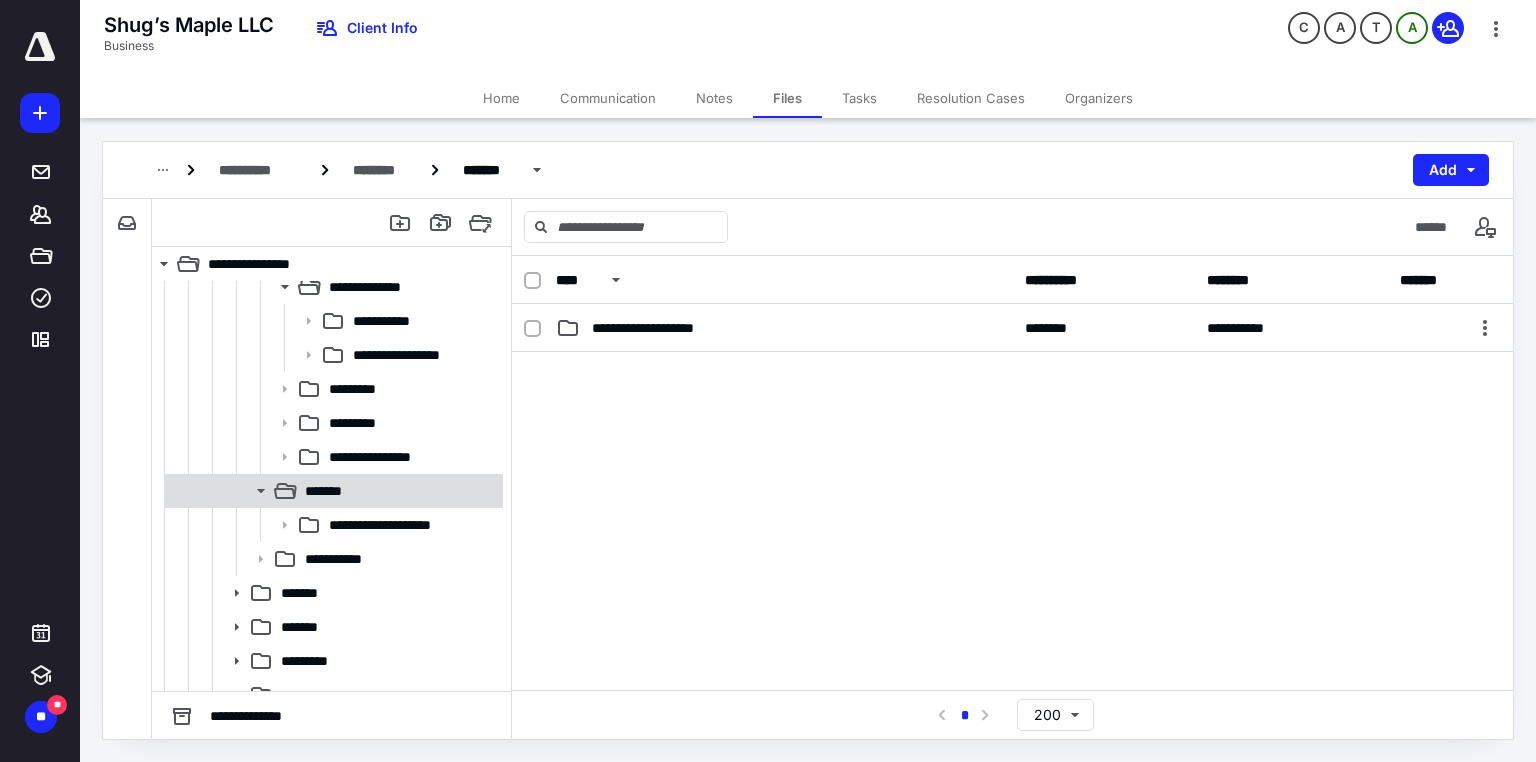 scroll, scrollTop: 983, scrollLeft: 0, axis: vertical 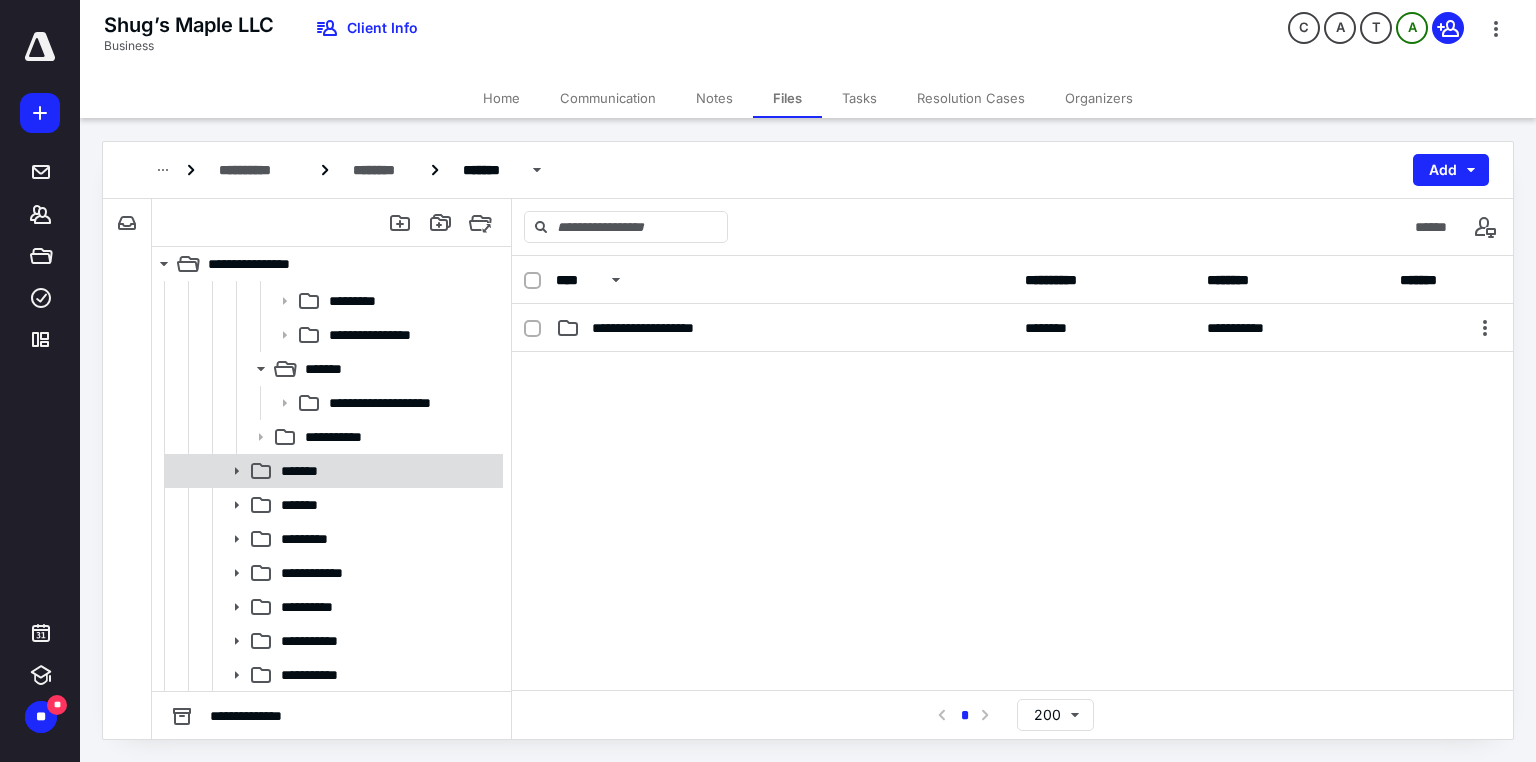 click 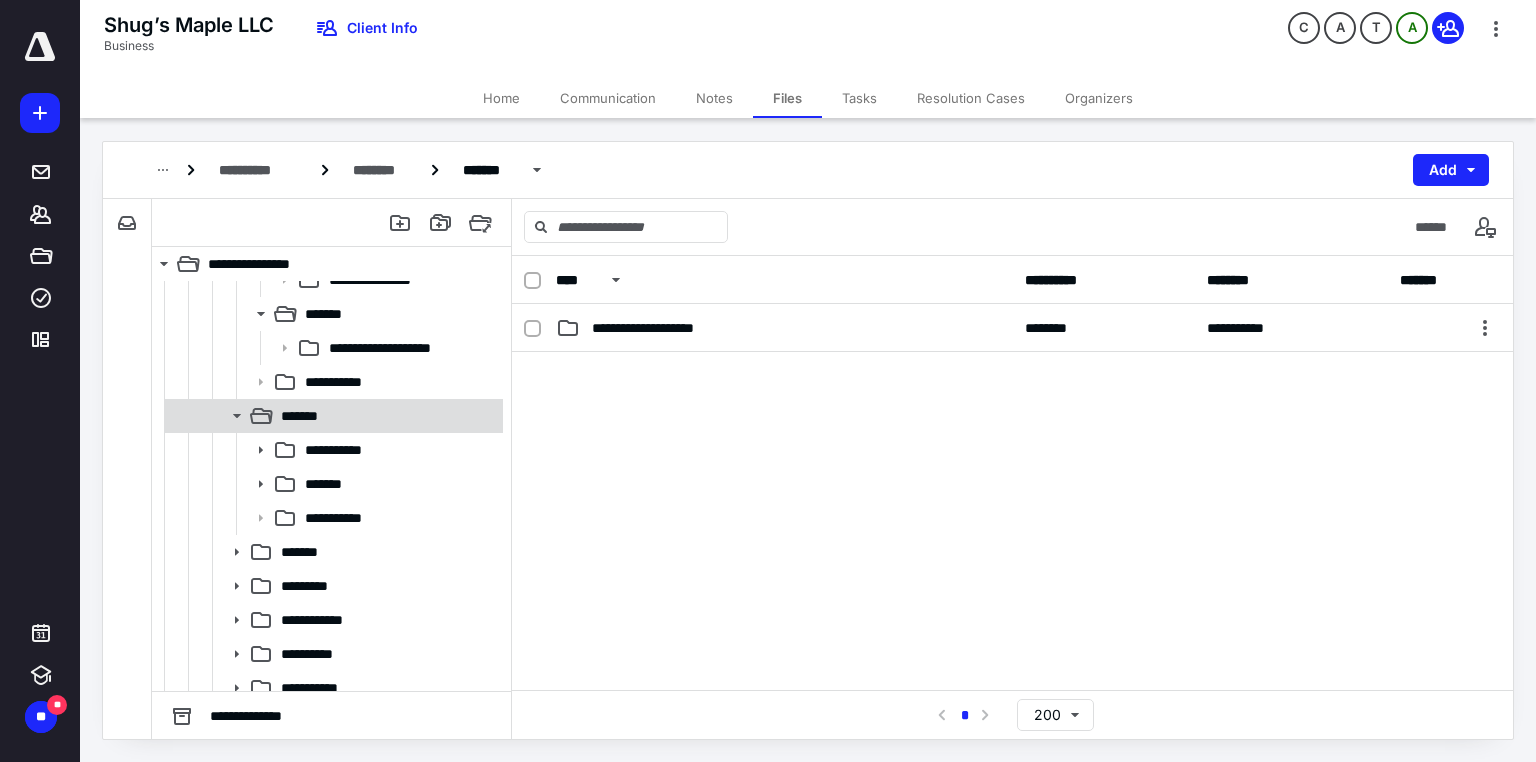 scroll, scrollTop: 1085, scrollLeft: 0, axis: vertical 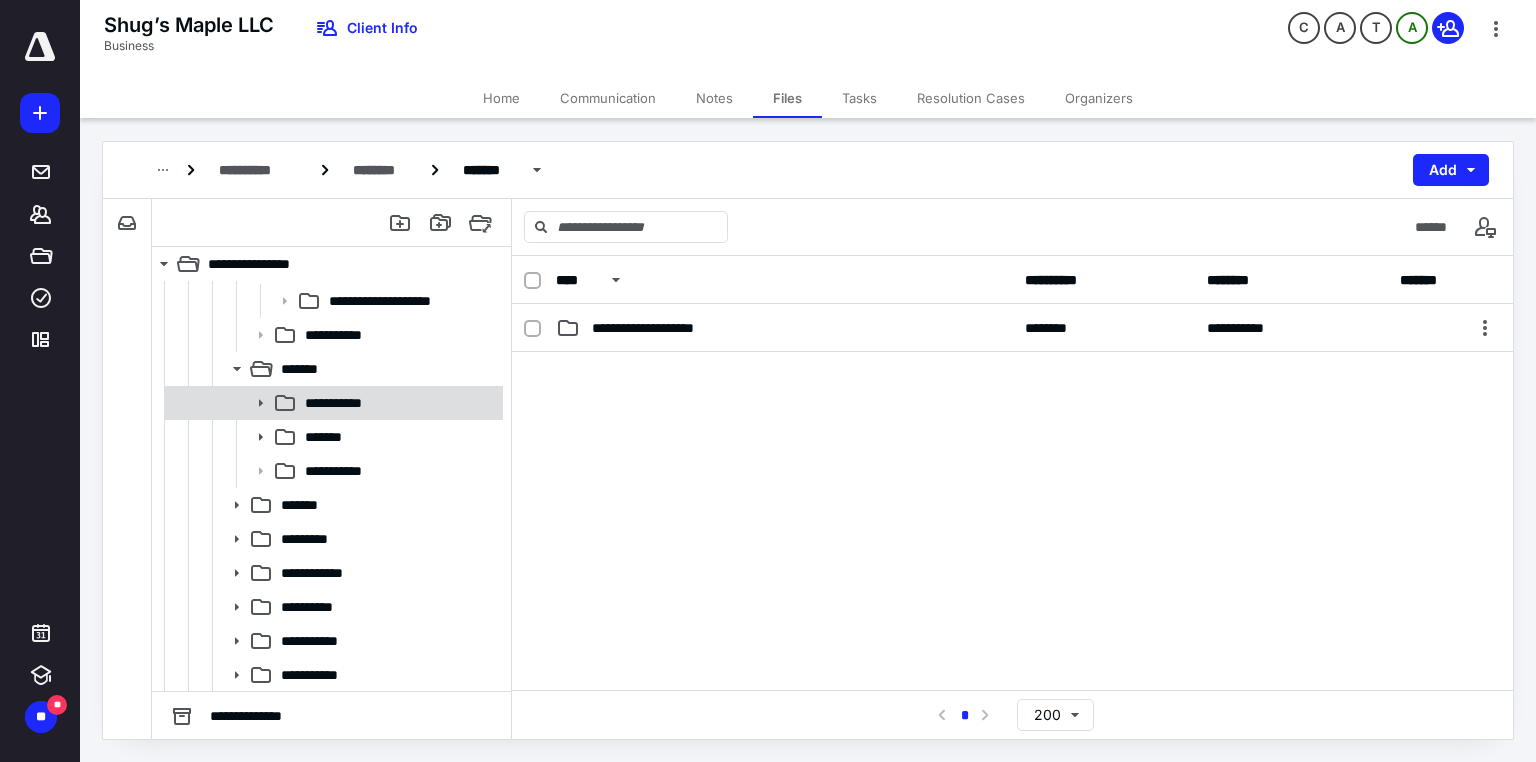 click 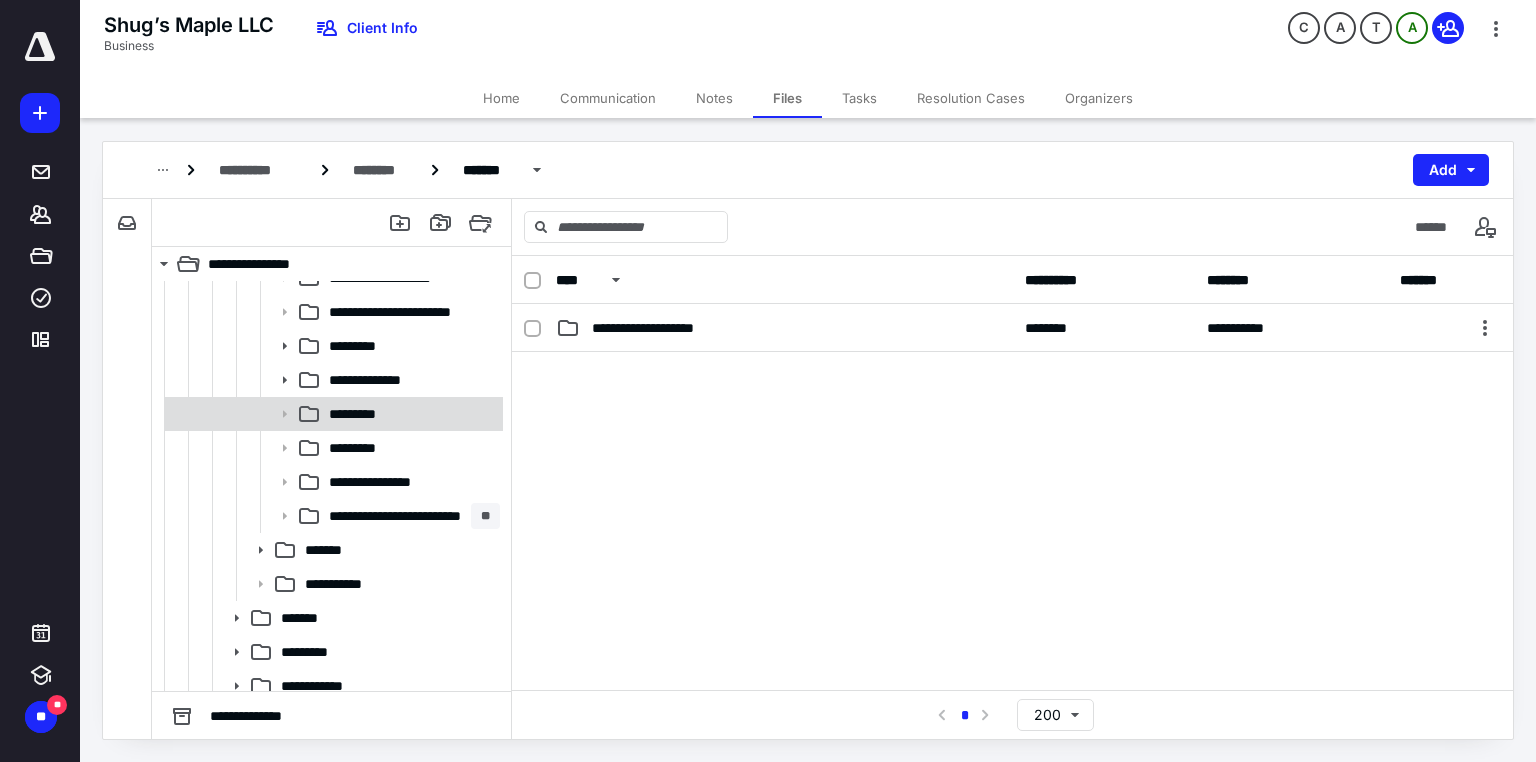 scroll, scrollTop: 1245, scrollLeft: 0, axis: vertical 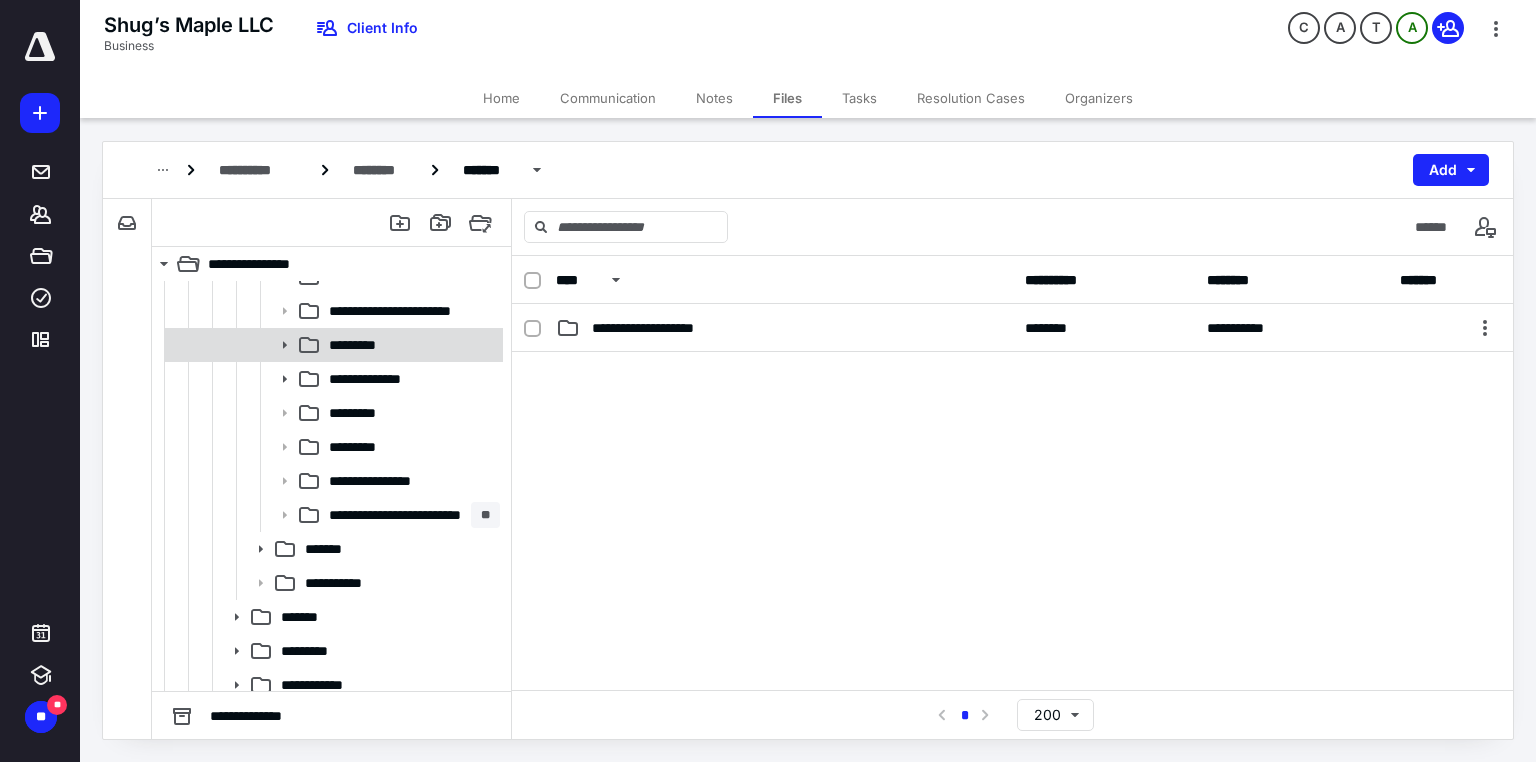 click 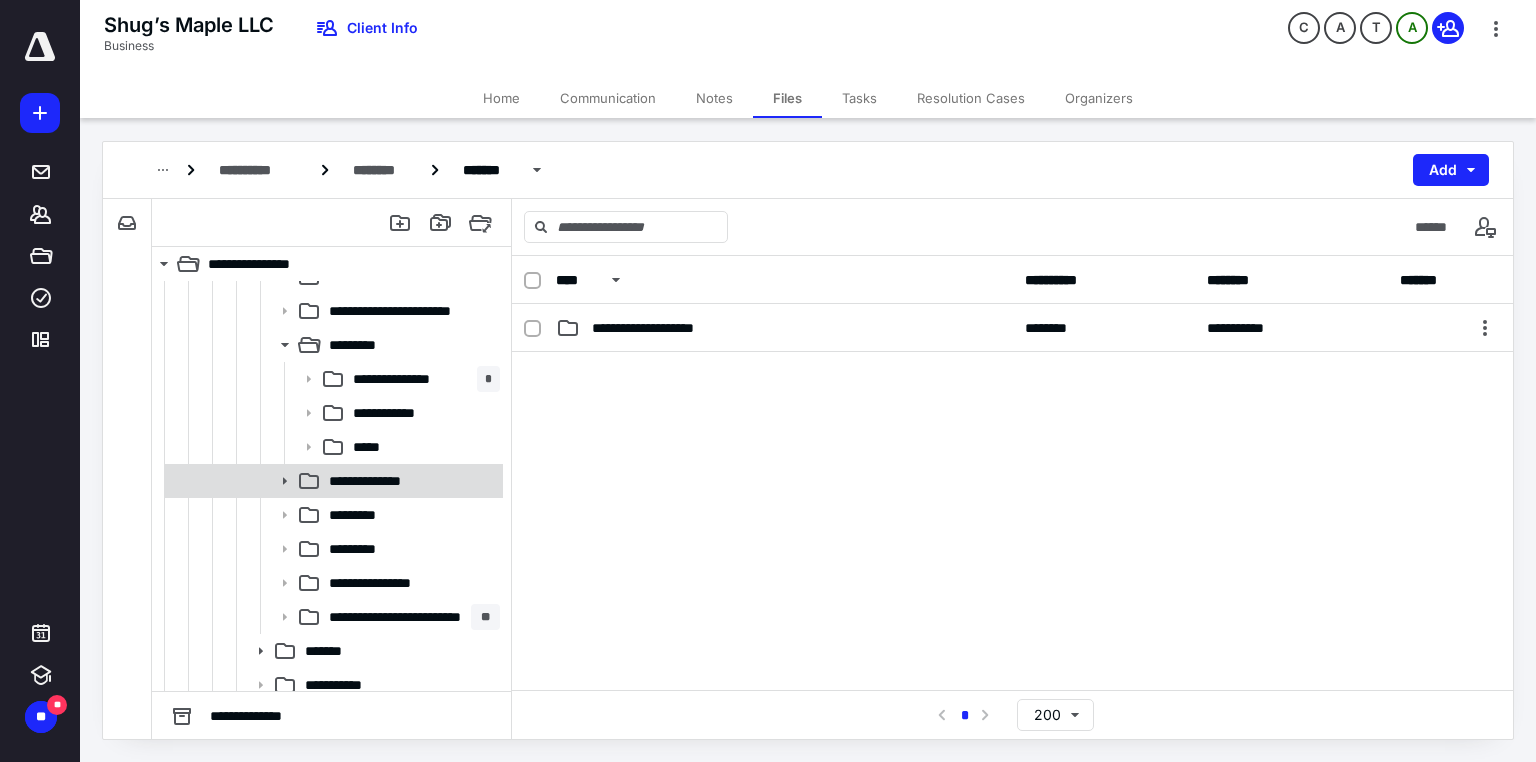 click 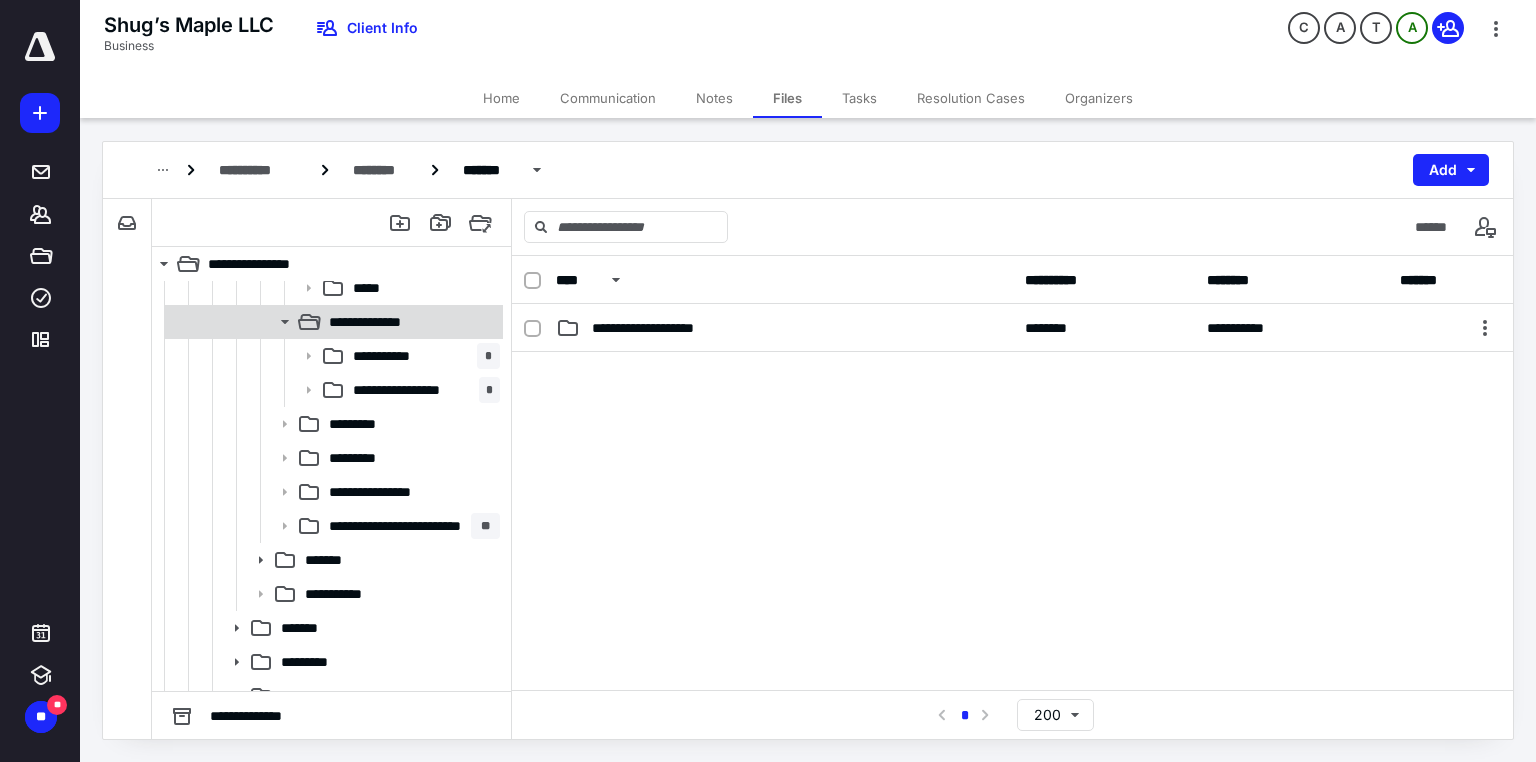 scroll, scrollTop: 1405, scrollLeft: 0, axis: vertical 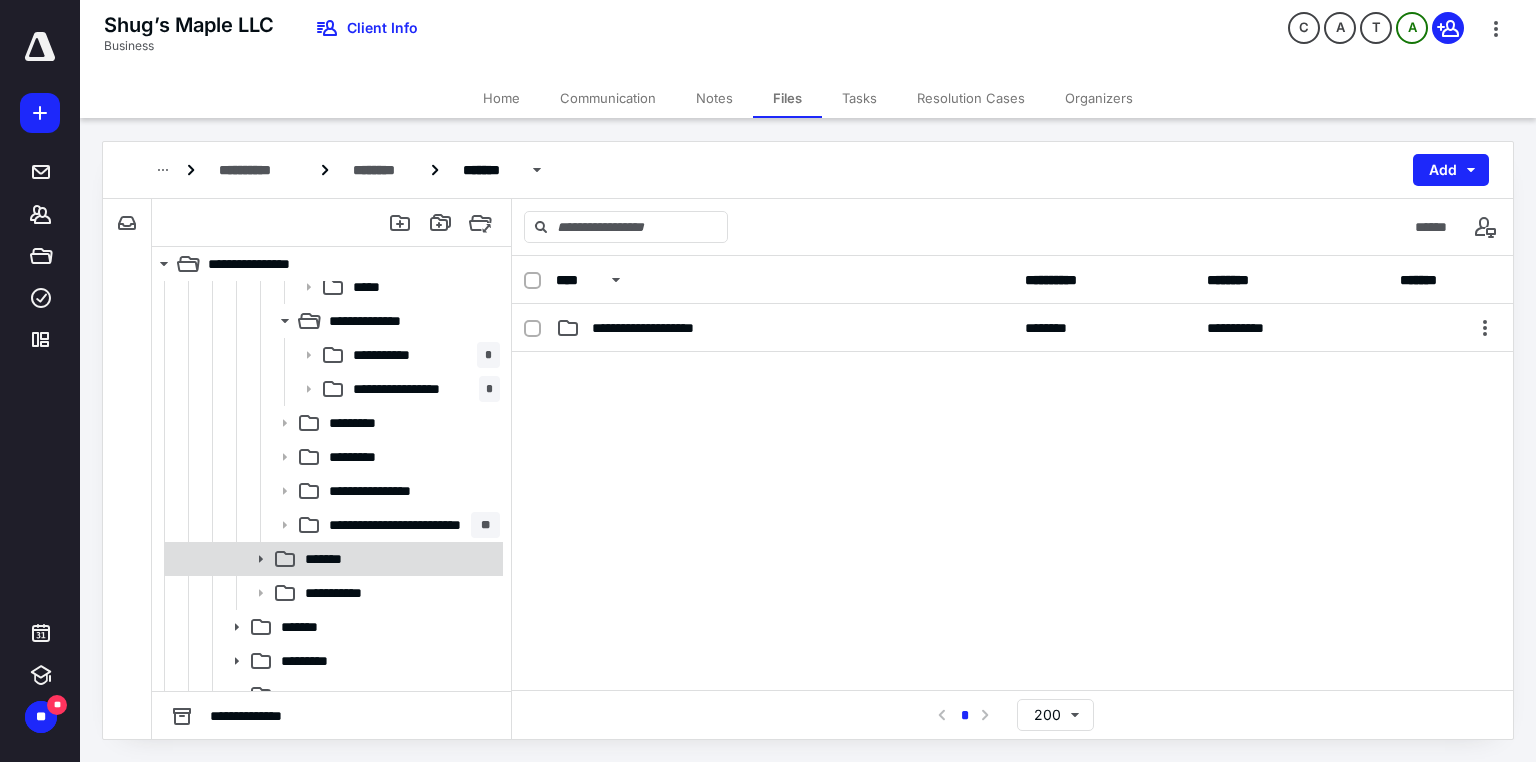 click 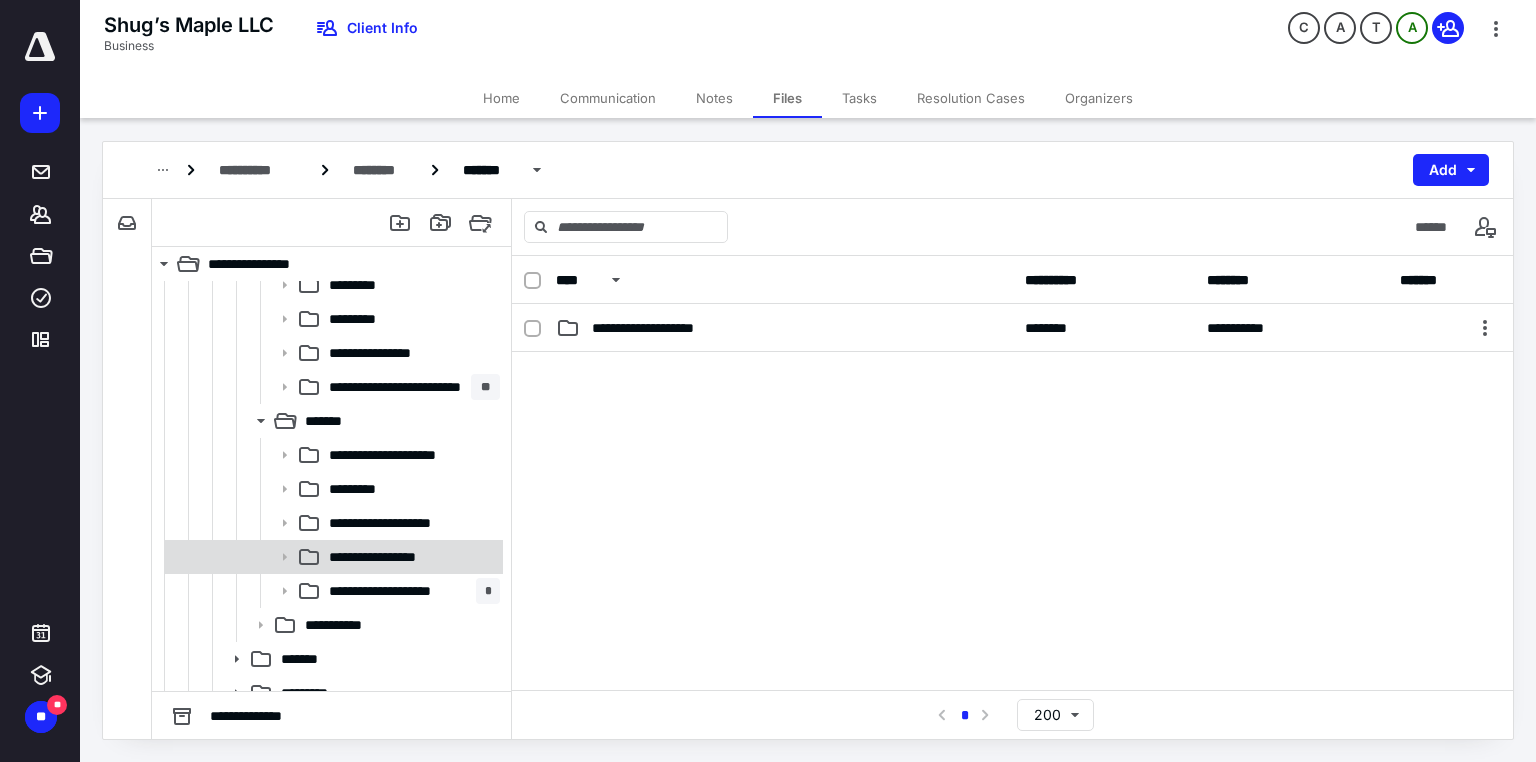 scroll, scrollTop: 1565, scrollLeft: 0, axis: vertical 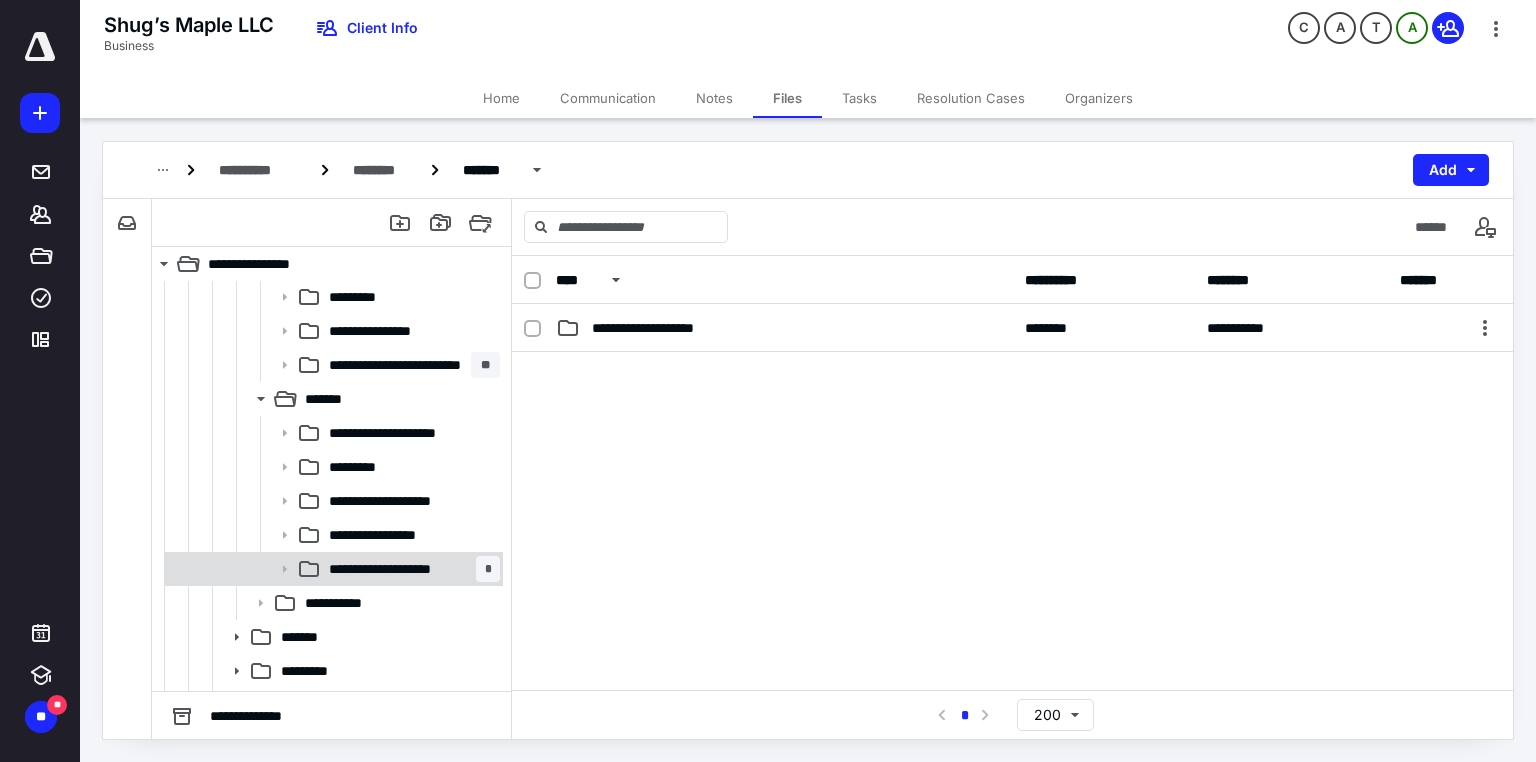 click on "**********" at bounding box center [410, 569] 